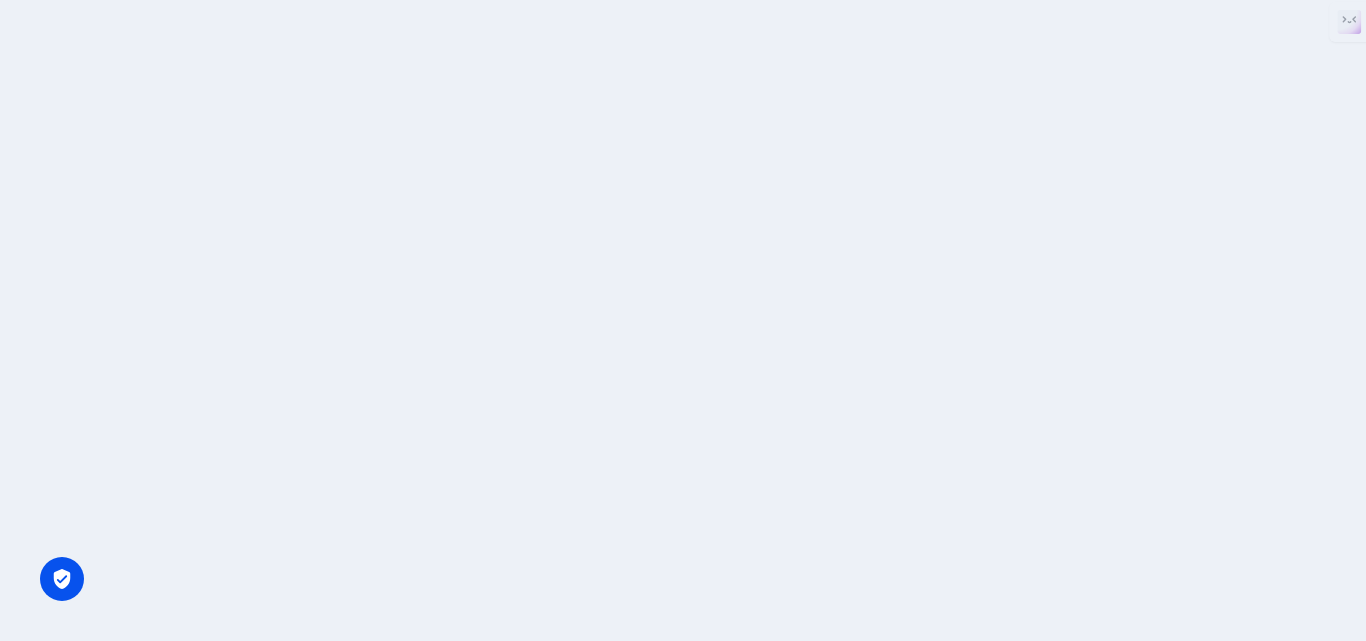 scroll, scrollTop: 0, scrollLeft: 0, axis: both 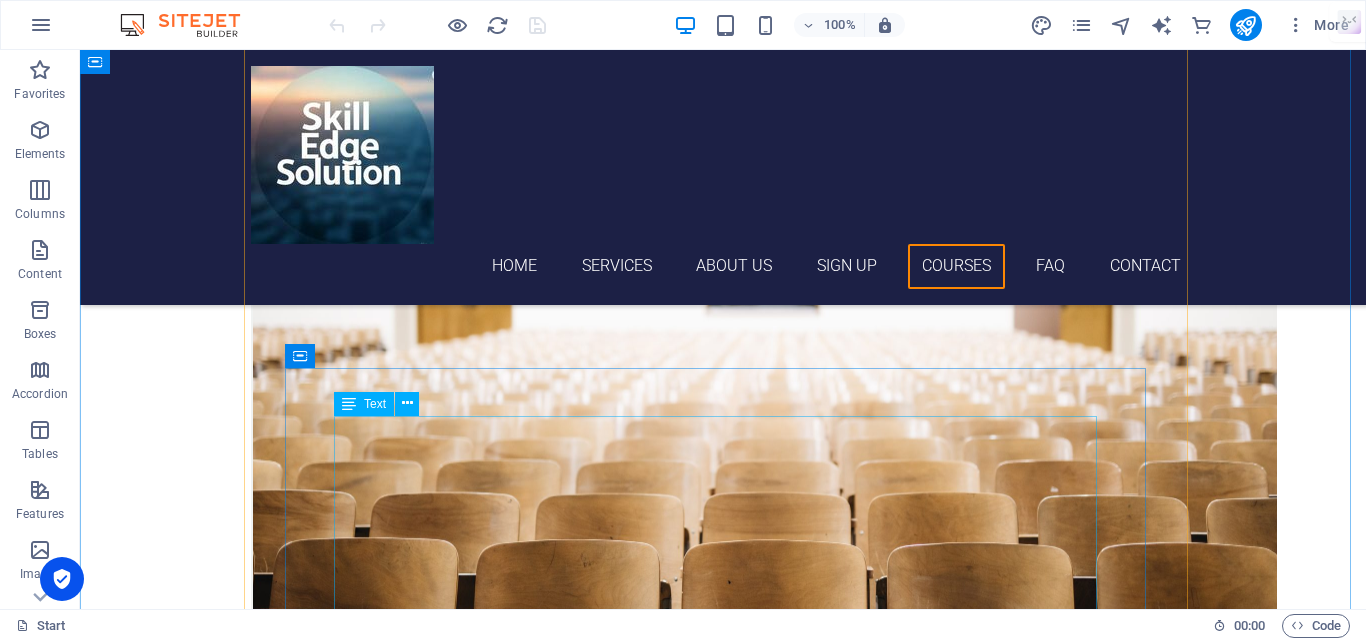 click on "Professional Courses Boost your career with our industry-recognized professional courses. At [GEOGRAPHIC_DATA], we offer certifications in high-demand fields to help you stay ahead in the competitive job market. Six Sigma:  Master process improvement and quality management techniques. PMP (Project Management Professional):  Gain globally recognized project management skills. Data Analytics:  Learn to analyze and visualize data to drive business decisions. Ready to upskill? Enroll in our courses and unlock new career opportunities!" at bounding box center [723, 6499] 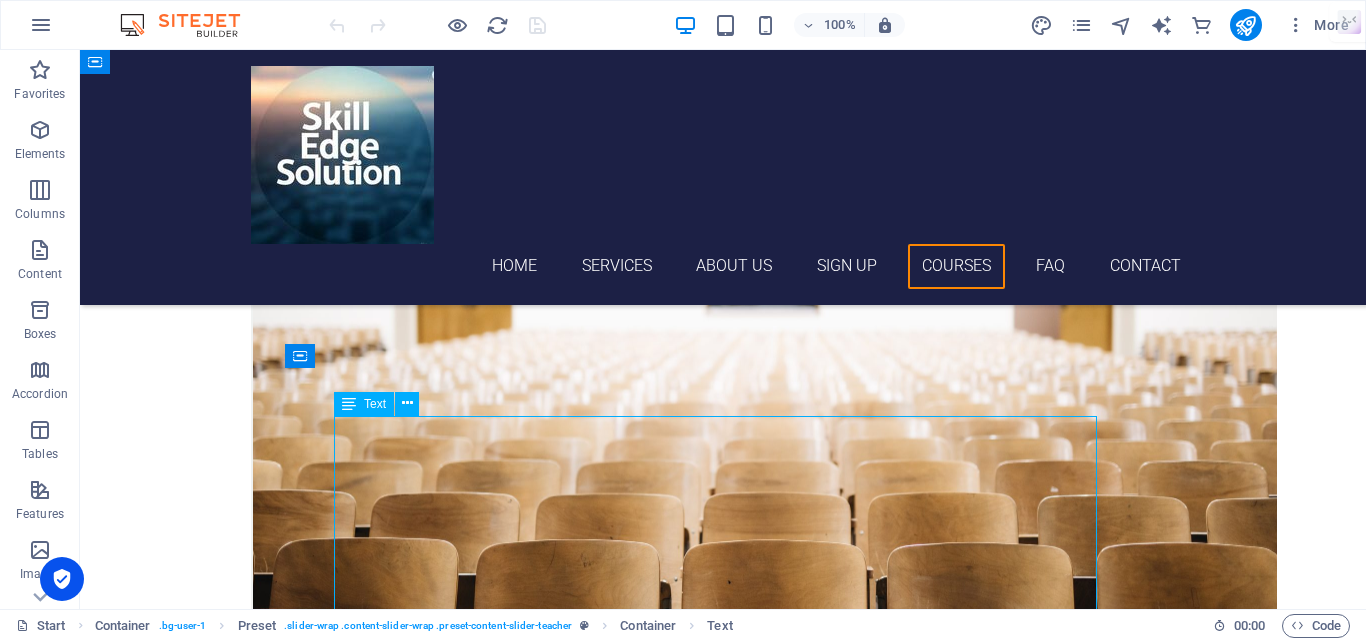 click on "Professional Courses Boost your career with our industry-recognized professional courses. At [GEOGRAPHIC_DATA], we offer certifications in high-demand fields to help you stay ahead in the competitive job market. Six Sigma:  Master process improvement and quality management techniques. PMP (Project Management Professional):  Gain globally recognized project management skills. Data Analytics:  Learn to analyze and visualize data to drive business decisions. Ready to upskill? Enroll in our courses and unlock new career opportunities!" at bounding box center (723, 6499) 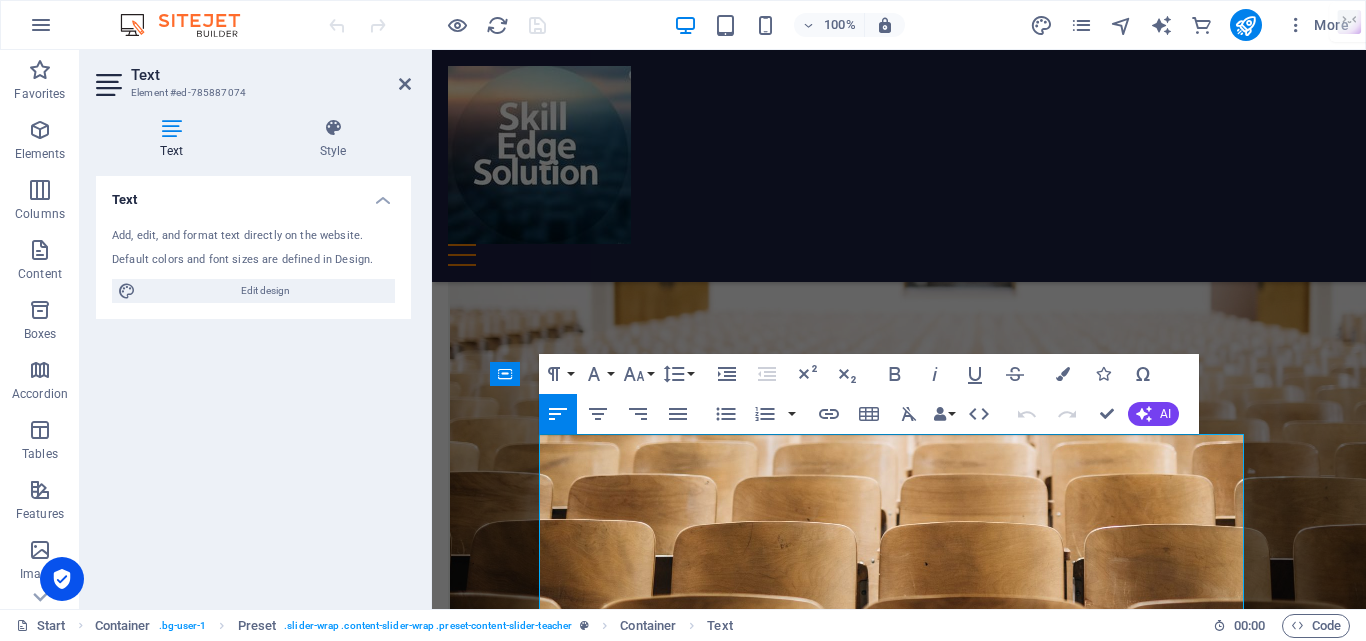 click on "Professional Courses" at bounding box center (899, 6297) 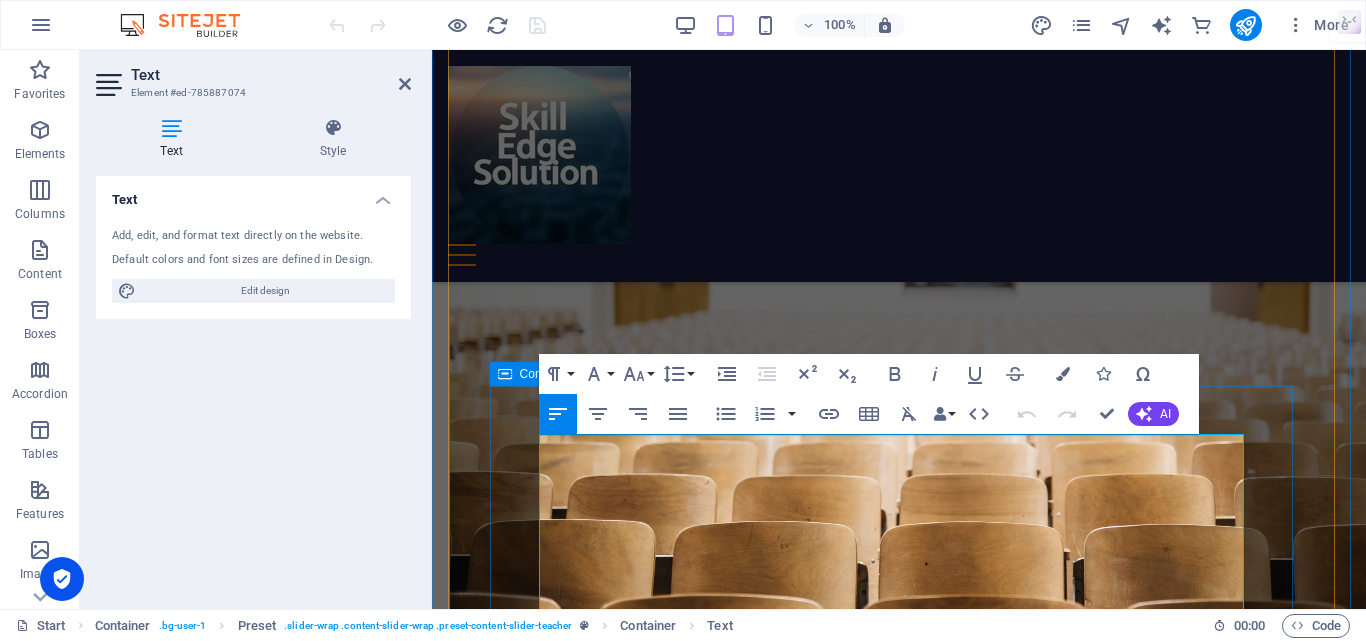 drag, startPoint x: 972, startPoint y: 466, endPoint x: 533, endPoint y: 461, distance: 439.02847 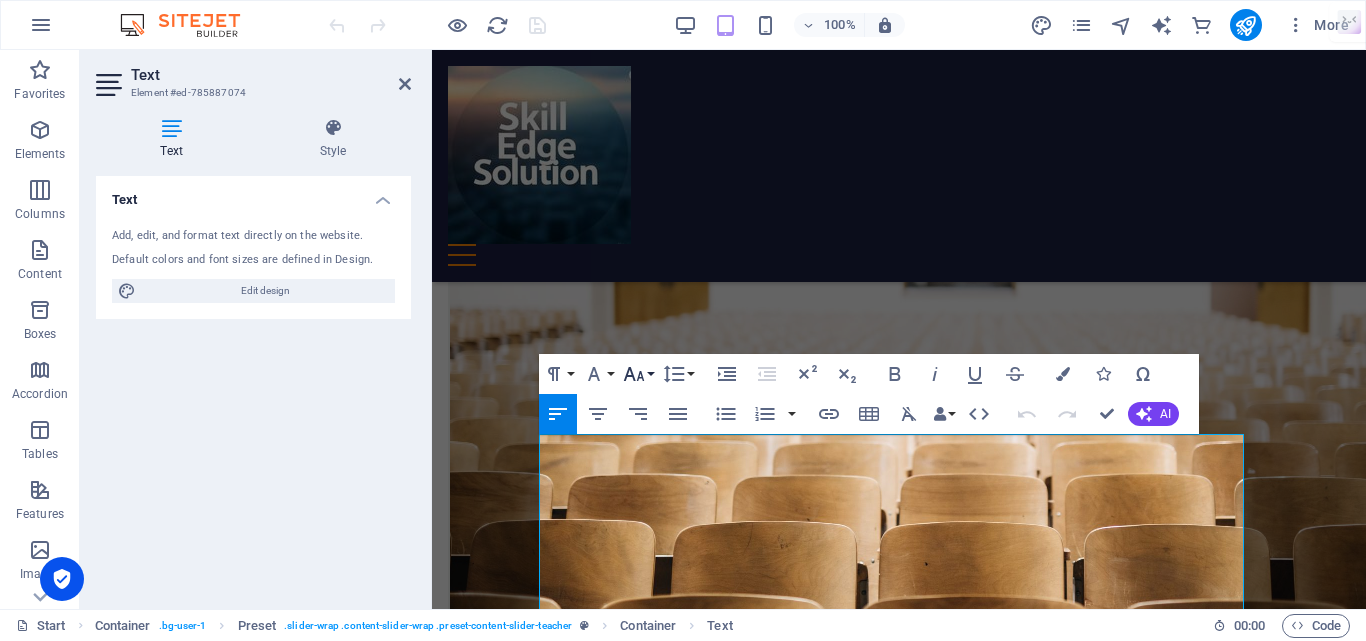 click 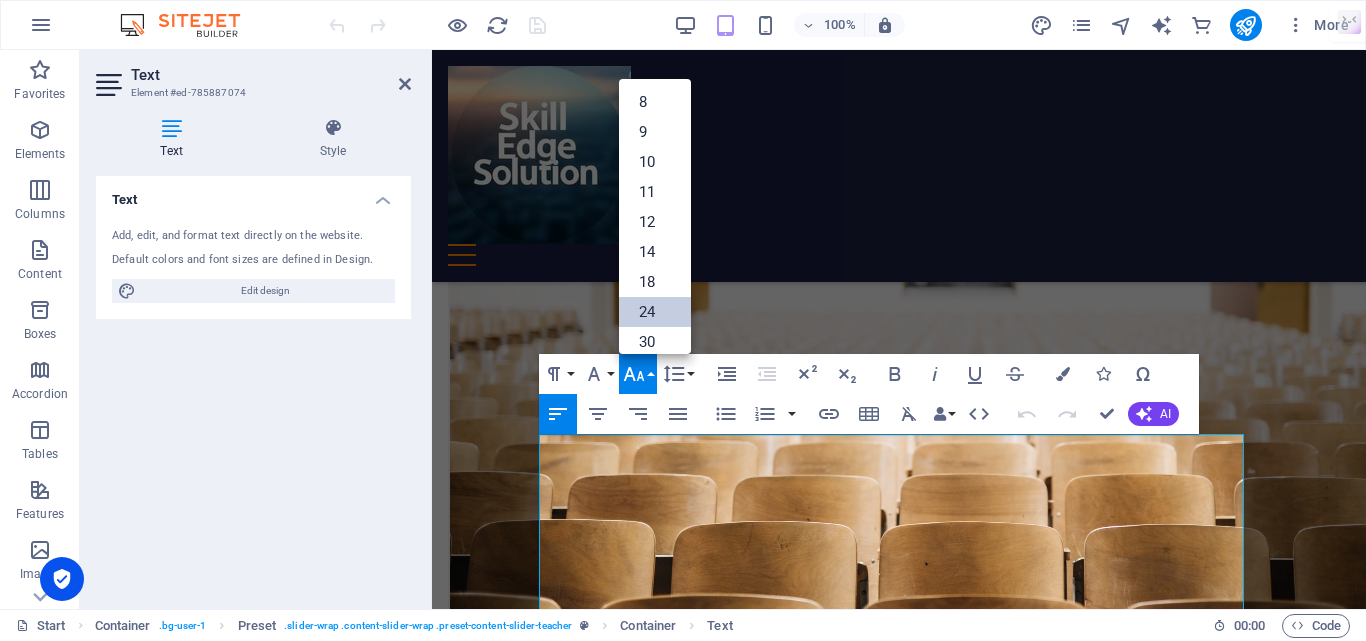 click on "24" at bounding box center (655, 312) 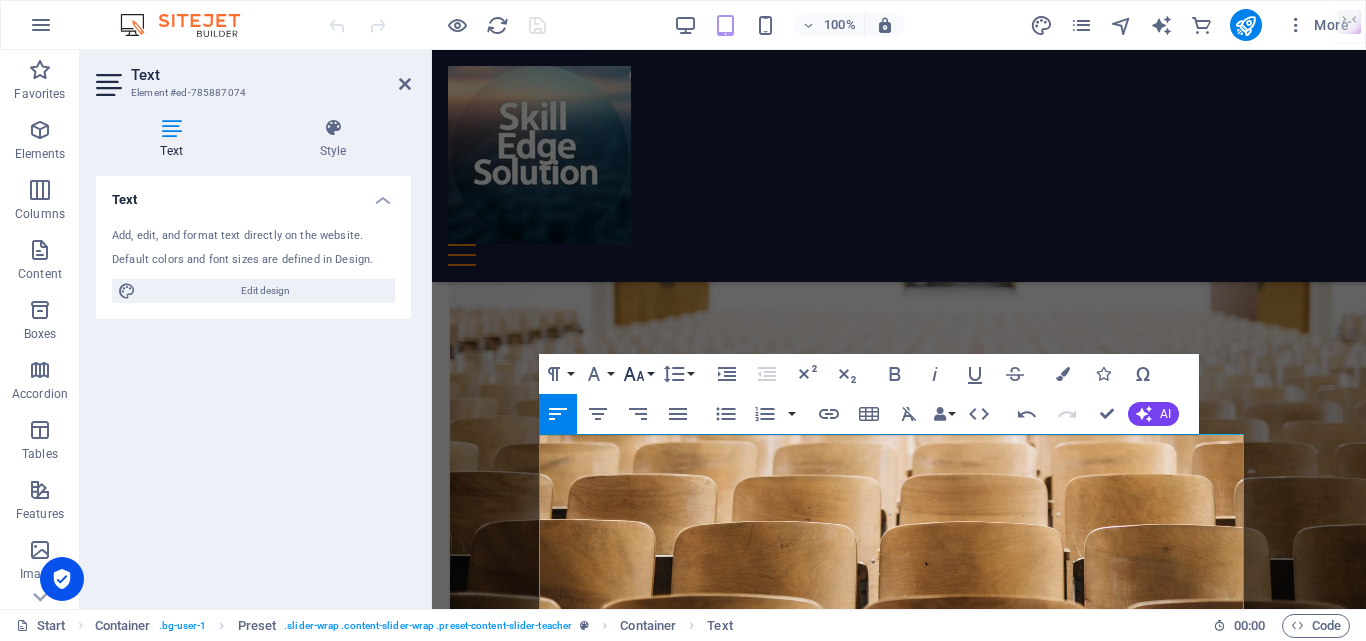 click on "Font Size" at bounding box center (638, 374) 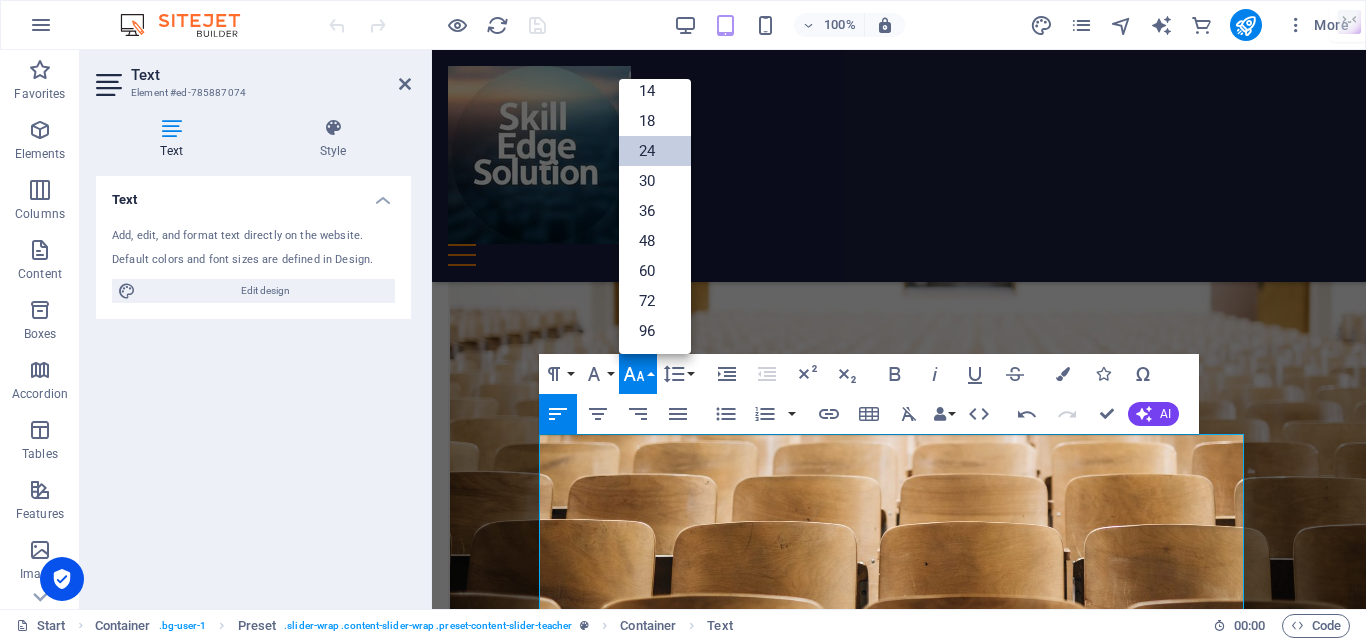 scroll, scrollTop: 161, scrollLeft: 0, axis: vertical 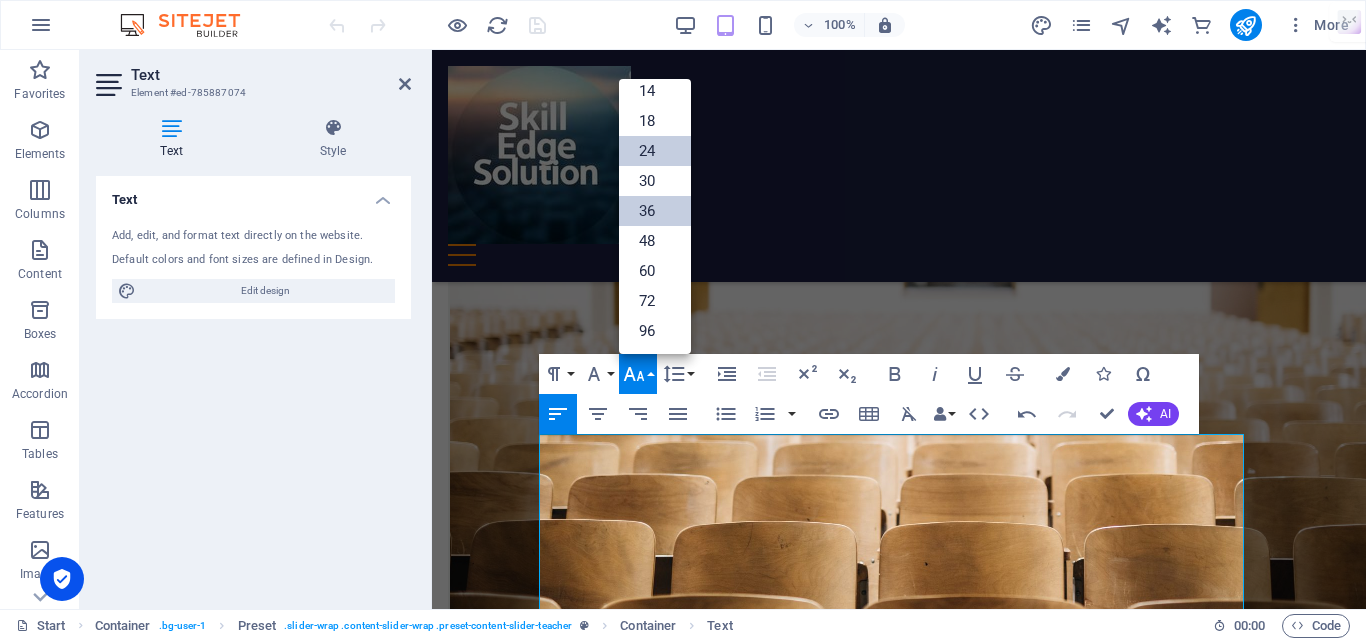 click on "36" at bounding box center [655, 211] 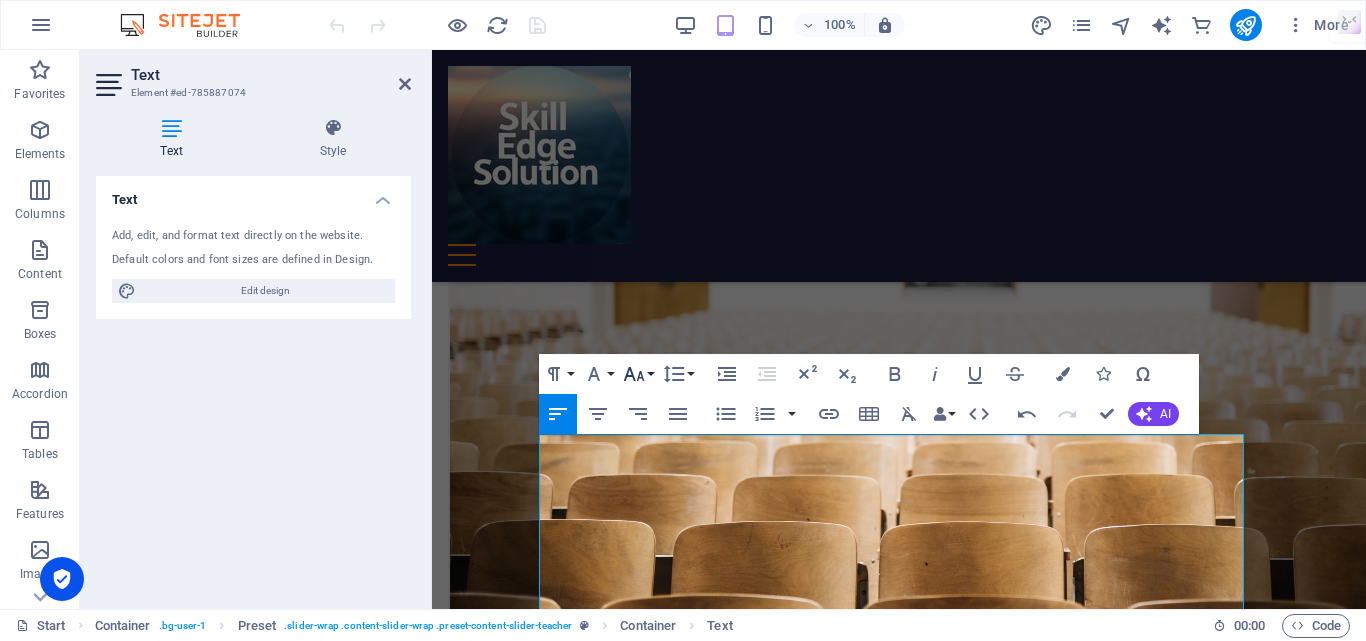 click on "Font Size" at bounding box center (638, 374) 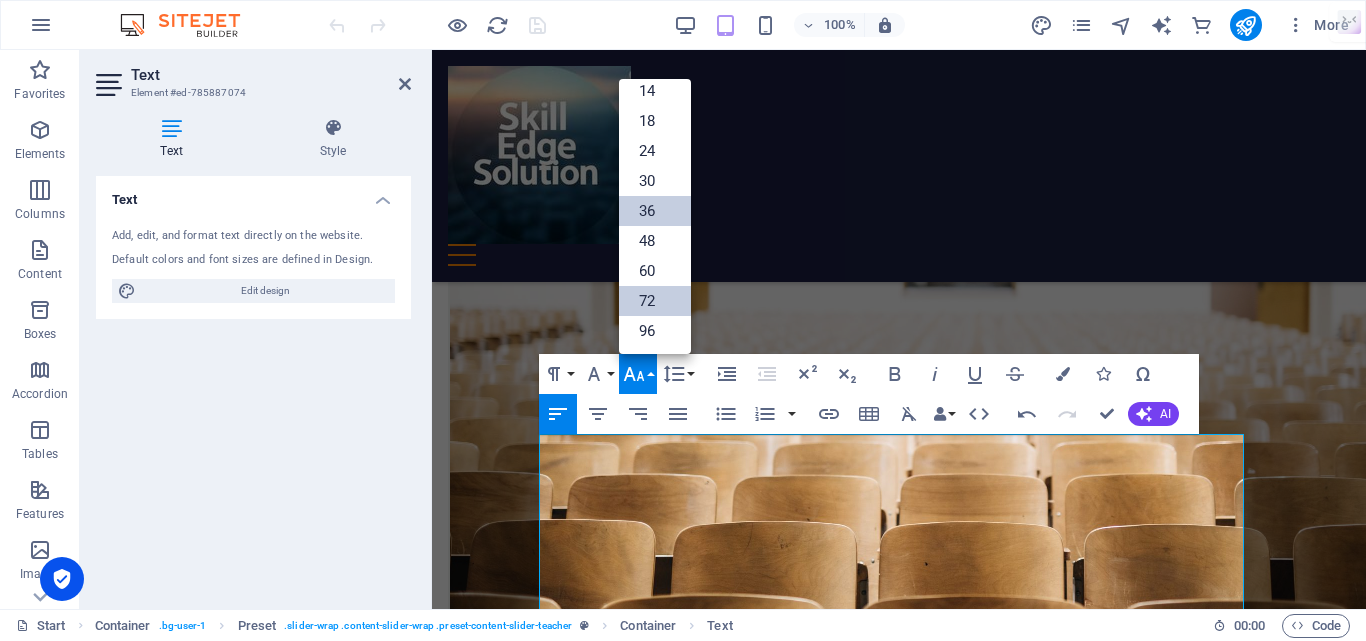 scroll, scrollTop: 161, scrollLeft: 0, axis: vertical 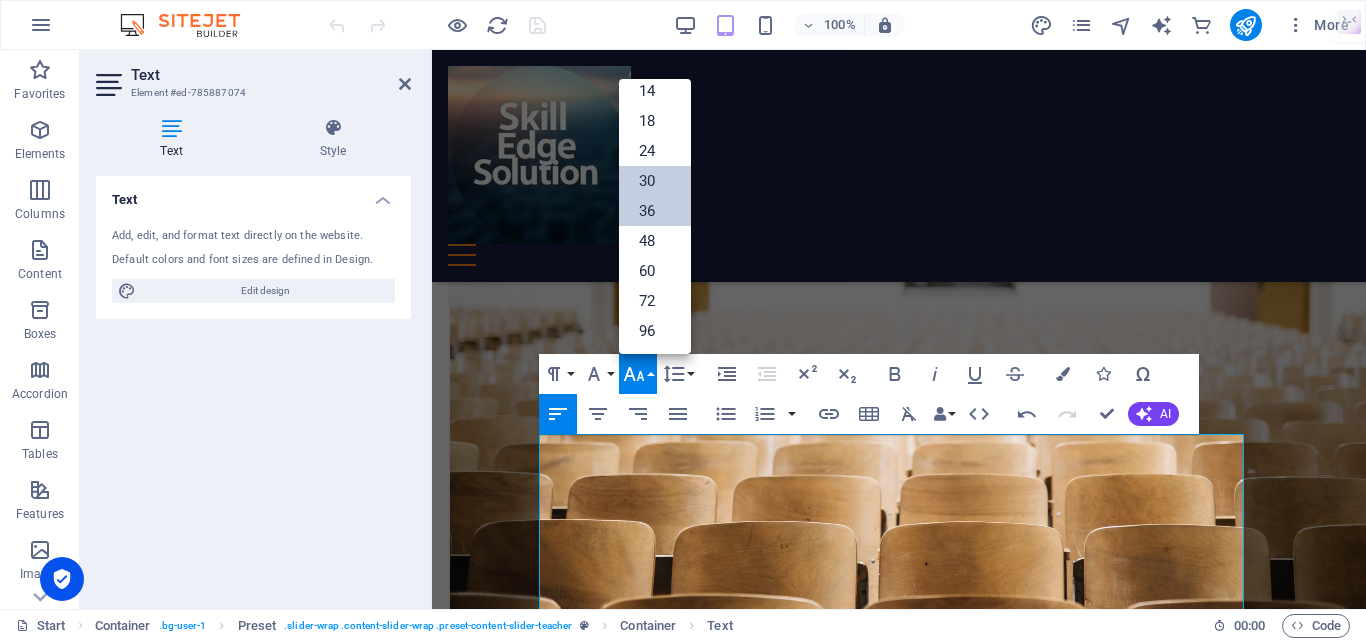 click on "30" at bounding box center [655, 181] 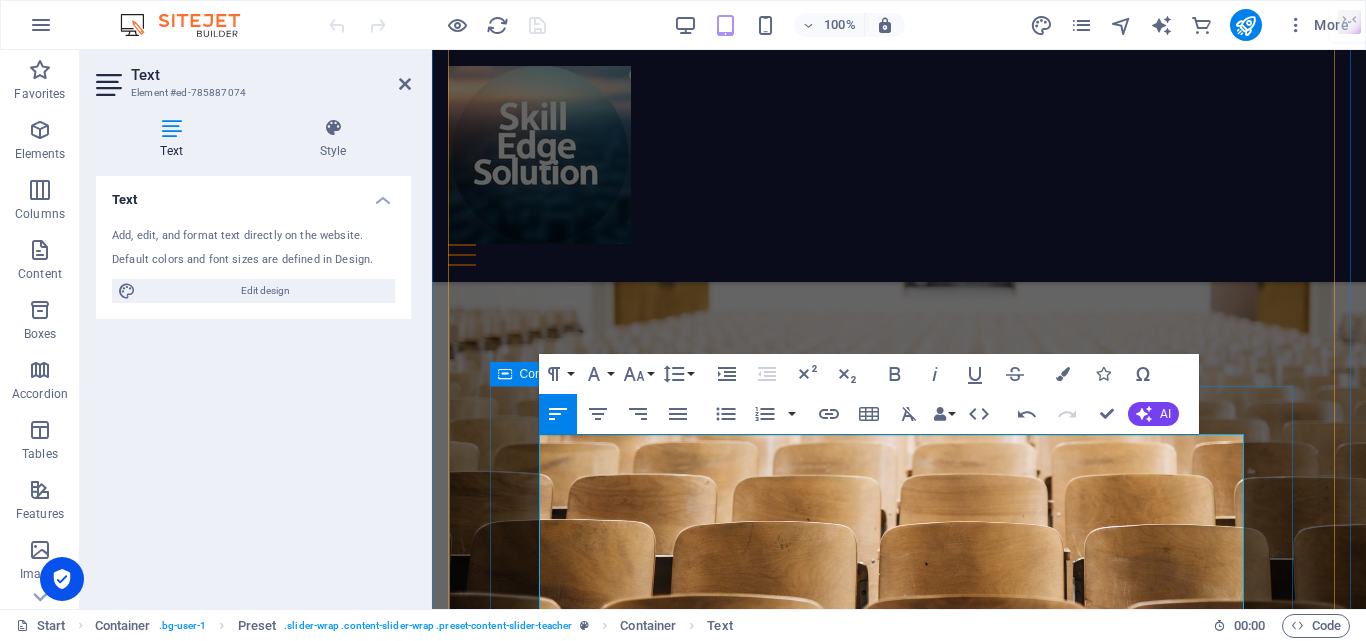 click on "Professional Courses Boost your career with our industry-recognized professional courses. At [GEOGRAPHIC_DATA], we offer certifications in high-demand fields to help you stay ahead in the competitive job market. Six Sigma:  Master process improvement and quality management techniques. PMP (Project Management Professional):  Gain globally recognized project management skills. Data Analytics:  Learn to analyze and visualize data to drive business decisions. Ready to upskill? Enroll in our courses and unlock new career opportunities!" at bounding box center [899, 6420] 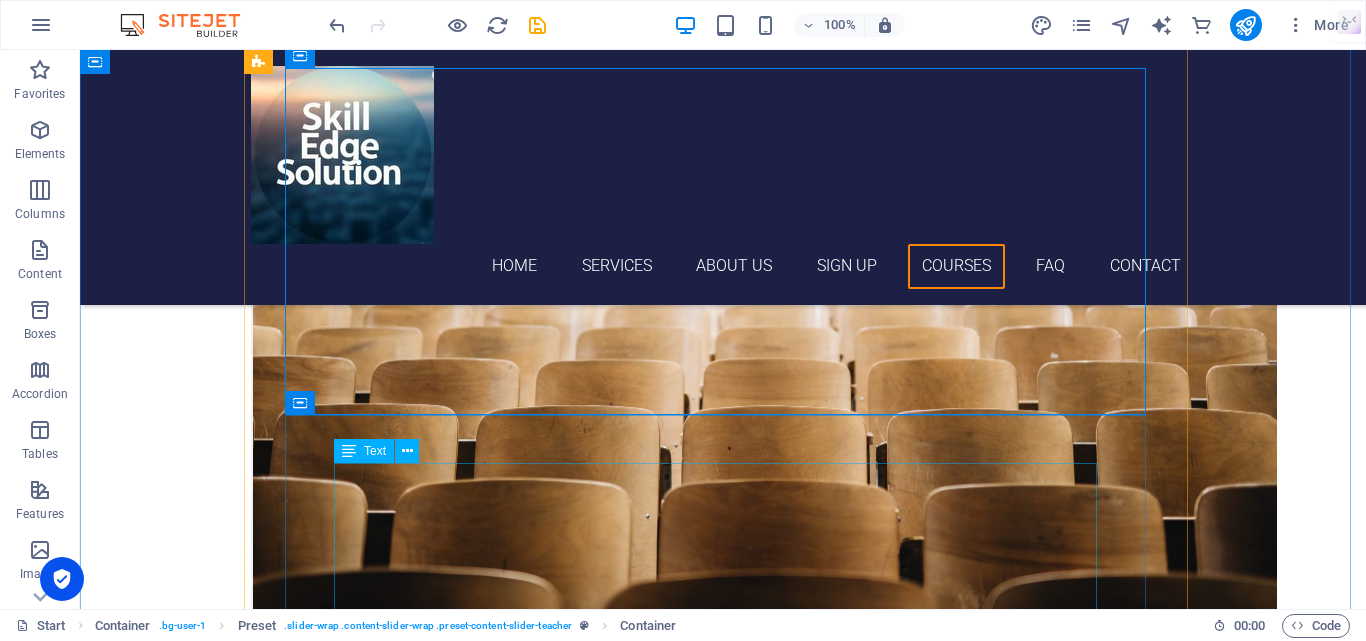 scroll, scrollTop: 5500, scrollLeft: 0, axis: vertical 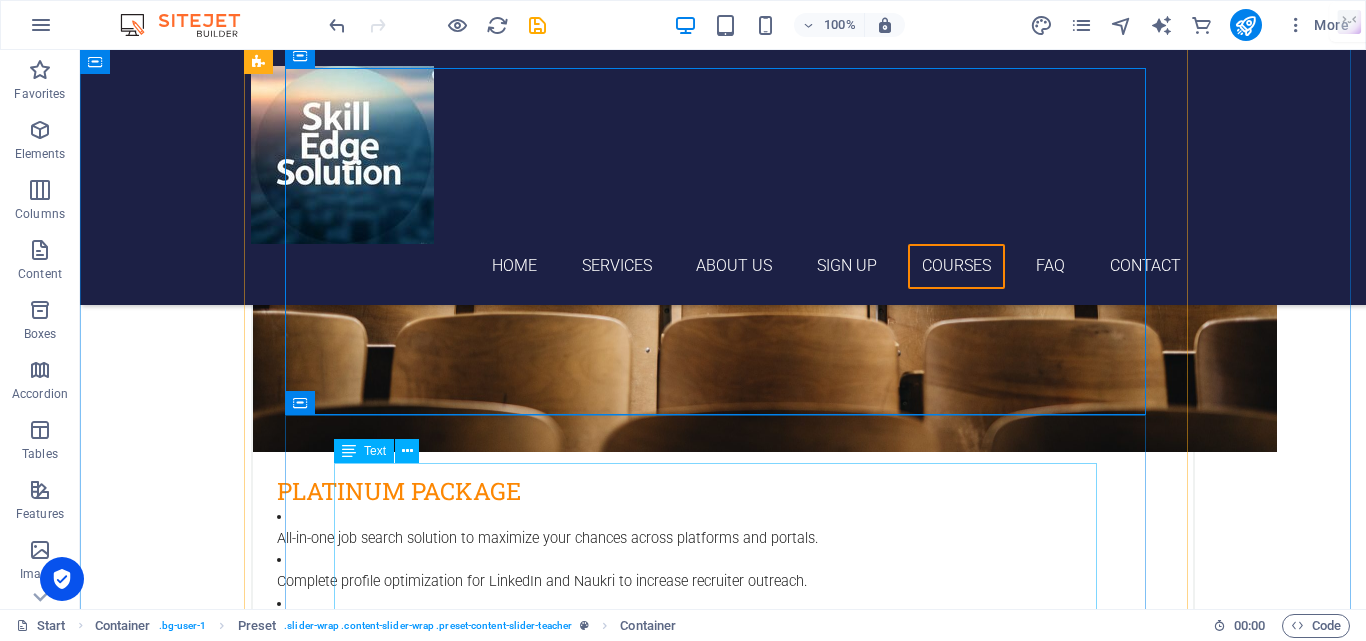 click on "Education Programs Pursue your academic dreams with SSkillEdge, an authorized partner of  Sikkim Skill University  and other reputed online universities. Whether you're aiming for a graduation degree, postgraduate program, or specialized courses, we connect you with top-tier institutions to shape your future. Graduation & Post-Graduation:  Flexible, high-quality programs tailored to your career goals. Top Universities:  Partnered with leading online universities for globally recognized degrees. Study Abroad Guidance:  Expert assistance to help you enroll in international universities with ease. Contact us [DATE] to explore your education options and take the first step toward a brighter future! Connect with Us  at [PHONE_NUMBER]" at bounding box center [723, 6630] 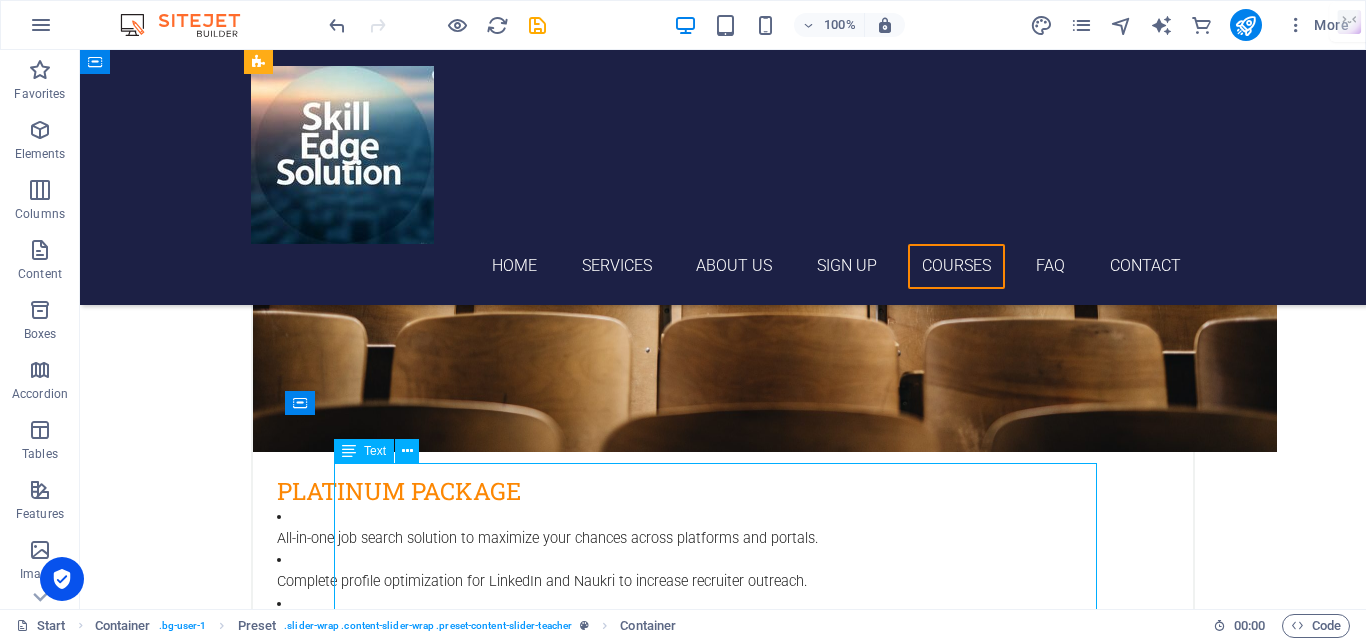 click on "Education Programs Pursue your academic dreams with SSkillEdge, an authorized partner of  Sikkim Skill University  and other reputed online universities. Whether you're aiming for a graduation degree, postgraduate program, or specialized courses, we connect you with top-tier institutions to shape your future. Graduation & Post-Graduation:  Flexible, high-quality programs tailored to your career goals. Top Universities:  Partnered with leading online universities for globally recognized degrees. Study Abroad Guidance:  Expert assistance to help you enroll in international universities with ease. Contact us [DATE] to explore your education options and take the first step toward a brighter future! Connect with Us  at [PHONE_NUMBER]" at bounding box center [723, 6630] 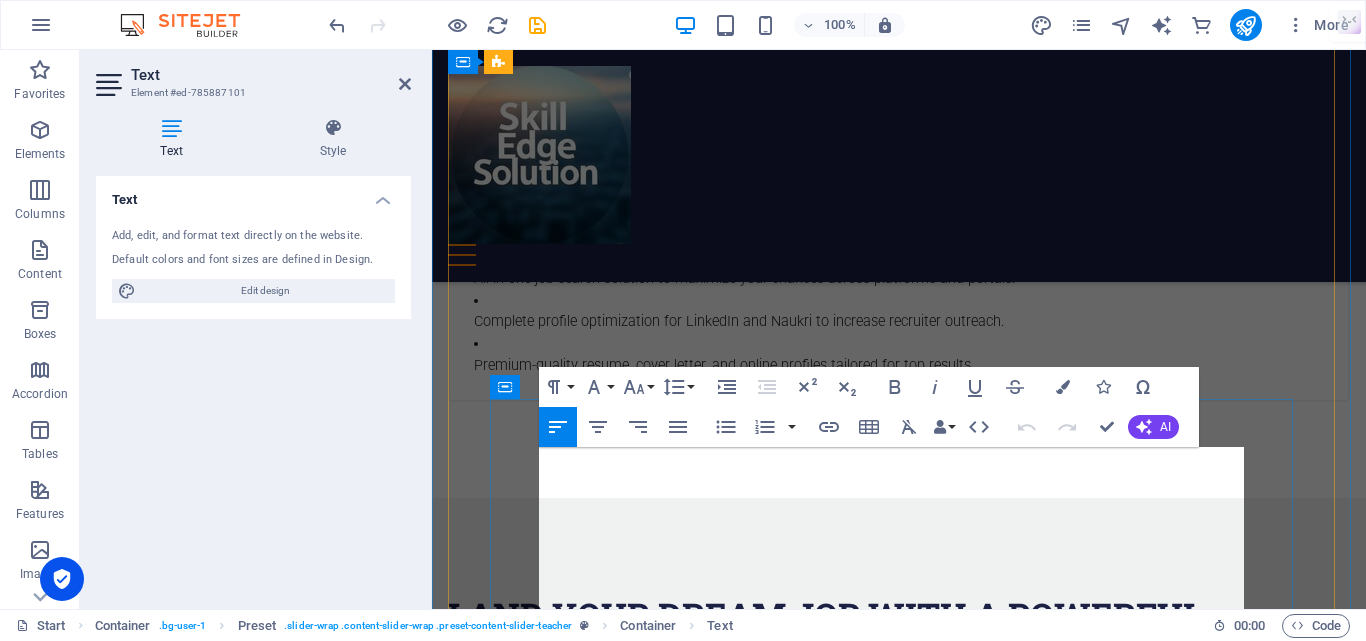 scroll, scrollTop: 5286, scrollLeft: 0, axis: vertical 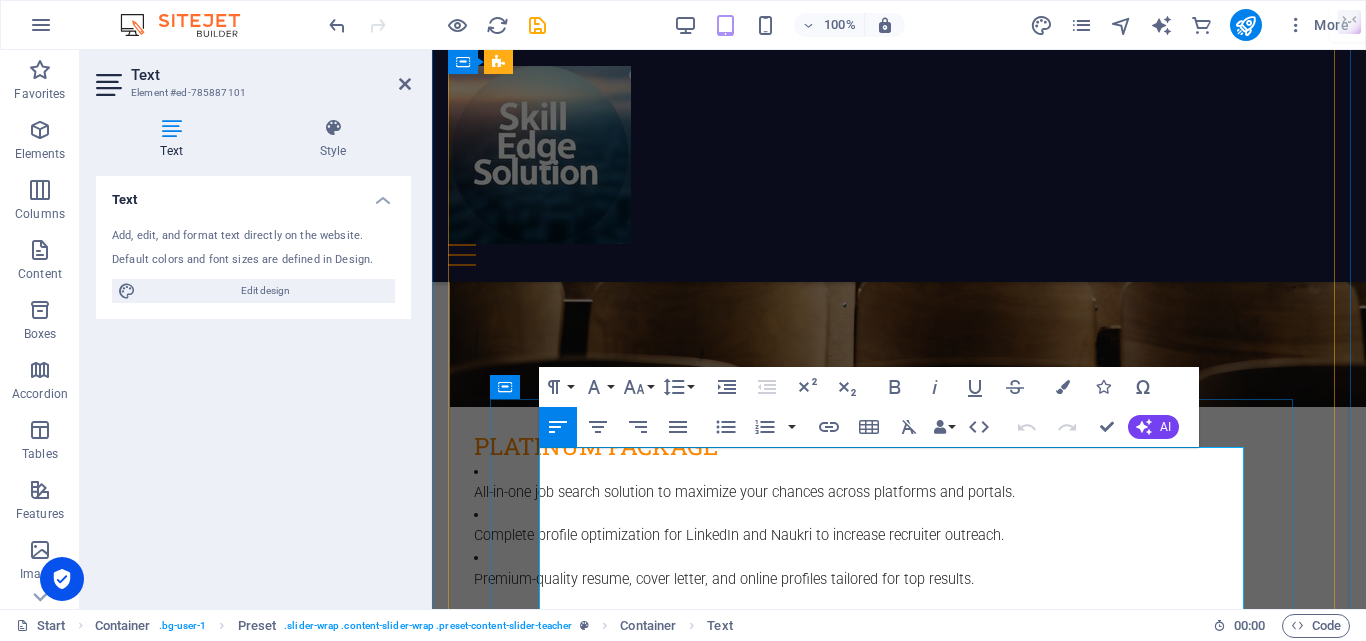 drag, startPoint x: 975, startPoint y: 456, endPoint x: 541, endPoint y: 460, distance: 434.01843 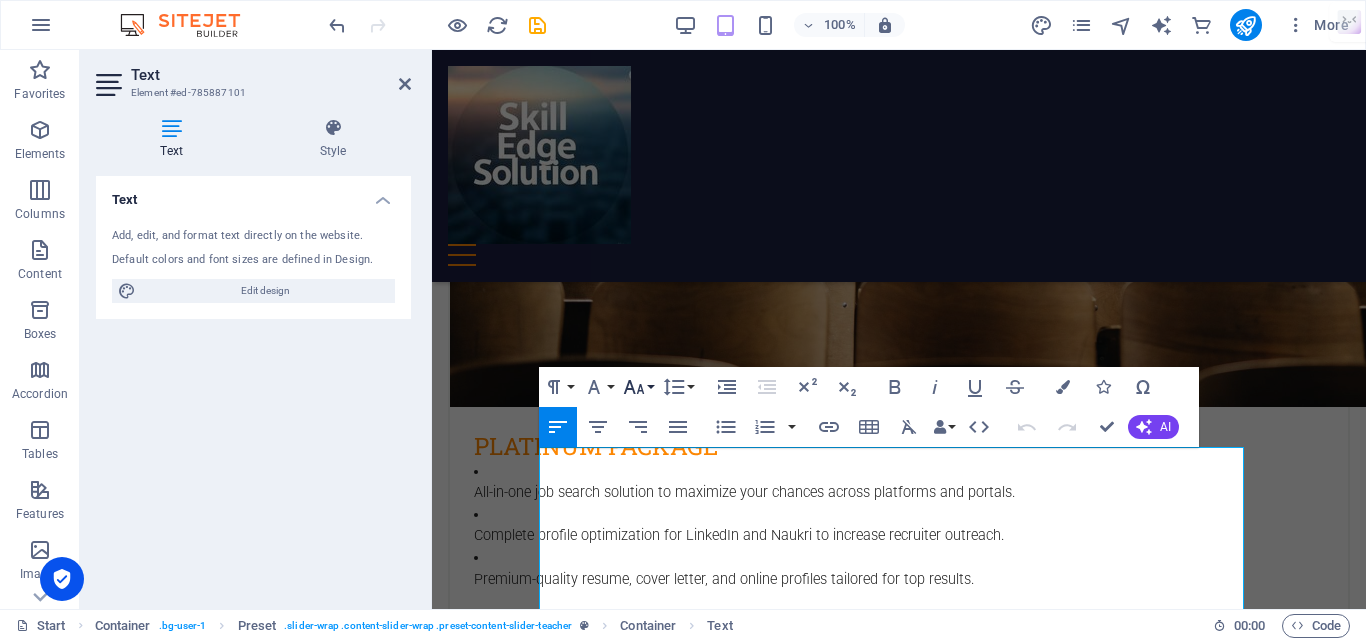 click 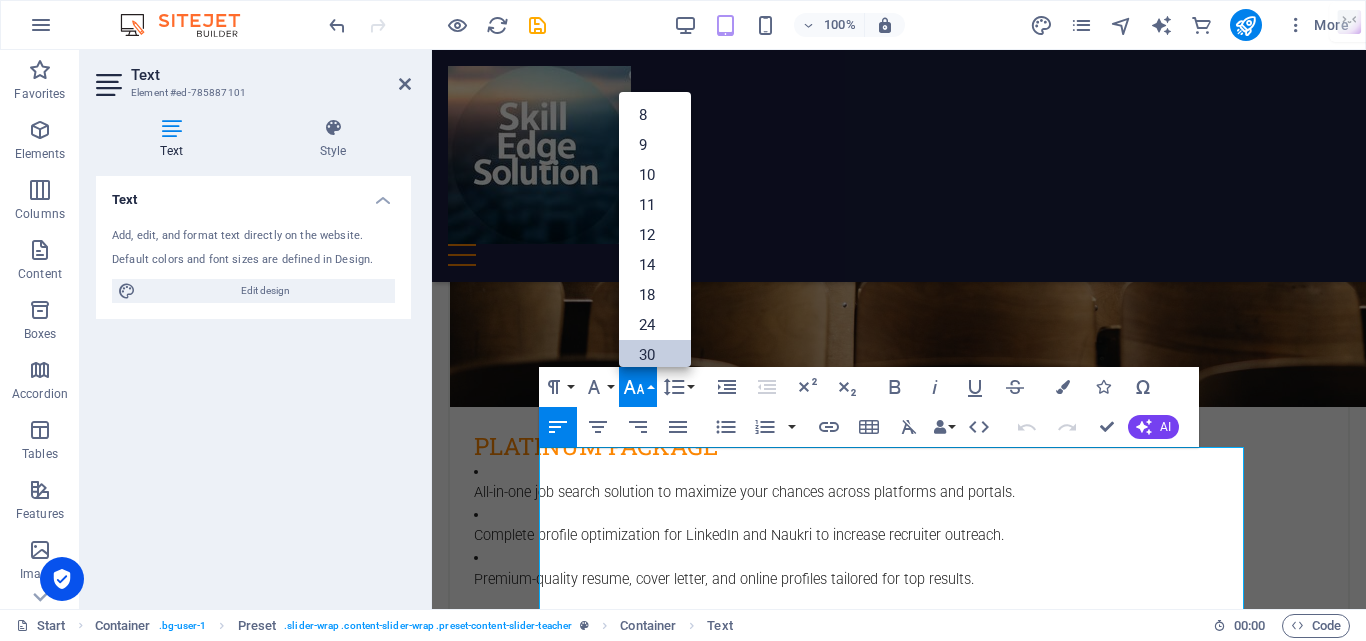 click on "30" at bounding box center [655, 355] 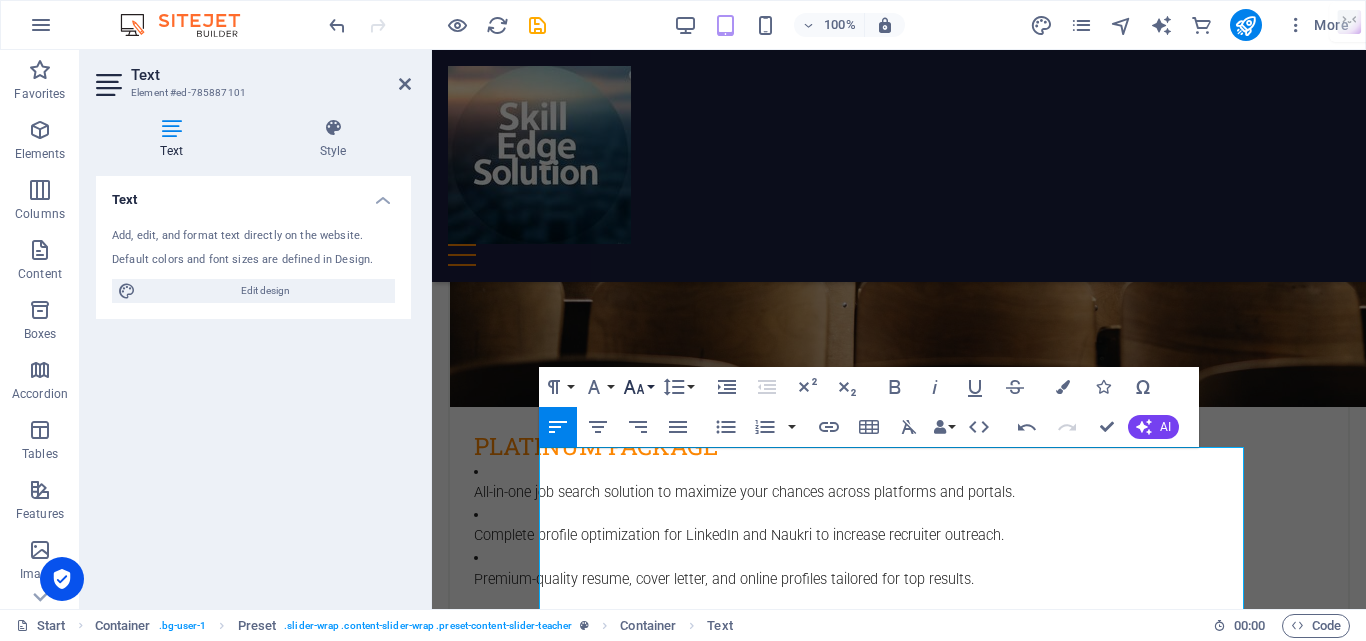 click 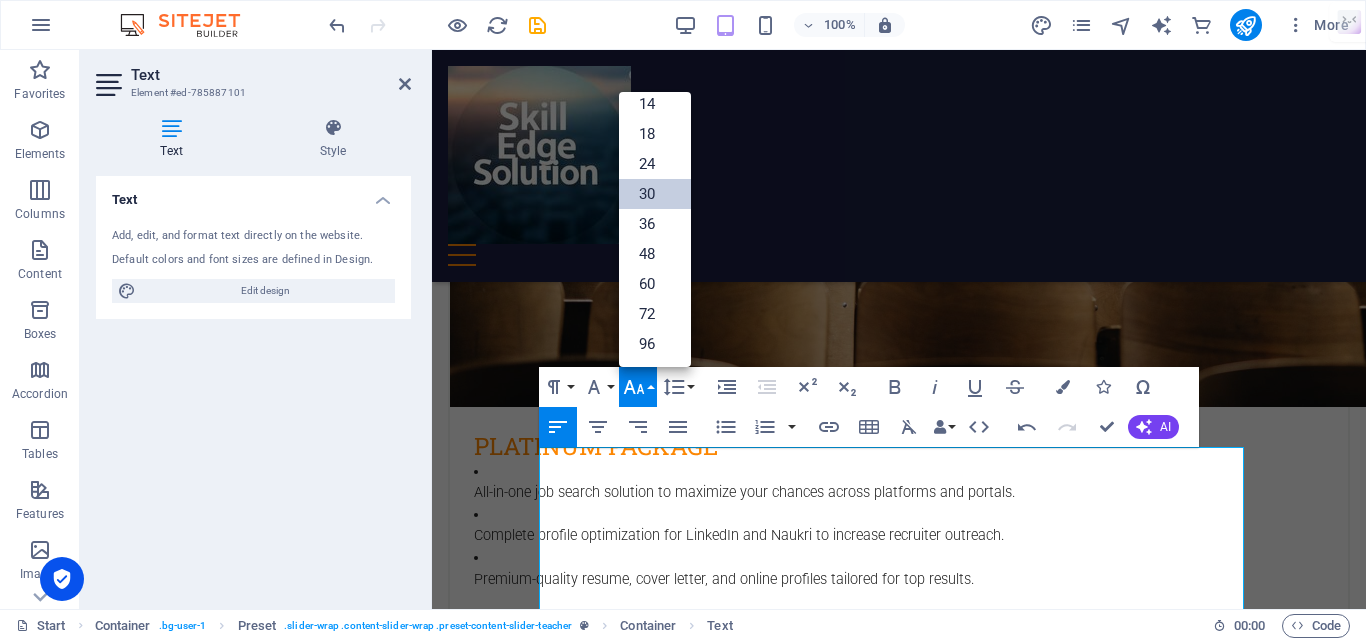 scroll, scrollTop: 161, scrollLeft: 0, axis: vertical 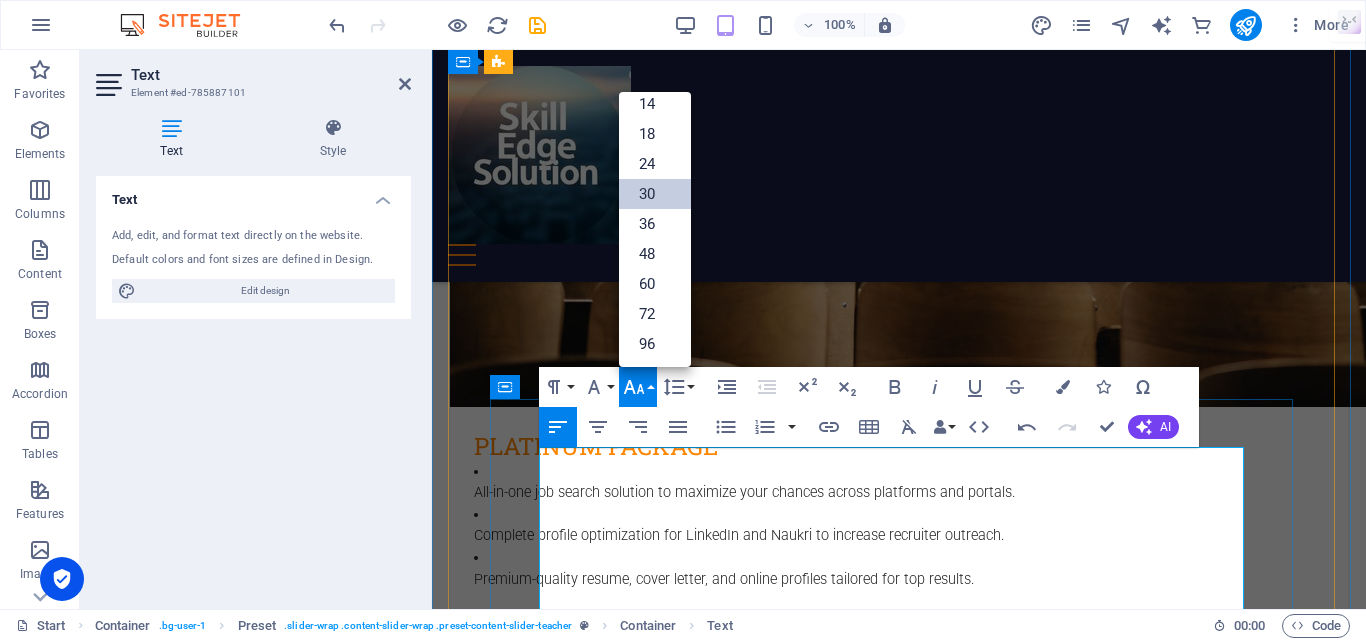 click on "Education Programs" at bounding box center (899, 6355) 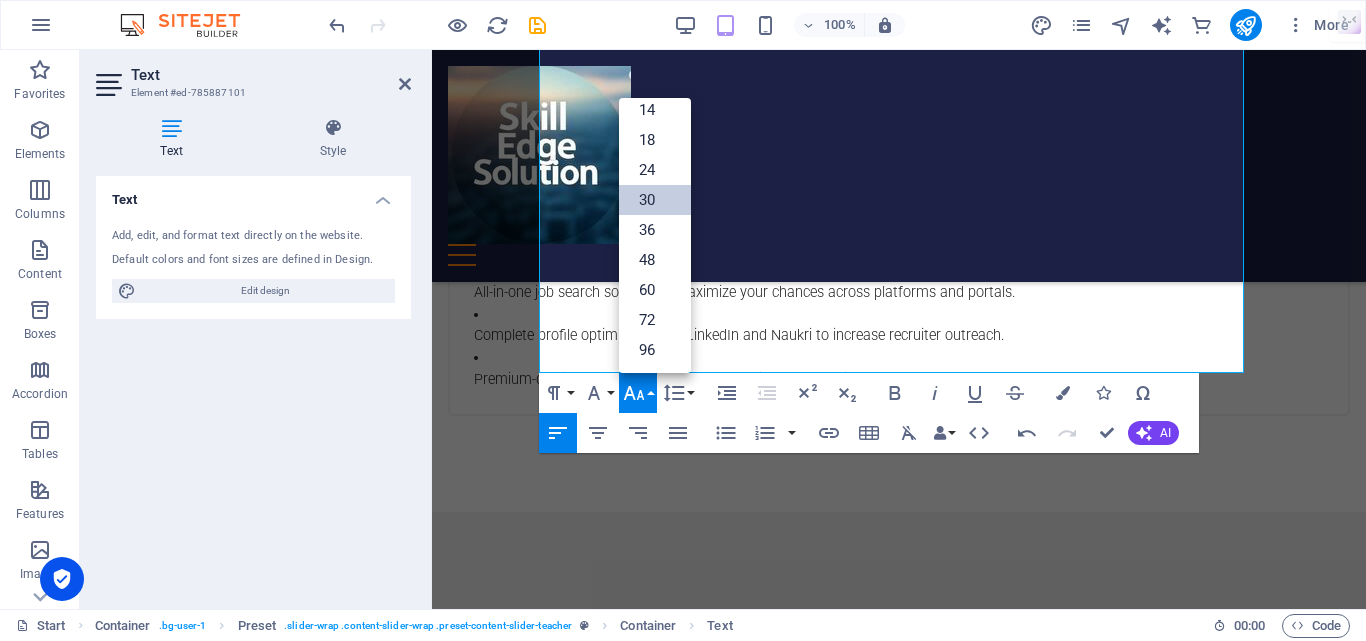 scroll, scrollTop: 5686, scrollLeft: 0, axis: vertical 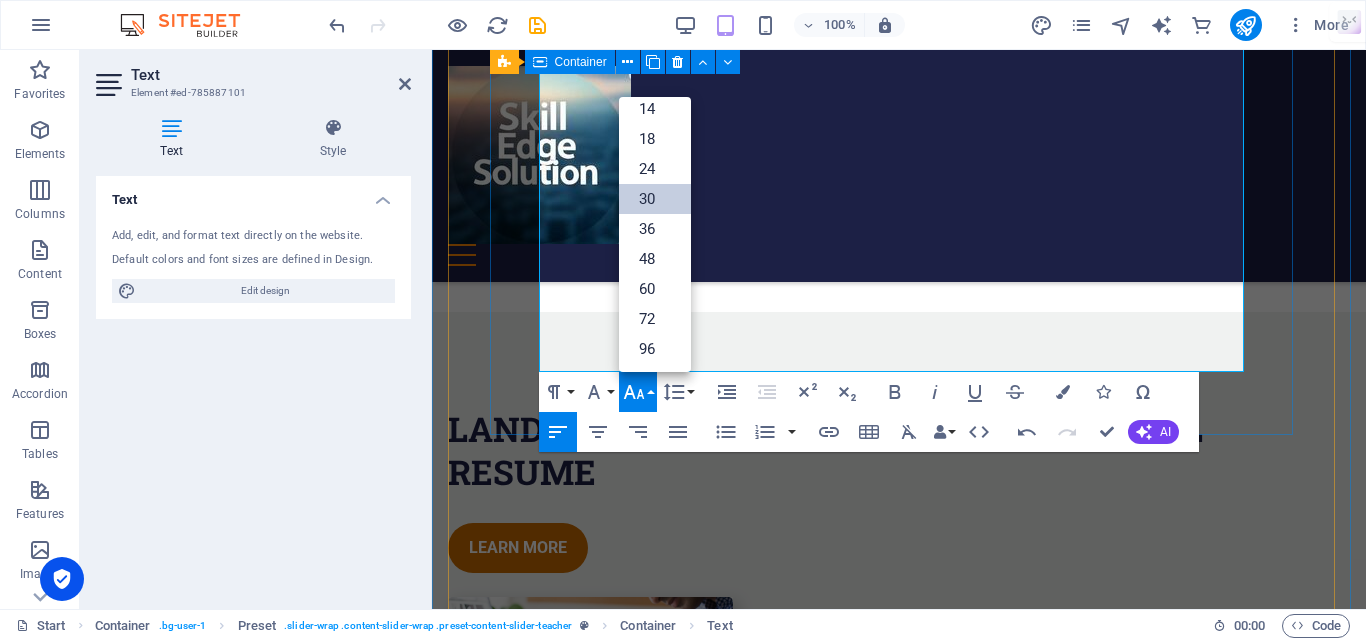 click on "Education Programs Pursue your academic dreams with SSkillEdge, an authorized partner of  Sikkim Skill University  and other reputed online universities. Whether you're aiming for a graduation degree, postgraduate program, or specialized courses, we connect you with top-tier institutions to shape your future. Graduation & Post-Graduation:  Flexible, high-quality programs tailored to your career goals. Top Universities:  Partnered with leading online universities for globally recognized degrees. Study Abroad Guidance:  Expert assistance to help you enroll in international universities with ease. Contact us [DATE] to explore your education options and take the first step toward a brighter future! Connect with Us  at [PHONE_NUMBER]" at bounding box center [899, 6126] 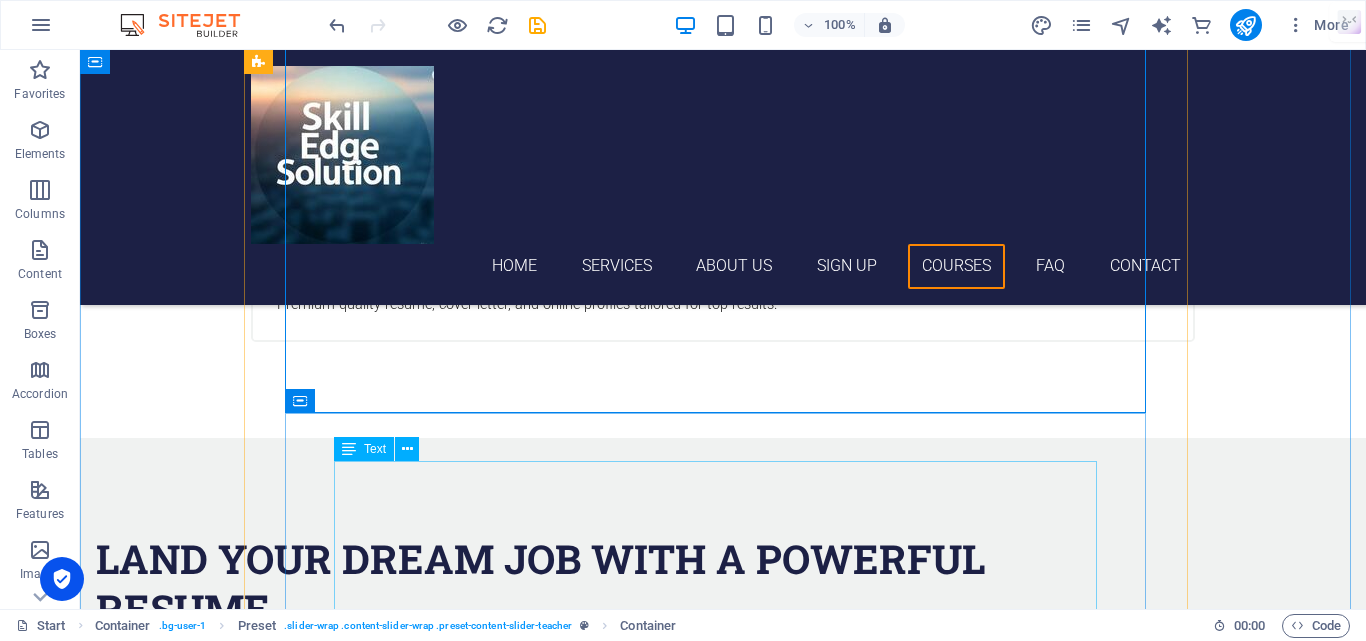 scroll, scrollTop: 5900, scrollLeft: 0, axis: vertical 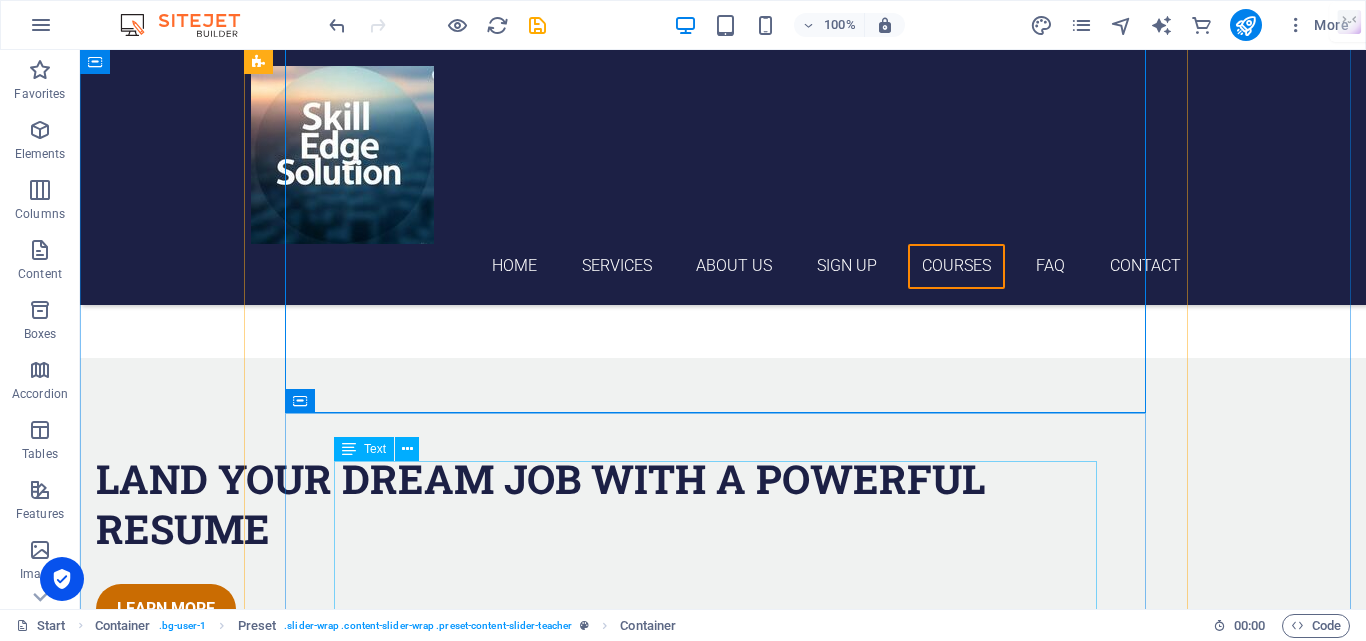 click on "Study Abroad Guidance Embark on a global academic journey with SSkillEdge! We provide expert guidance for studying abroad in top destinations like  [GEOGRAPHIC_DATA], [GEOGRAPHIC_DATA], [GEOGRAPHIC_DATA] , and many more countries. Our personalized support ensures you find the perfect university and program to achieve your educational and career goals. Global Opportunities:  Explore undergraduate, postgraduate, and specialized programs in leading international universities. End-to-End Support:  From university selection and application assistance to visa guidance and pre-departure support. Top Destinations:  Study in world-class education hubs including [GEOGRAPHIC_DATA], [GEOGRAPHIC_DATA], [GEOGRAPHIC_DATA], and beyond. Personalized Counseling:  Tailored advice to match your academic aspirations and budget. Ready to study abroad? Let SSkillEdge guide you to your dream university!" at bounding box center [723, 6716] 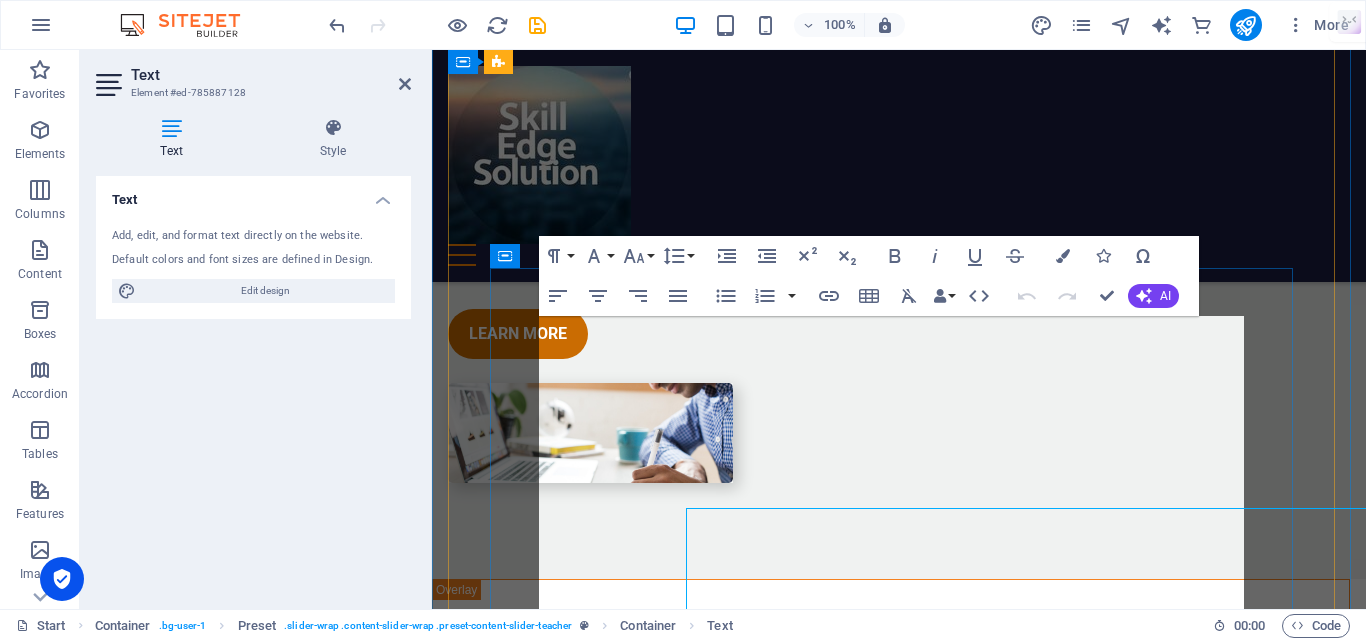 scroll, scrollTop: 5853, scrollLeft: 0, axis: vertical 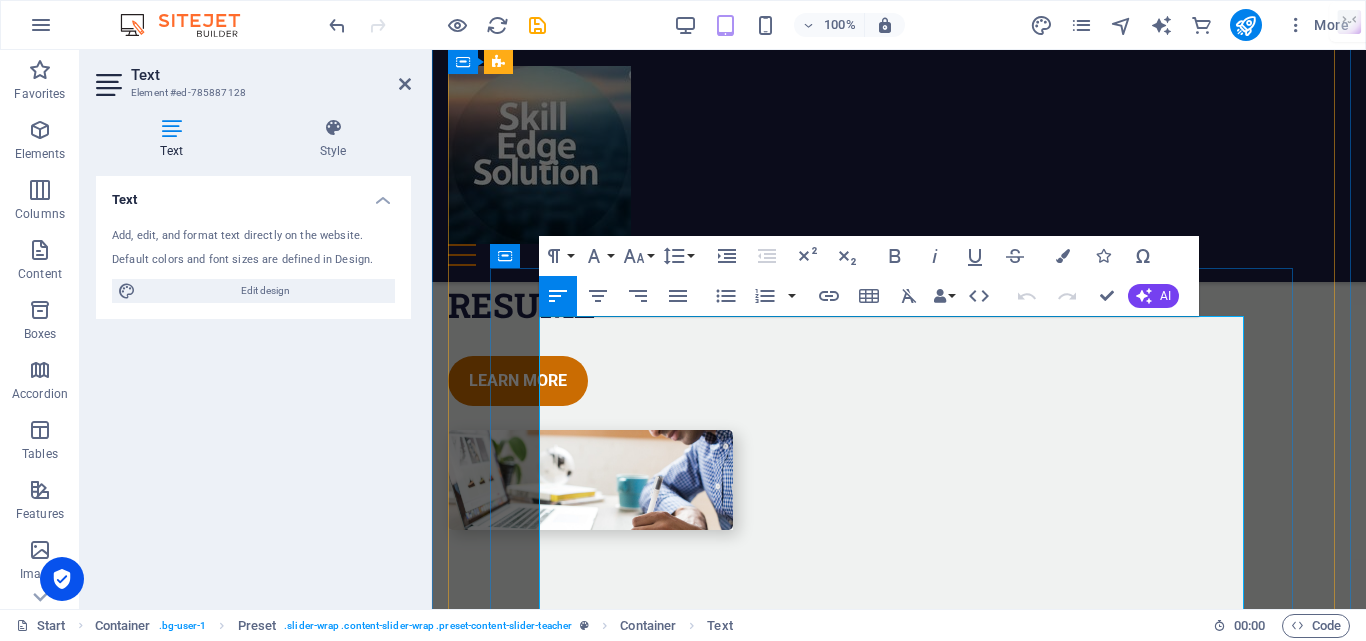 drag, startPoint x: 1017, startPoint y: 339, endPoint x: 545, endPoint y: 319, distance: 472.42355 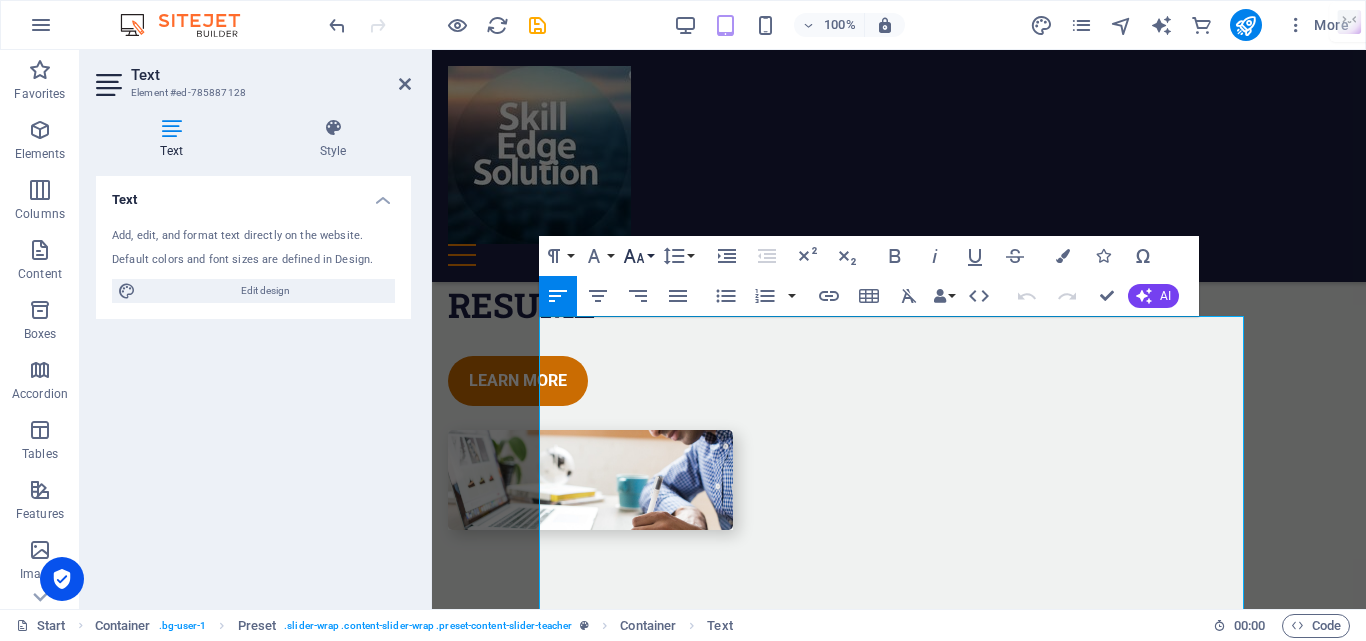 click 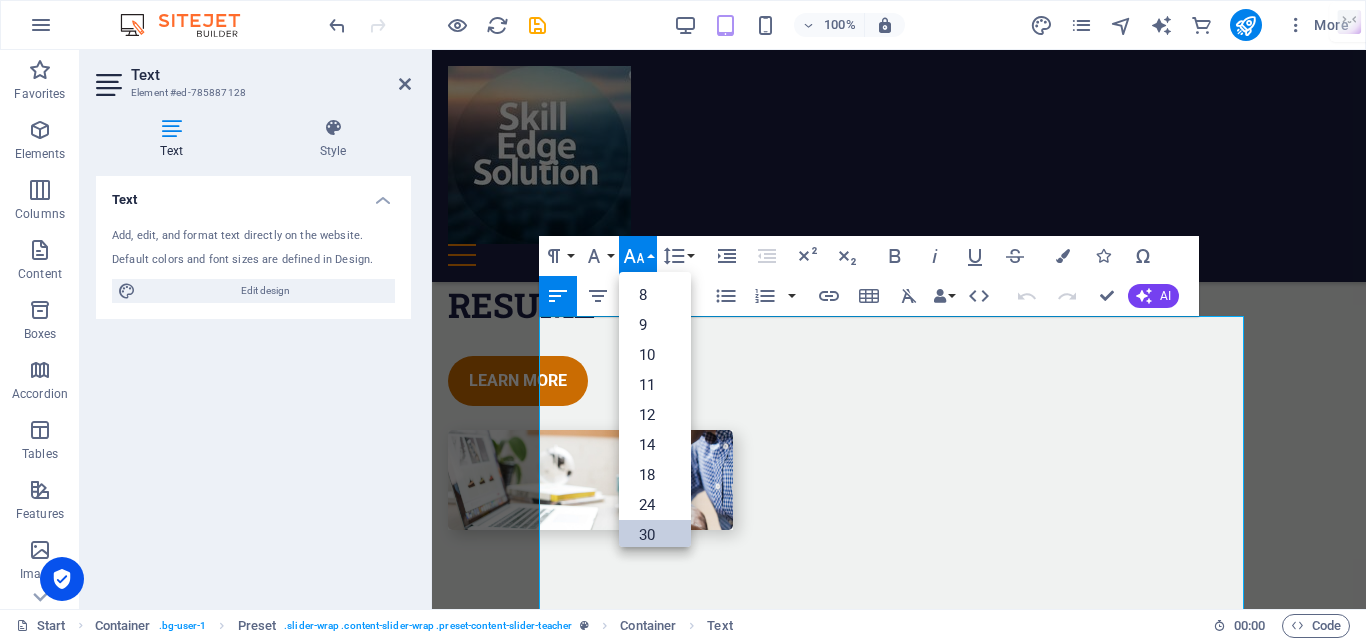 click on "30" at bounding box center [655, 535] 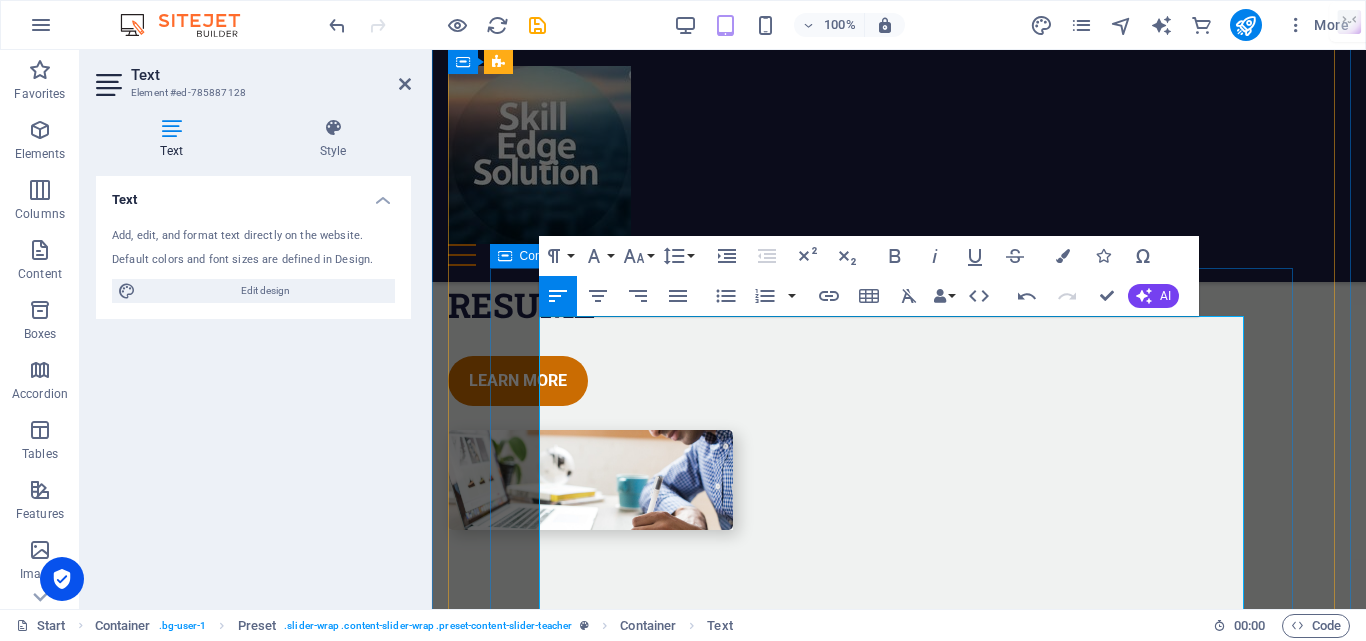 click on "Study Abroad Guidance Embark on a global academic journey with SSkillEdge! We provide expert guidance for studying abroad in top destinations like  [GEOGRAPHIC_DATA], [GEOGRAPHIC_DATA], [GEOGRAPHIC_DATA] , and many more countries. Our personalized support ensures you find the perfect university and program to achieve your educational and career goals. Global Opportunities:  Explore undergraduate, postgraduate, and specialized programs in leading international universities. End-to-End Support:  From university selection and application assistance to visa guidance and pre-departure support. Top Destinations:  Study in world-class education hubs including [GEOGRAPHIC_DATA], [GEOGRAPHIC_DATA], [GEOGRAPHIC_DATA], and beyond. Personalized Counseling:  Tailored advice to match your academic aspirations and budget. Ready to study abroad? Let SSkillEdge guide you to your dream university!" at bounding box center [899, 6457] 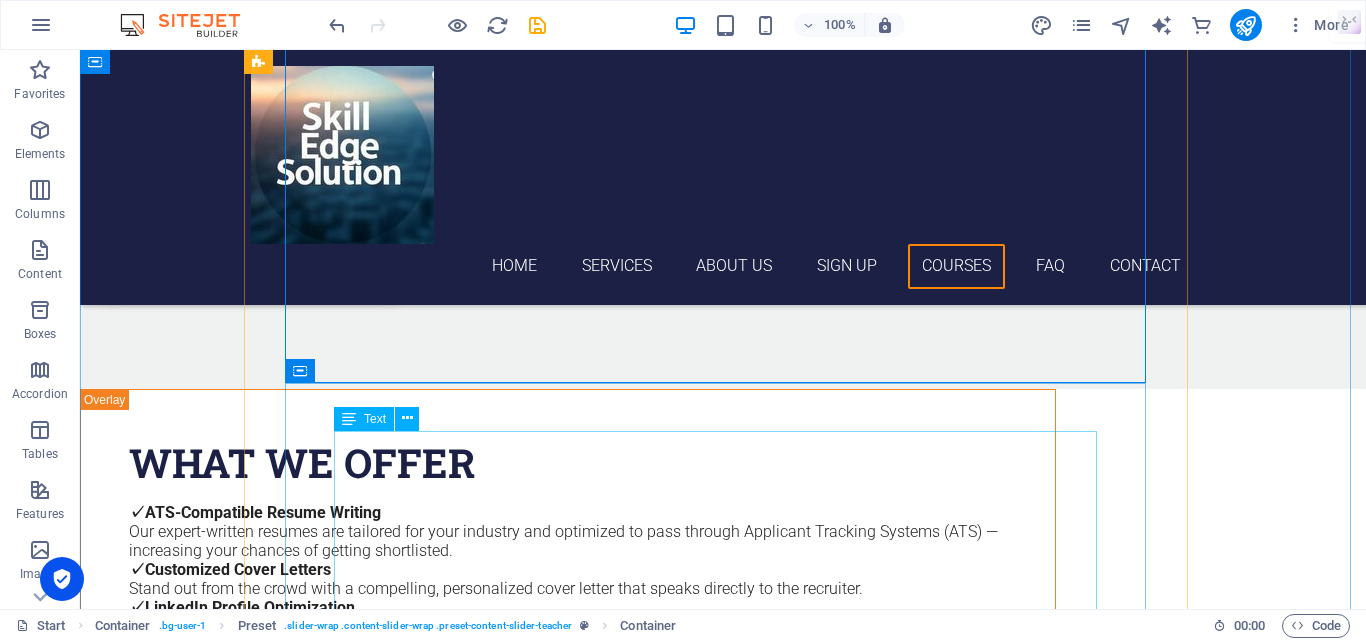 click on "Health & Motor Insurance As a trusted partner of  Policybazaar , SSkillEdge offers premium health and motor insurance plans at  discounted prices  with unparalleled service. Protect what matters most with our customized insurance solutions. Exclusive Discounts:  Save more with our competitive pricing. Top Insurers:  Choose from India’s leading insurance providers. Hassle-Free Support:  Our team ensures a smooth claim process and ongoing assistance. Secure your future with the best insurance plans. Contact us for a free quote!" at bounding box center (723, 6703) 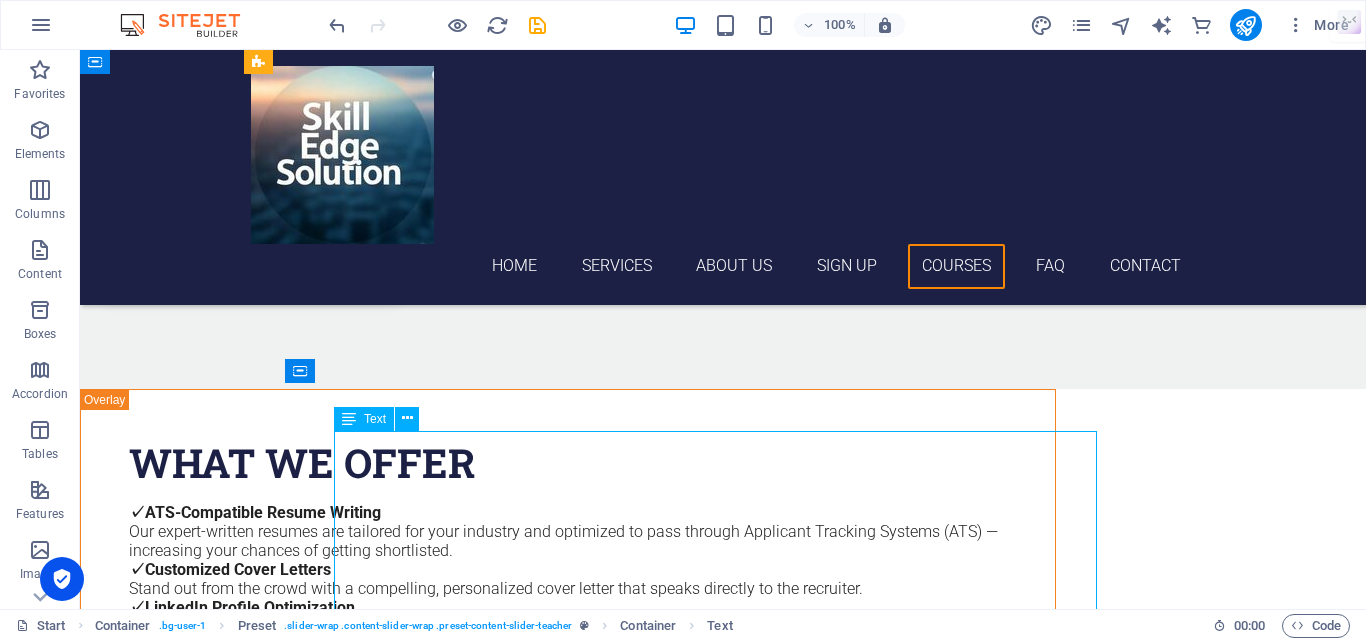 click on "Health & Motor Insurance As a trusted partner of  Policybazaar , SSkillEdge offers premium health and motor insurance plans at  discounted prices  with unparalleled service. Protect what matters most with our customized insurance solutions. Exclusive Discounts:  Save more with our competitive pricing. Top Insurers:  Choose from India’s leading insurance providers. Hassle-Free Support:  Our team ensures a smooth claim process and ongoing assistance. Secure your future with the best insurance plans. Contact us for a free quote!" at bounding box center (723, 6703) 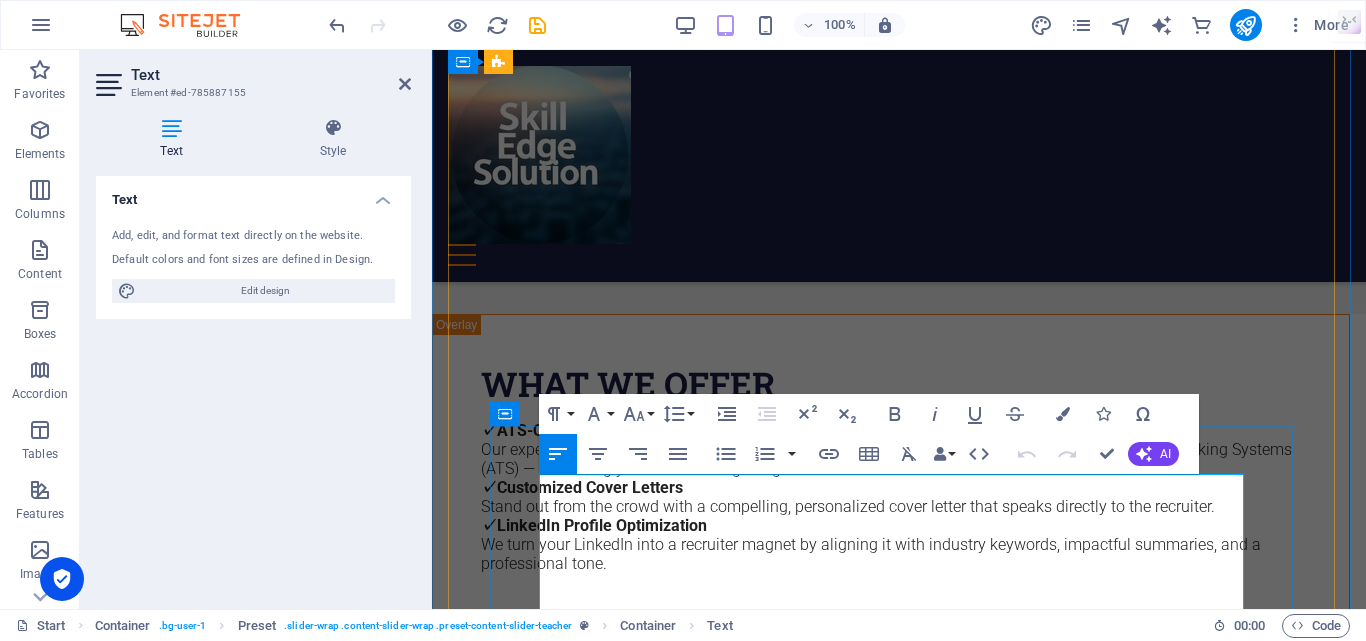 drag, startPoint x: 1058, startPoint y: 501, endPoint x: 540, endPoint y: 479, distance: 518.467 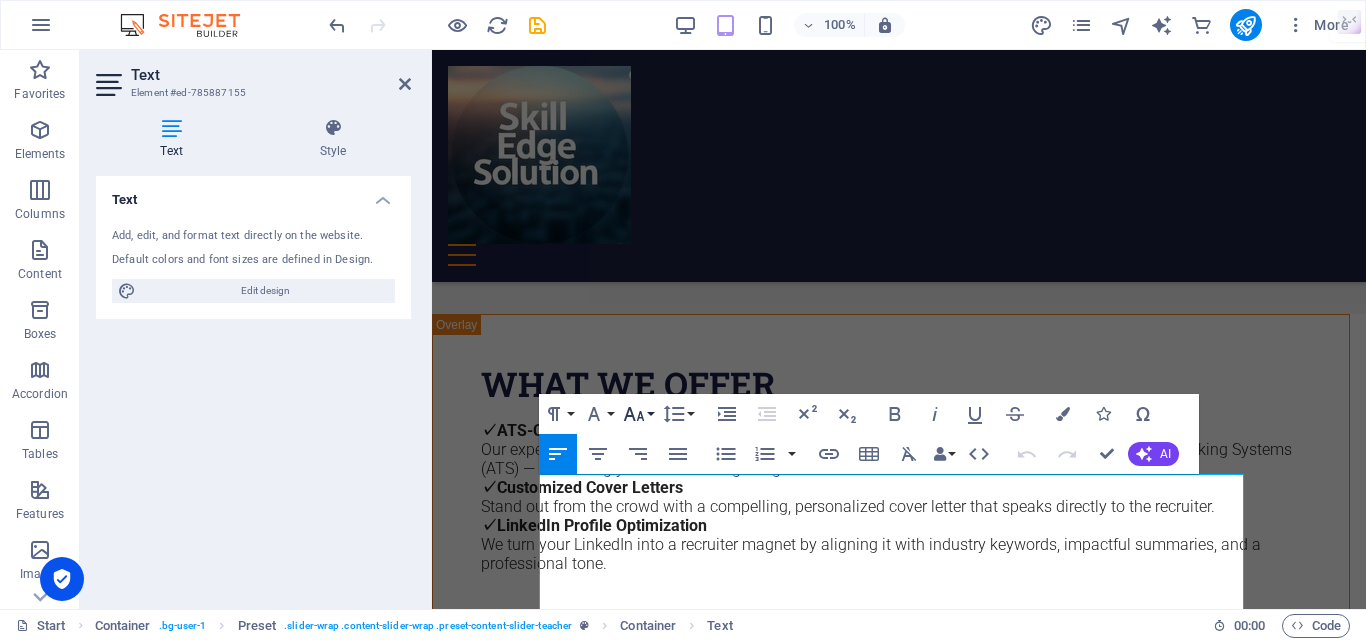 click 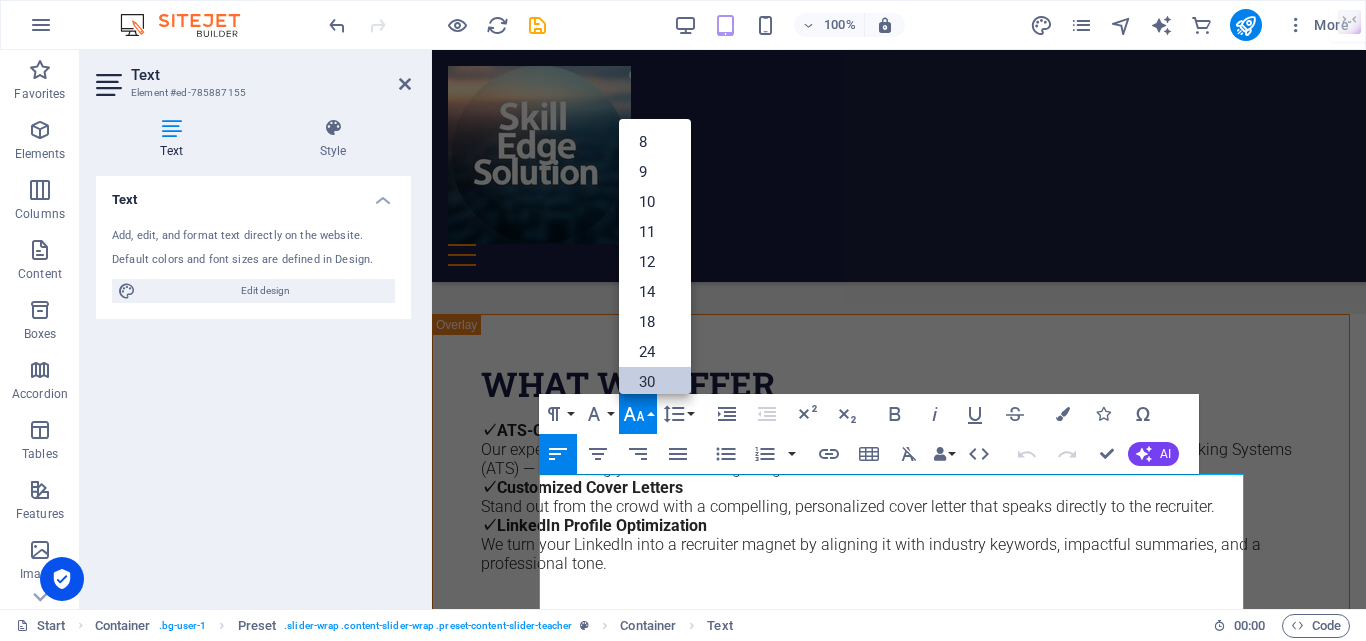 click on "30" at bounding box center (655, 382) 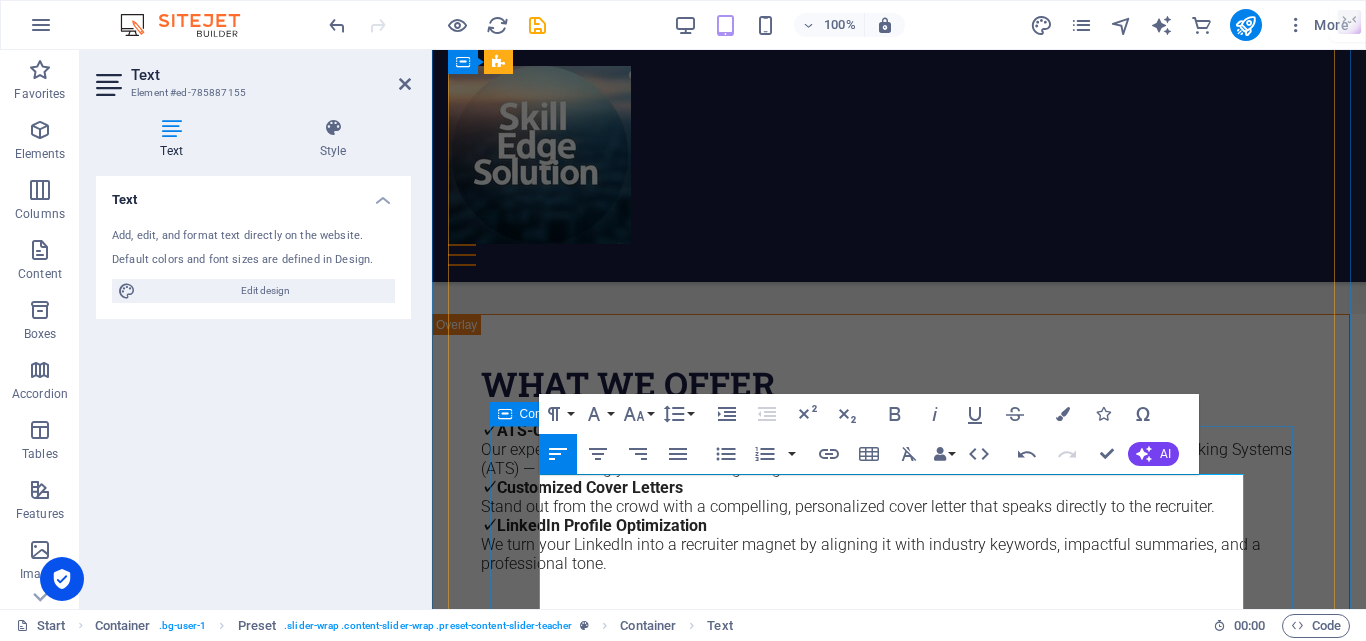 click on "Health & Motor Insurance As a trusted partner of  Policybazaar , SSkillEdge offers premium health and motor insurance plans at  discounted prices  with unparalleled service. Protect what matters most with our customized insurance solutions. Exclusive Discounts:  Save more with our competitive pricing. Top Insurers:  Choose from India’s leading insurance providers. Hassle-Free Support:  Our team ensures a smooth claim process and ongoing assistance. Secure your future with the best insurance plans. Contact us for a free quote!" at bounding box center [899, 6602] 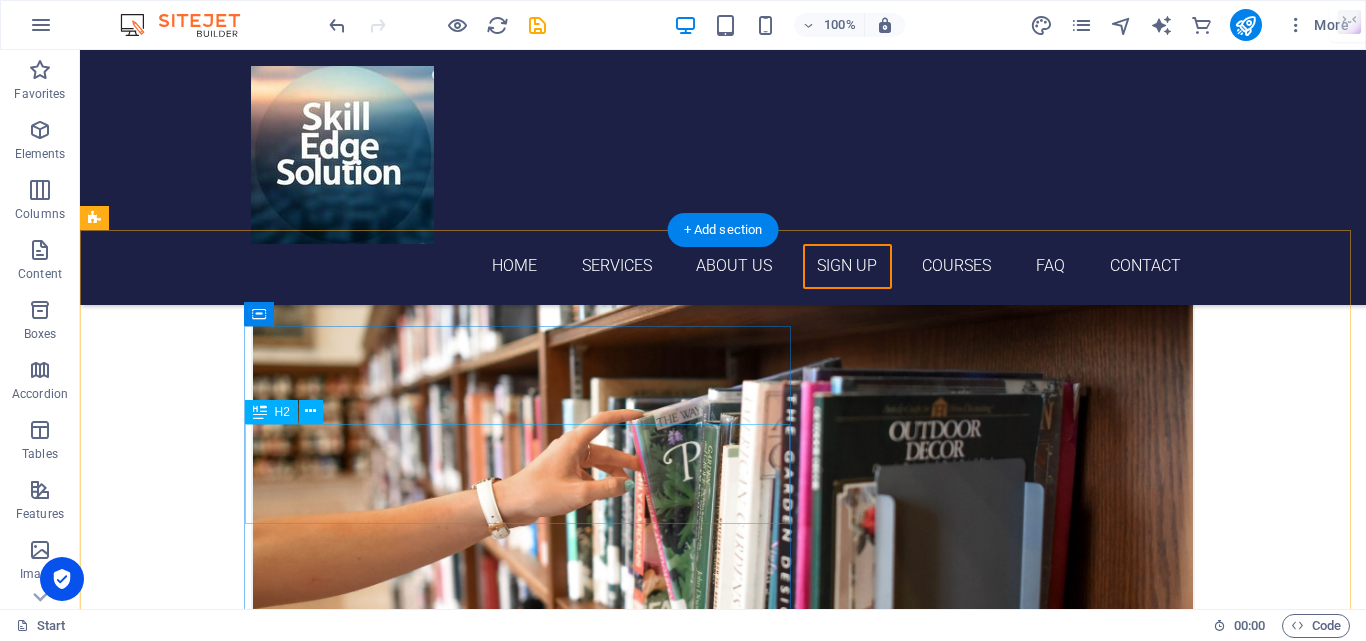 scroll, scrollTop: 3965, scrollLeft: 0, axis: vertical 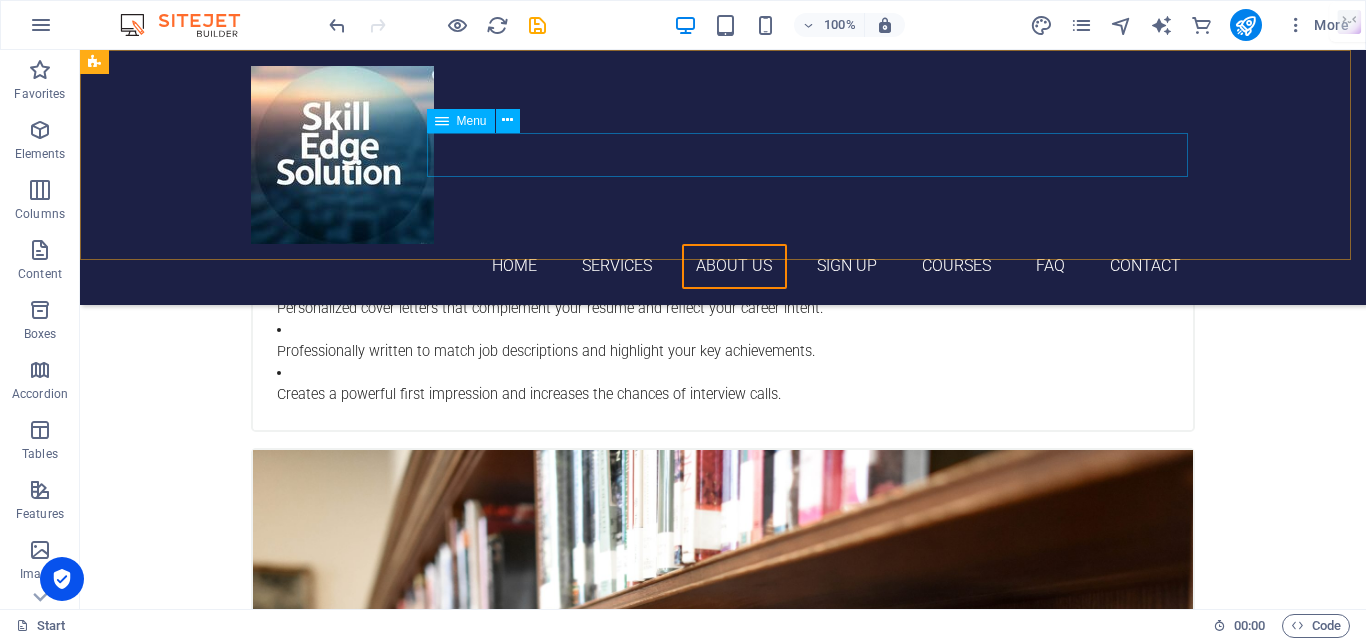 click on "Home Services About US Sign up Courses FAQ Contact" at bounding box center [723, 266] 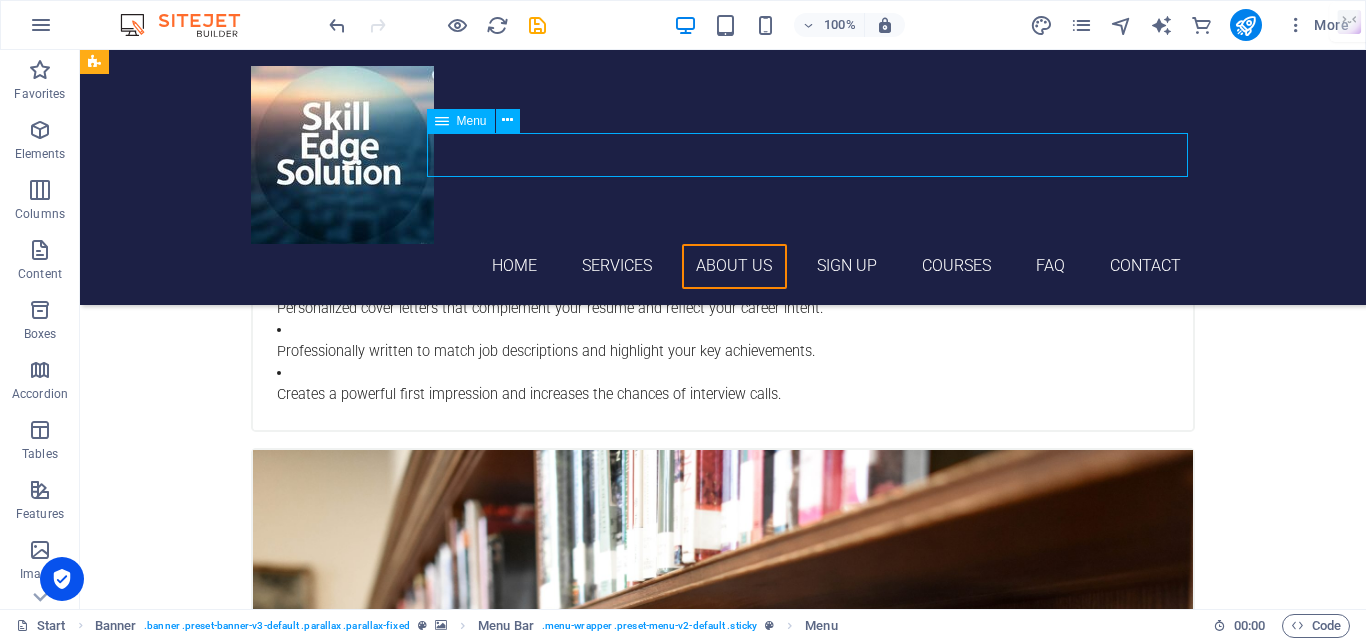 click on "Home Services About US Sign up Courses FAQ Contact" at bounding box center [723, 266] 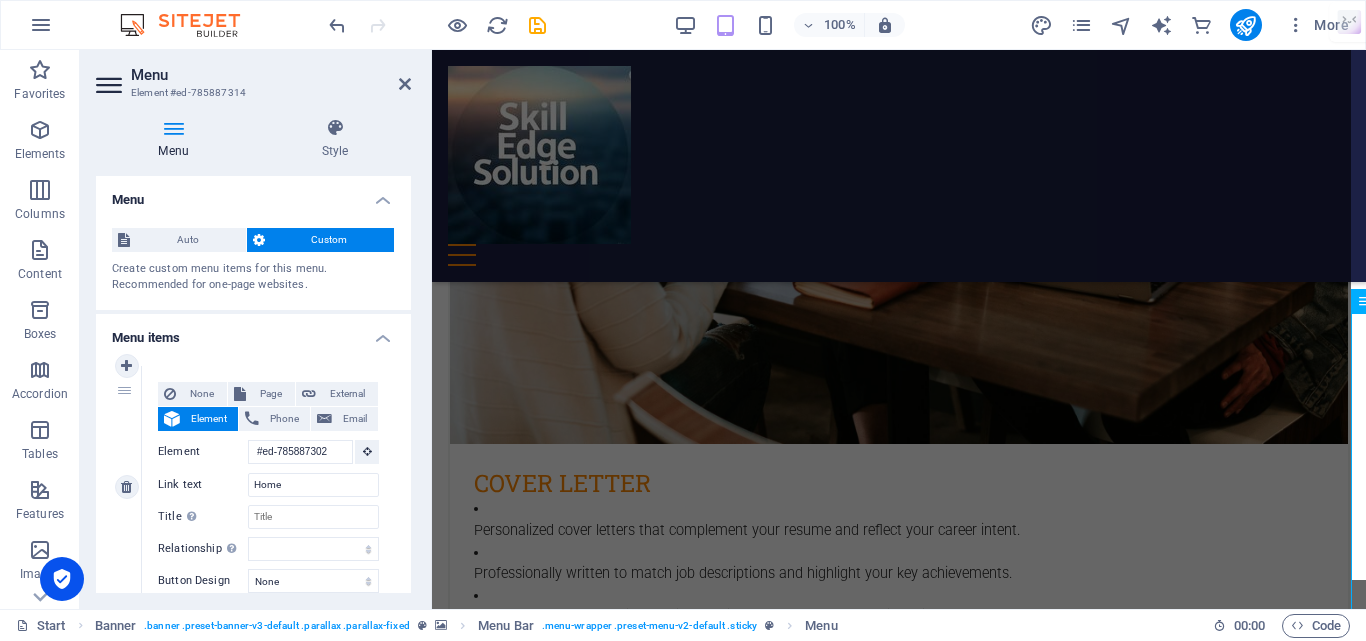 scroll, scrollTop: 3553, scrollLeft: 0, axis: vertical 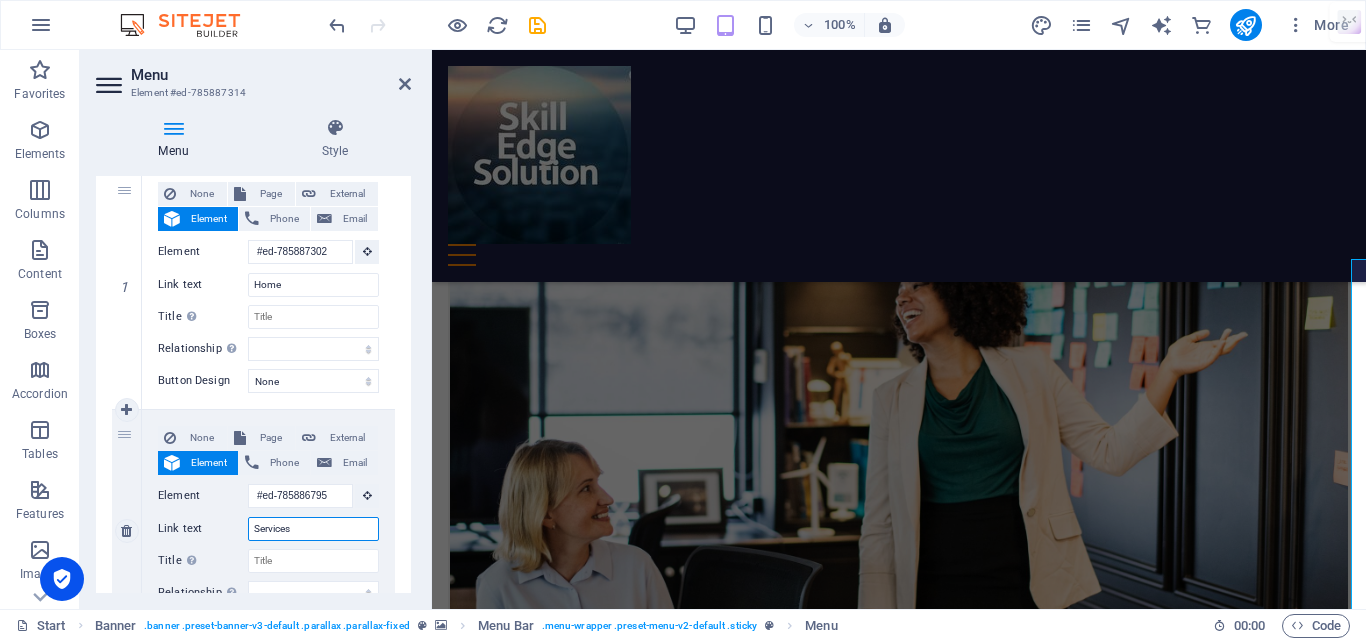 click on "Services" at bounding box center (313, 529) 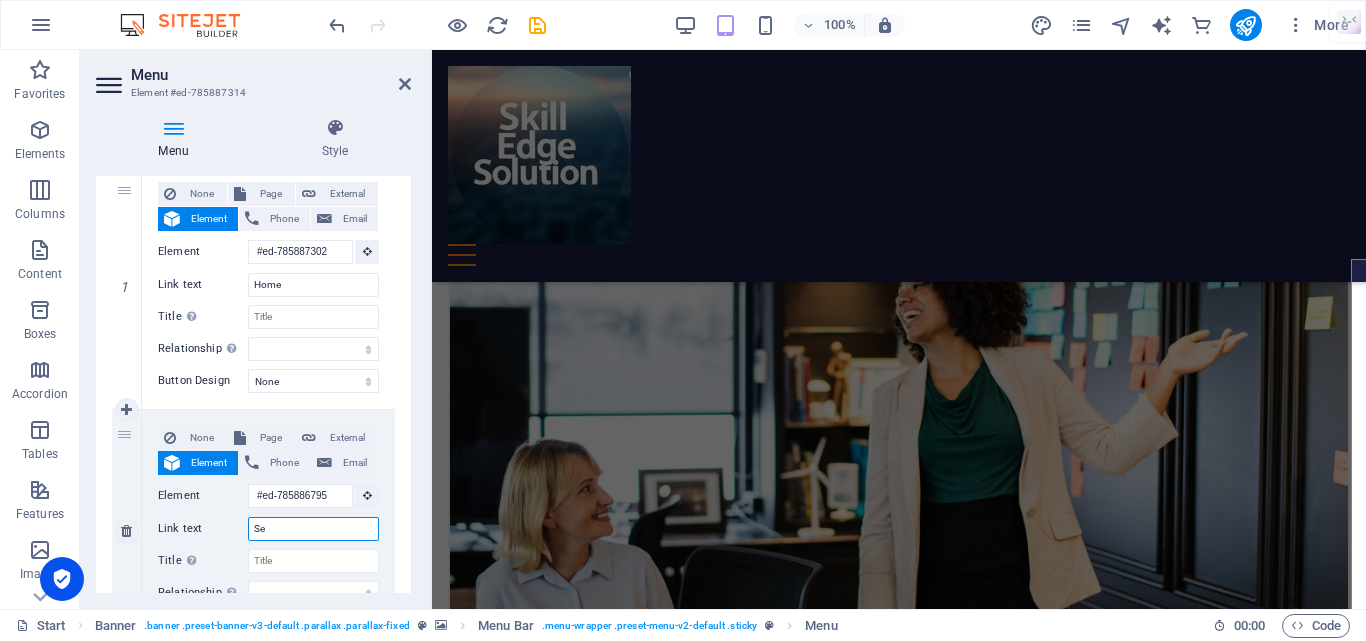 type on "S" 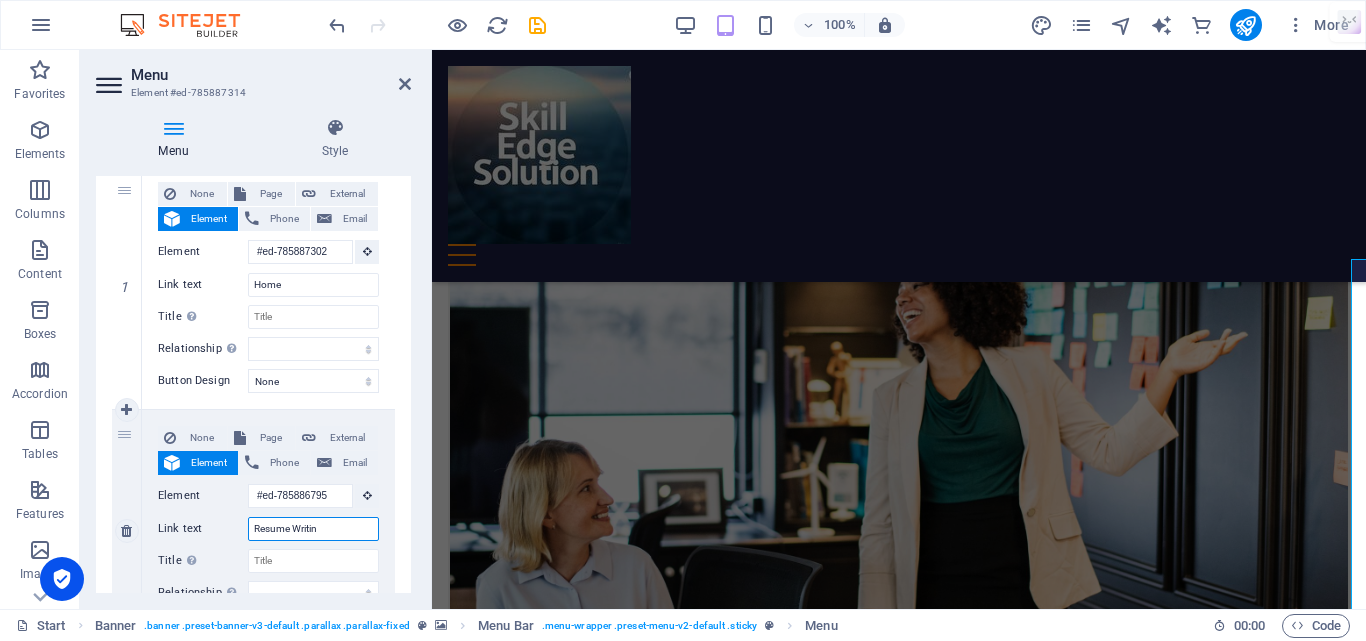type on "Resume Writing" 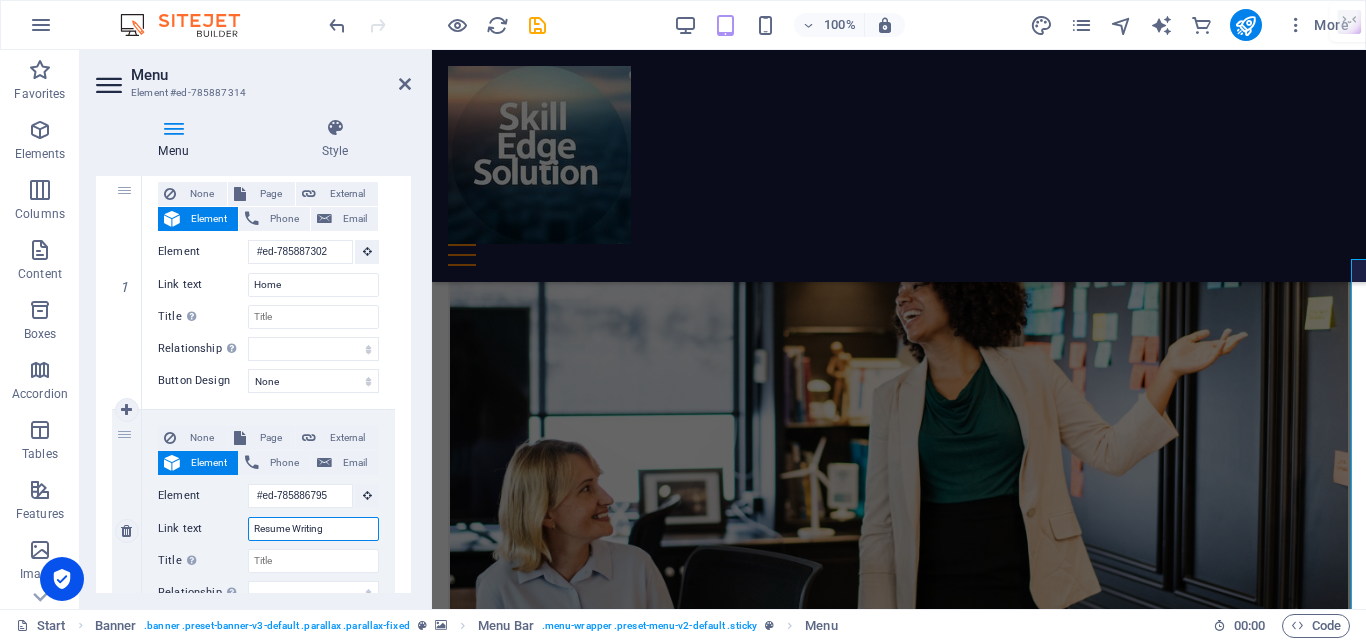 select 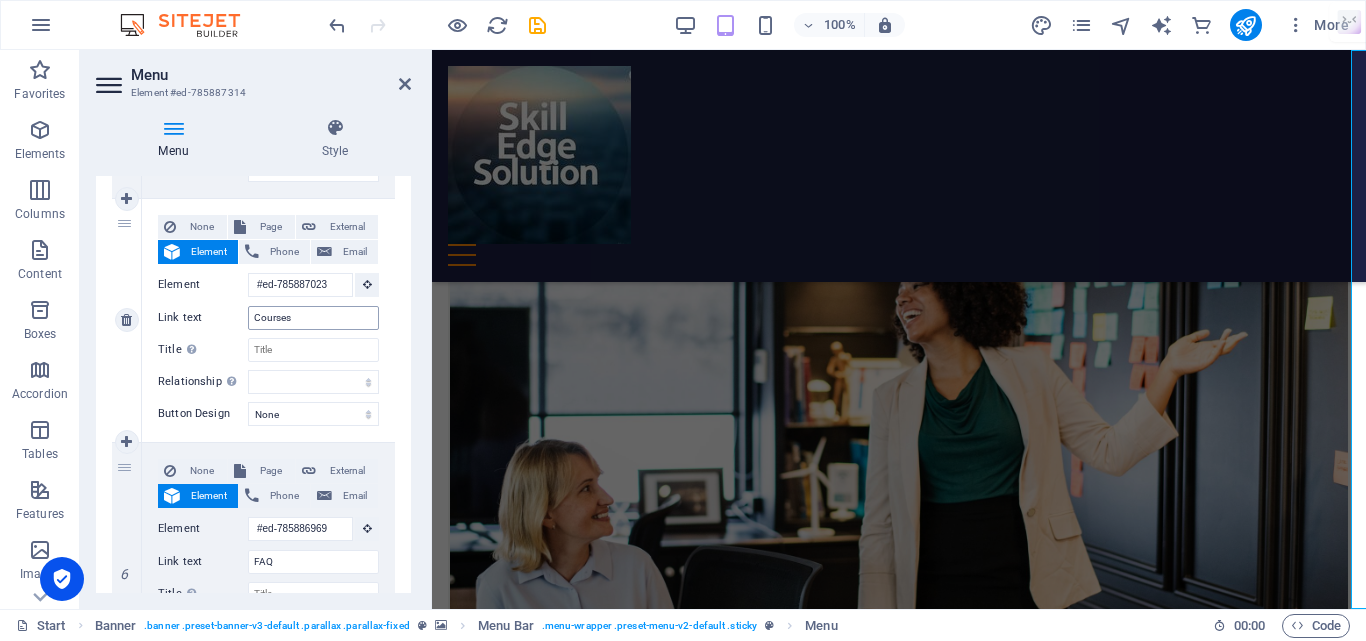 scroll, scrollTop: 1100, scrollLeft: 0, axis: vertical 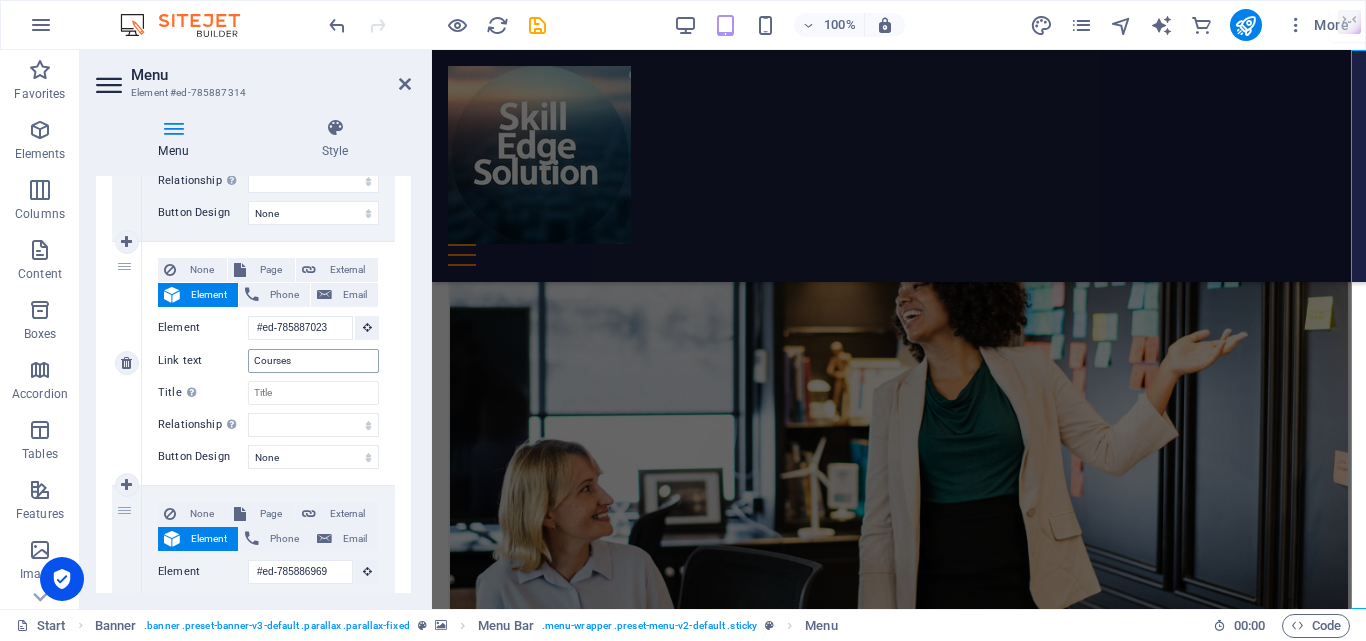 type on "Resume Writing" 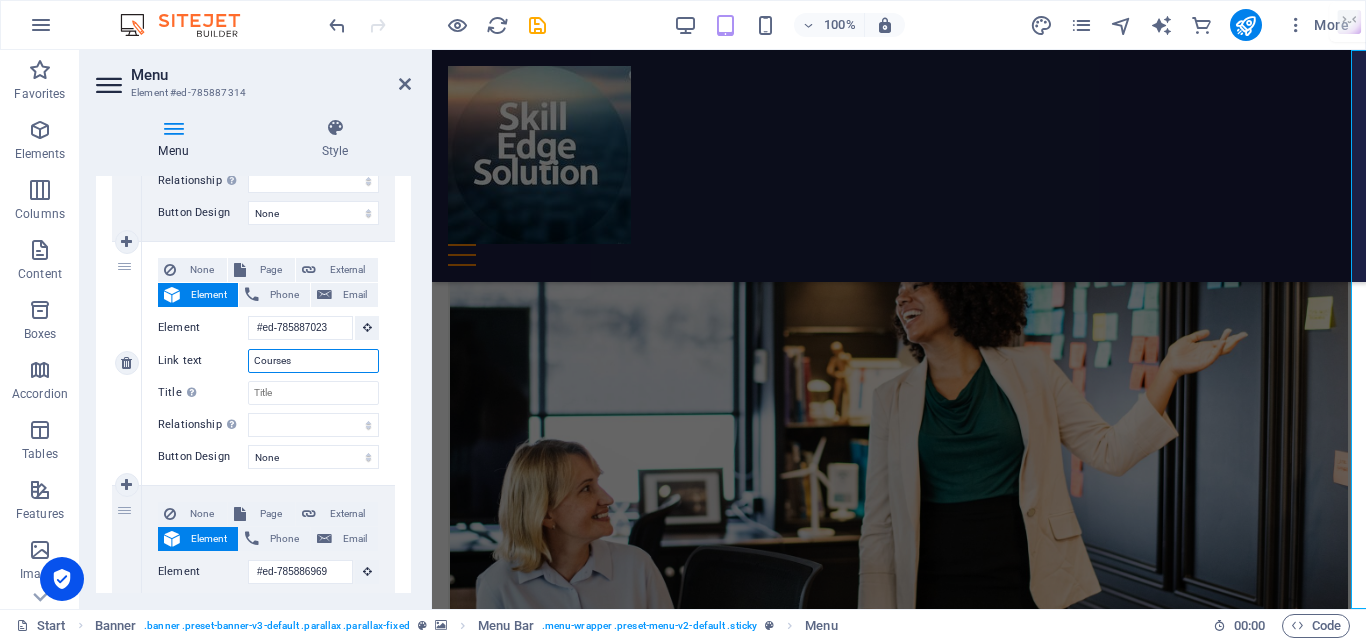 click on "Courses" at bounding box center (313, 361) 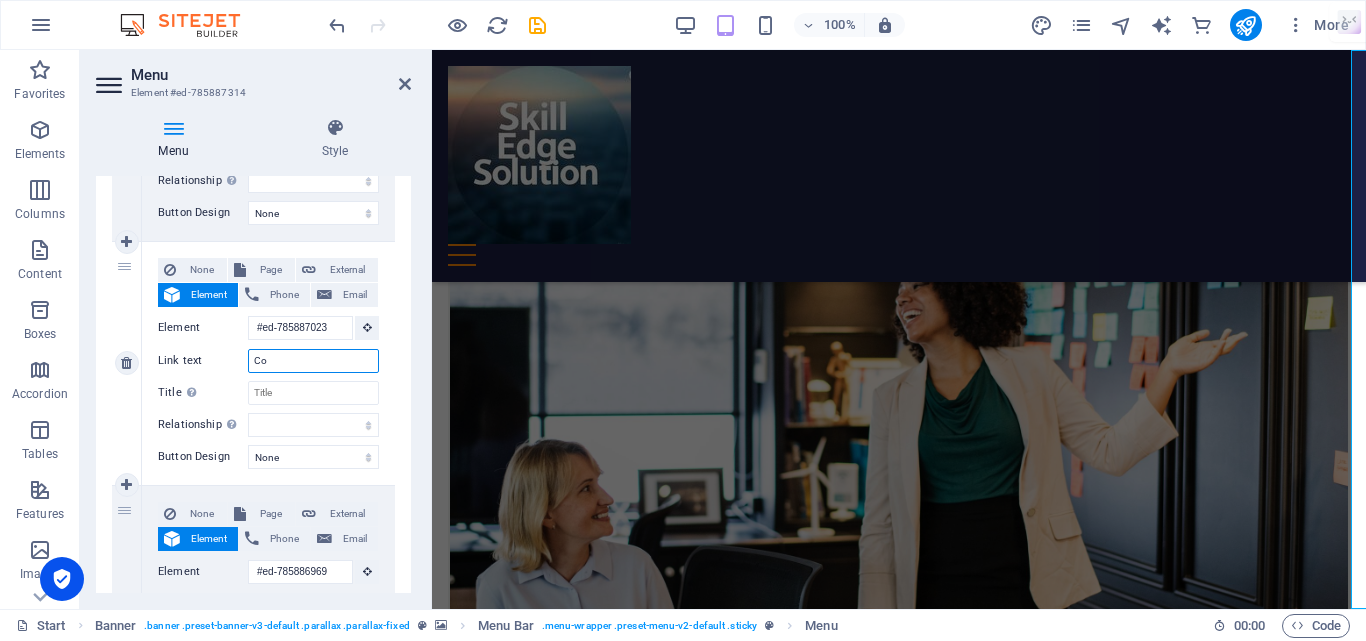 type on "C" 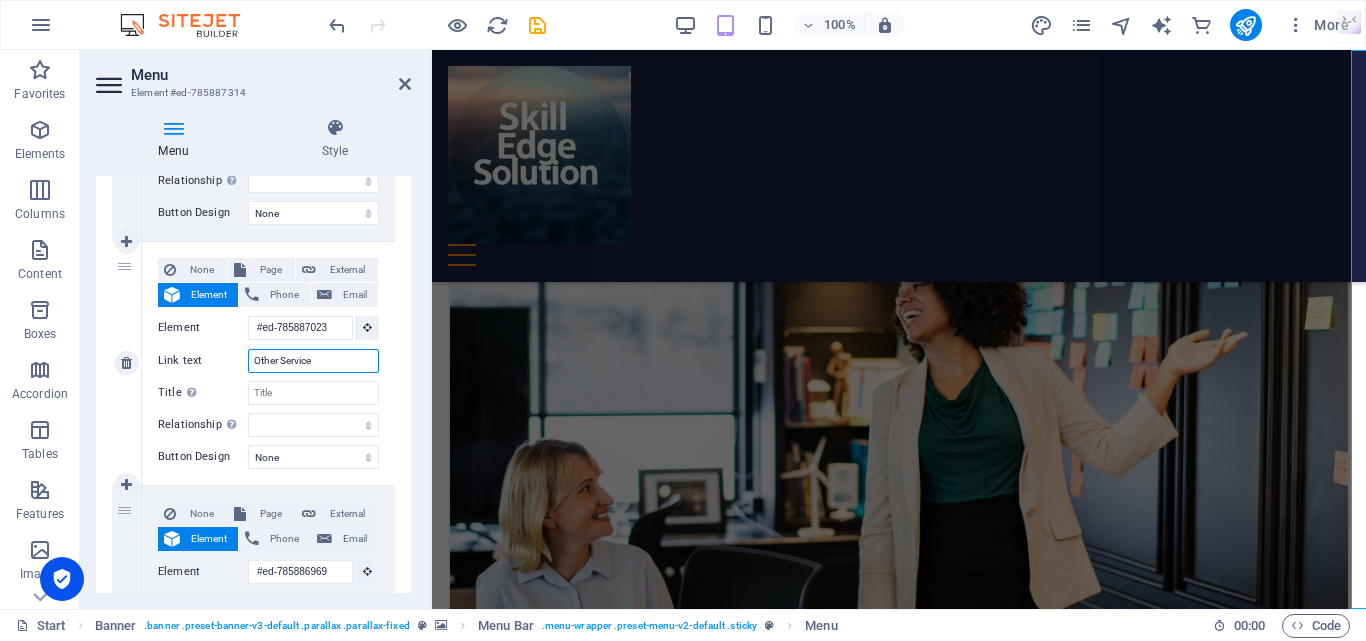 type on "Other Services" 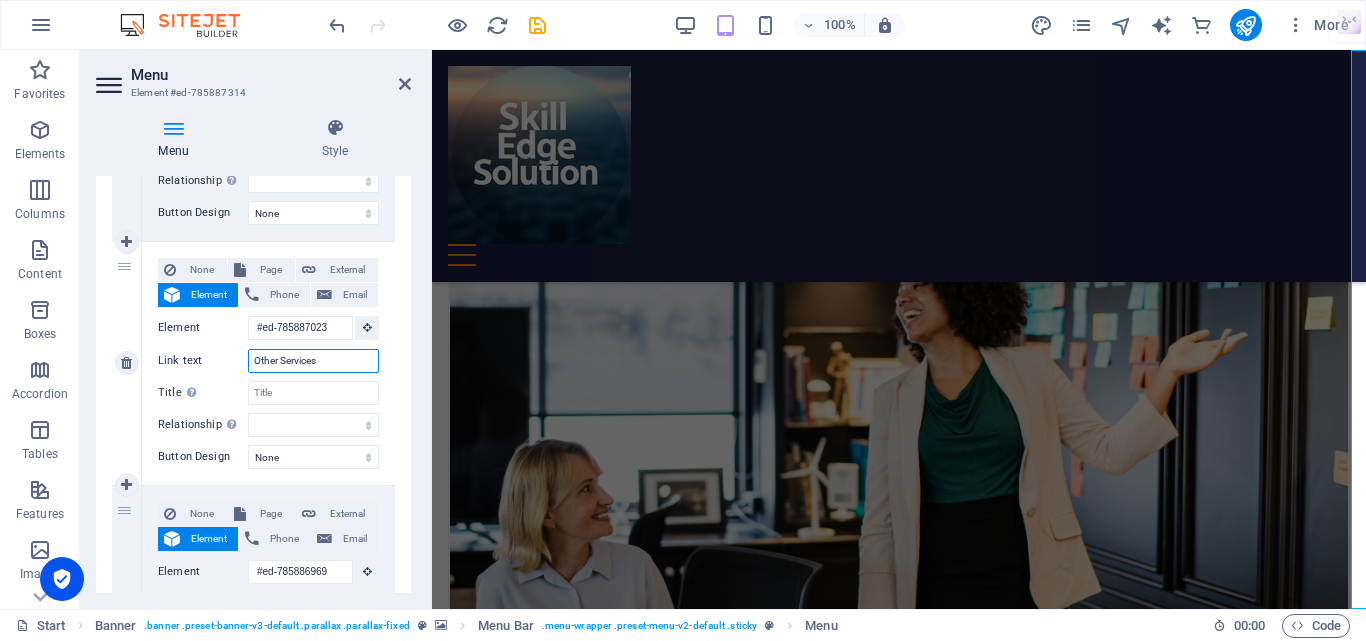 select 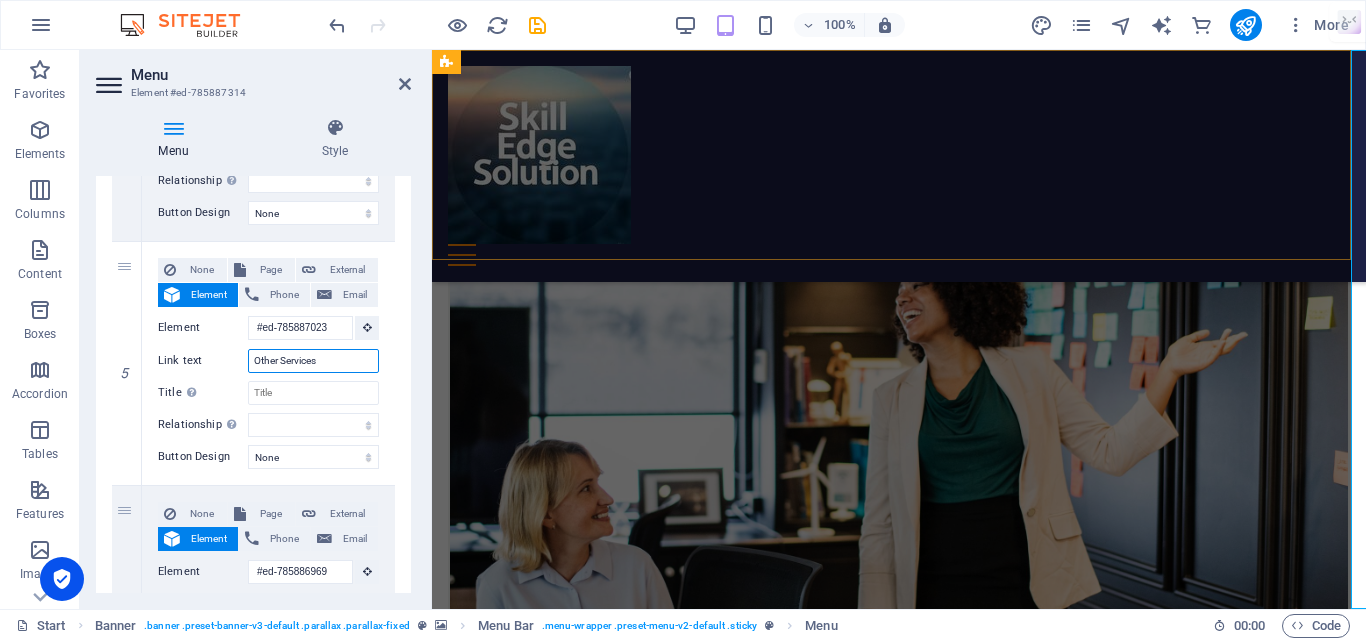 type on "Other Services" 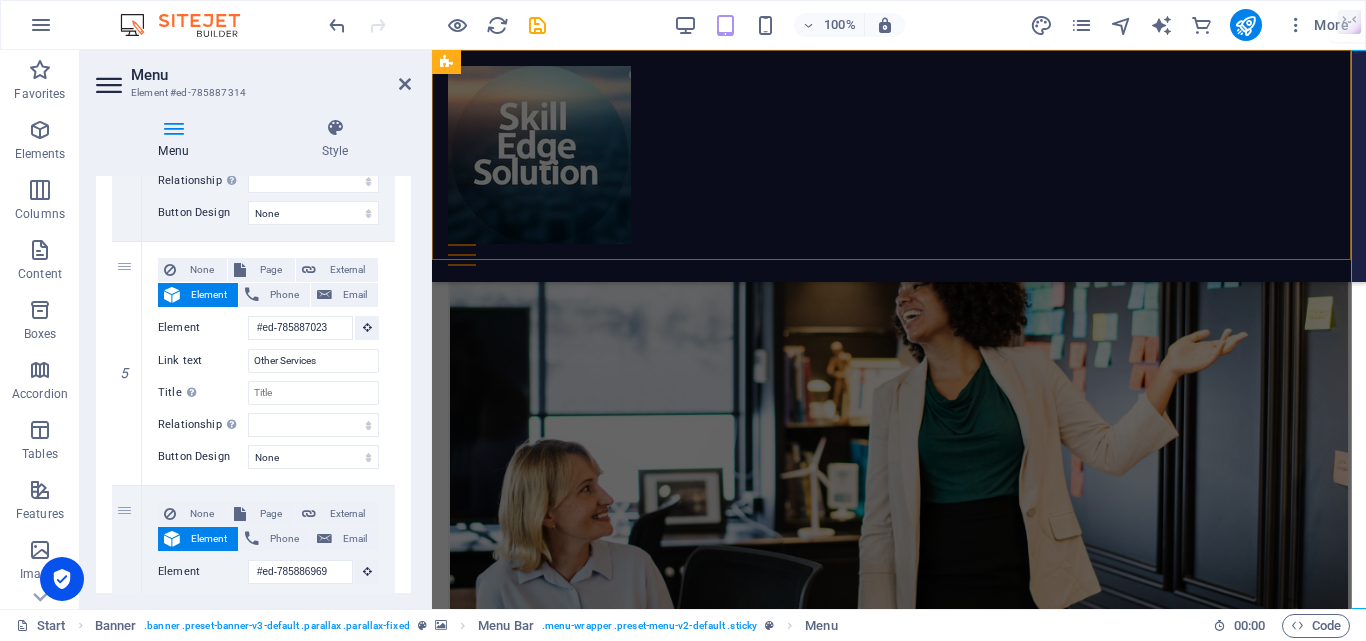 click on "Home Resume Writing About US Sign up Other Services FAQ Contact" at bounding box center (899, 166) 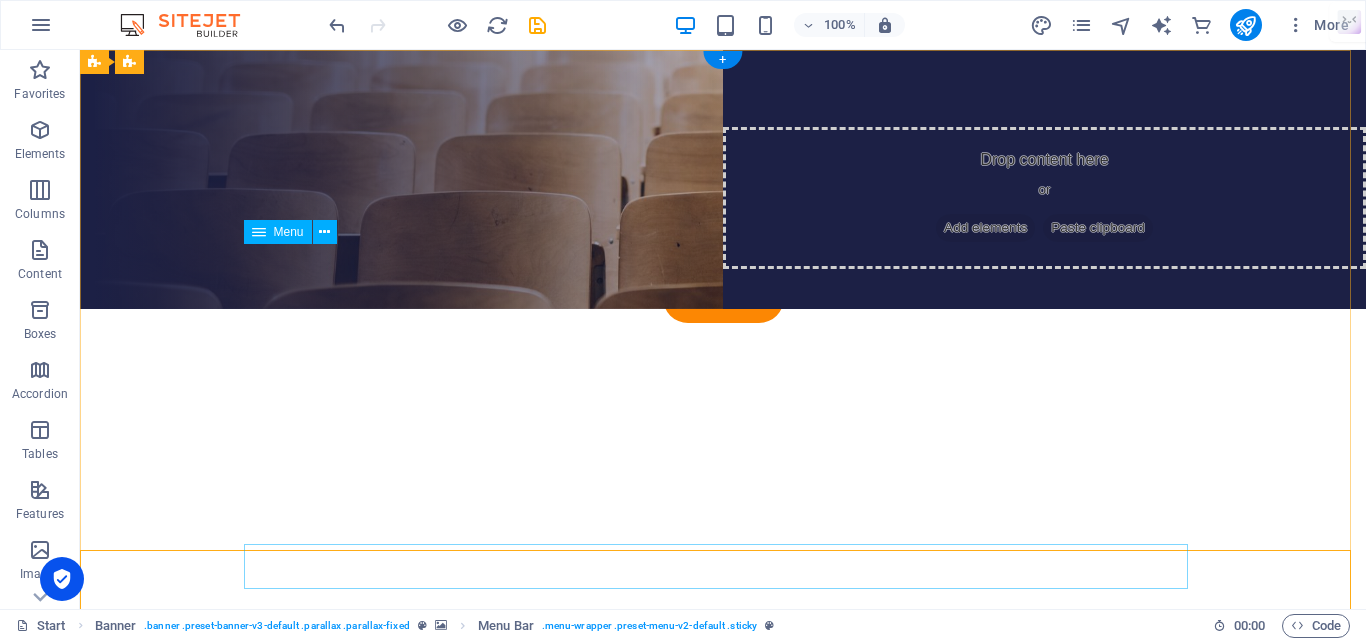 scroll, scrollTop: 0, scrollLeft: 0, axis: both 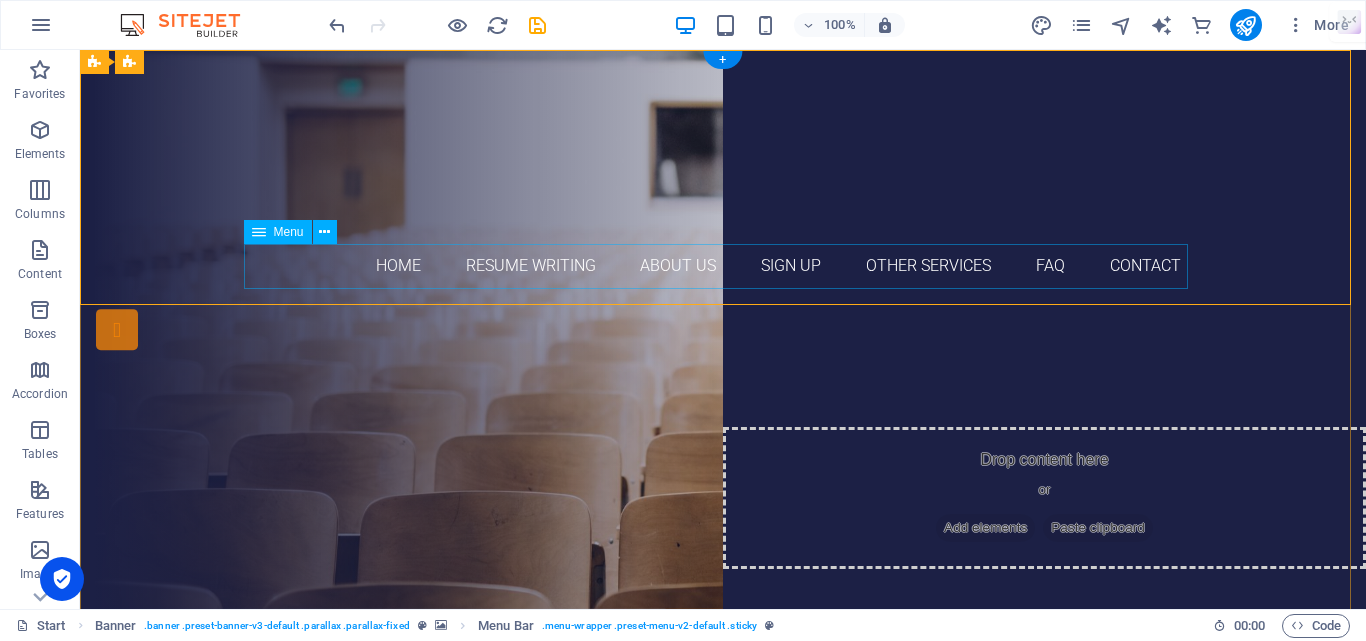 click on "Home Resume Writing About US Sign up Other Services FAQ Contact" at bounding box center (723, 266) 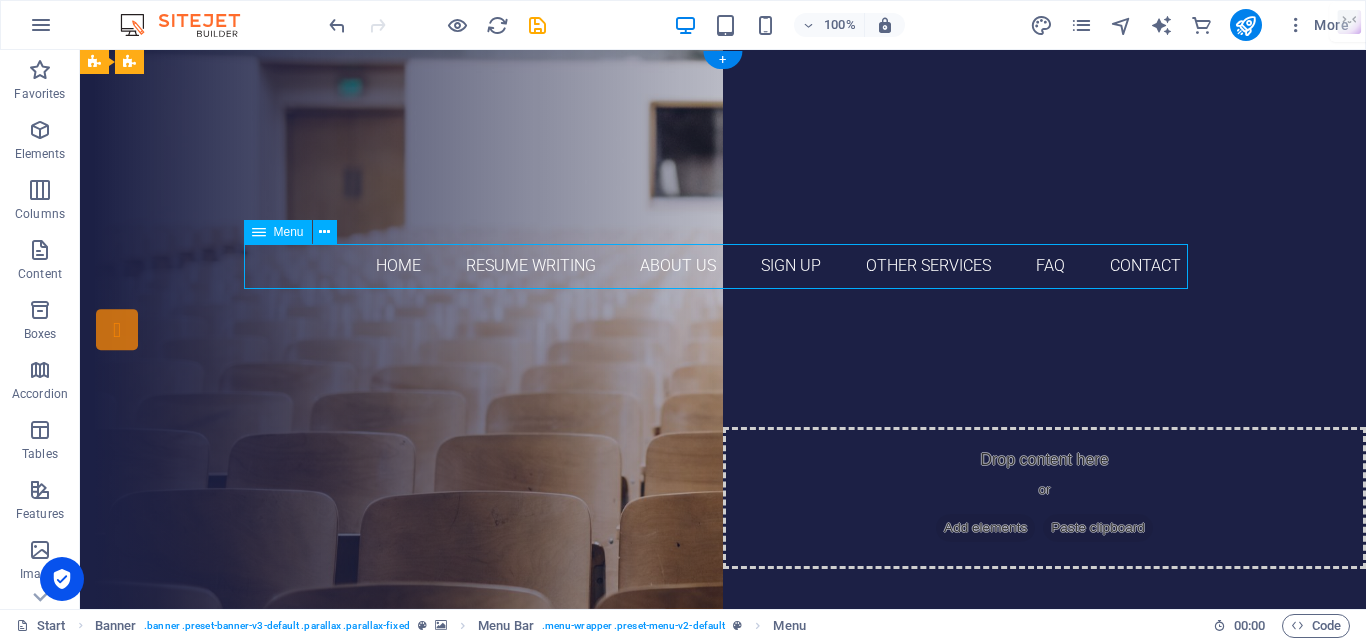 click on "Home Resume Writing About US Sign up Other Services FAQ Contact" at bounding box center (723, 266) 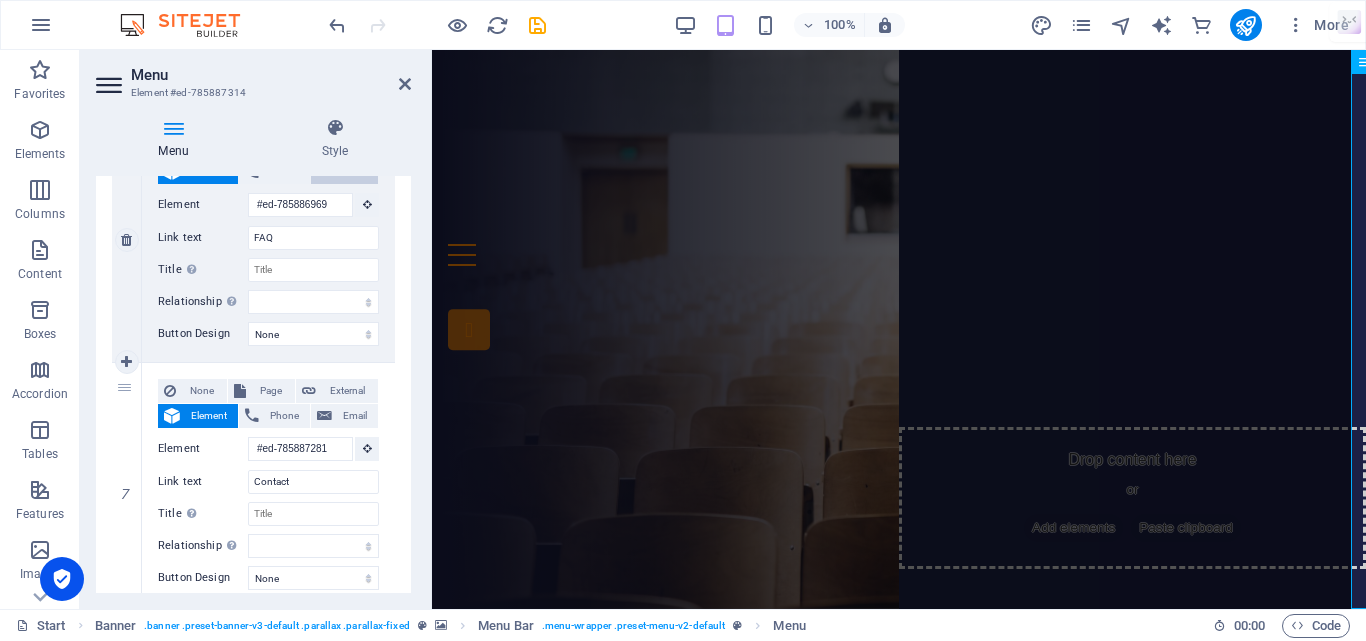 scroll, scrollTop: 1536, scrollLeft: 0, axis: vertical 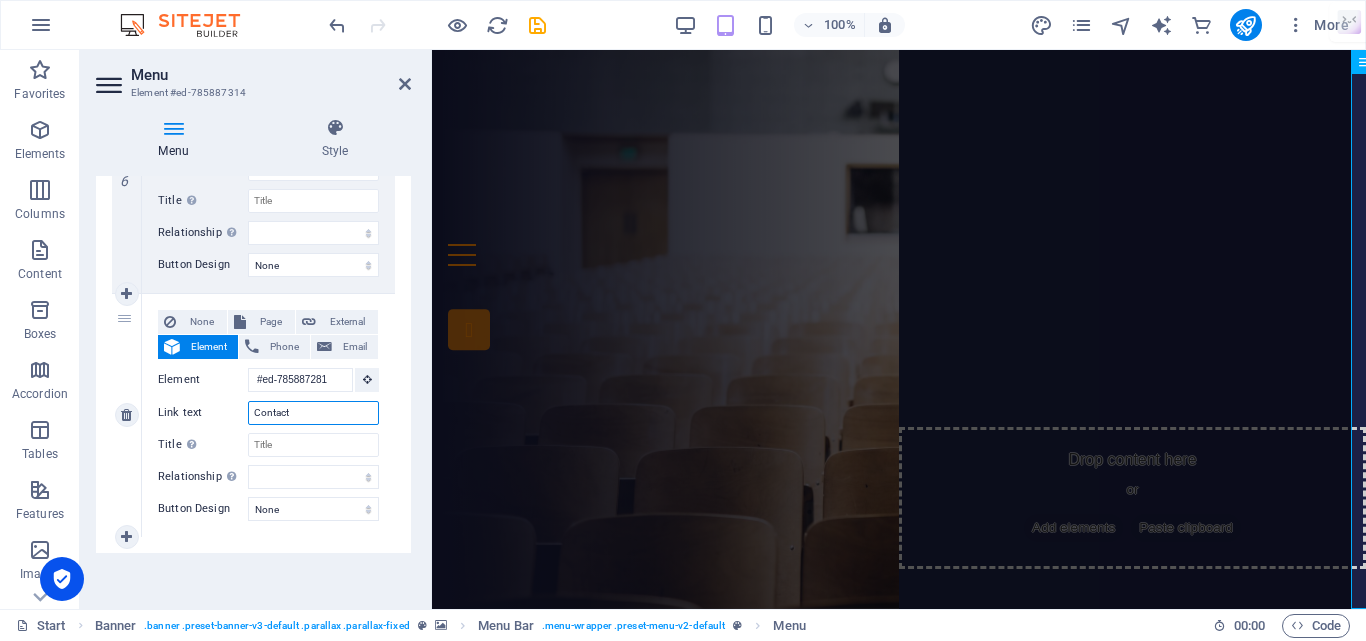 click on "Contact" at bounding box center [313, 413] 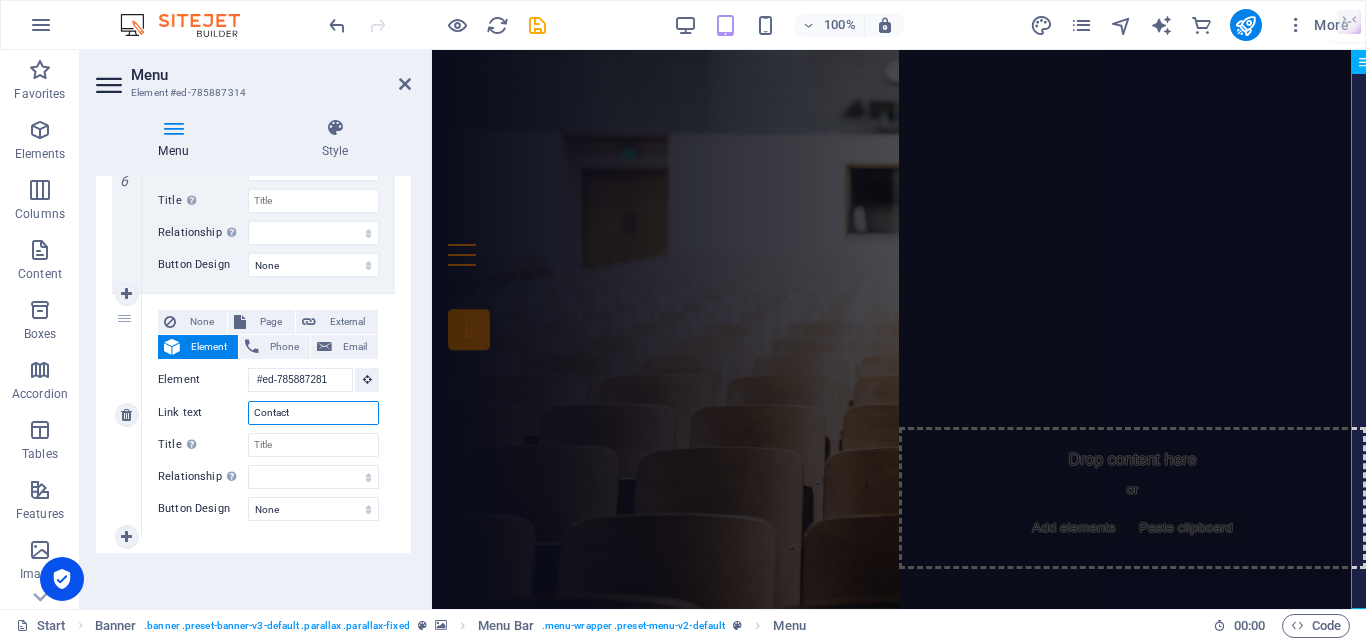 select 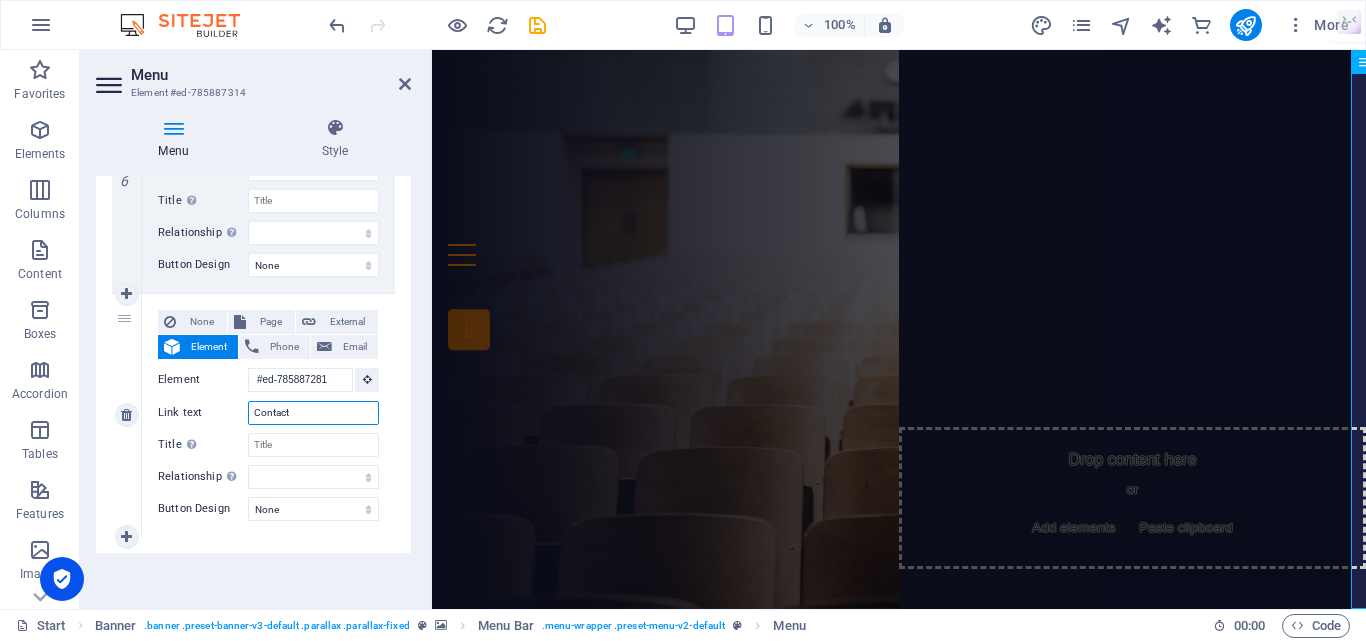 select 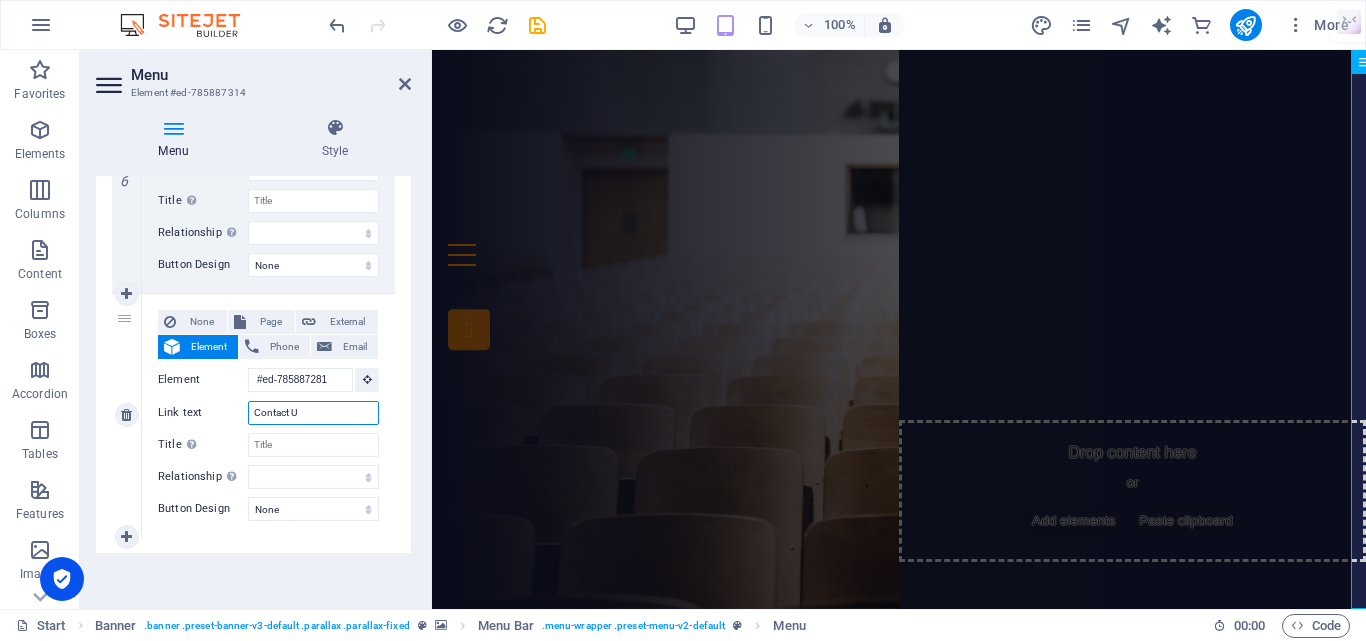 type on "Contact Us" 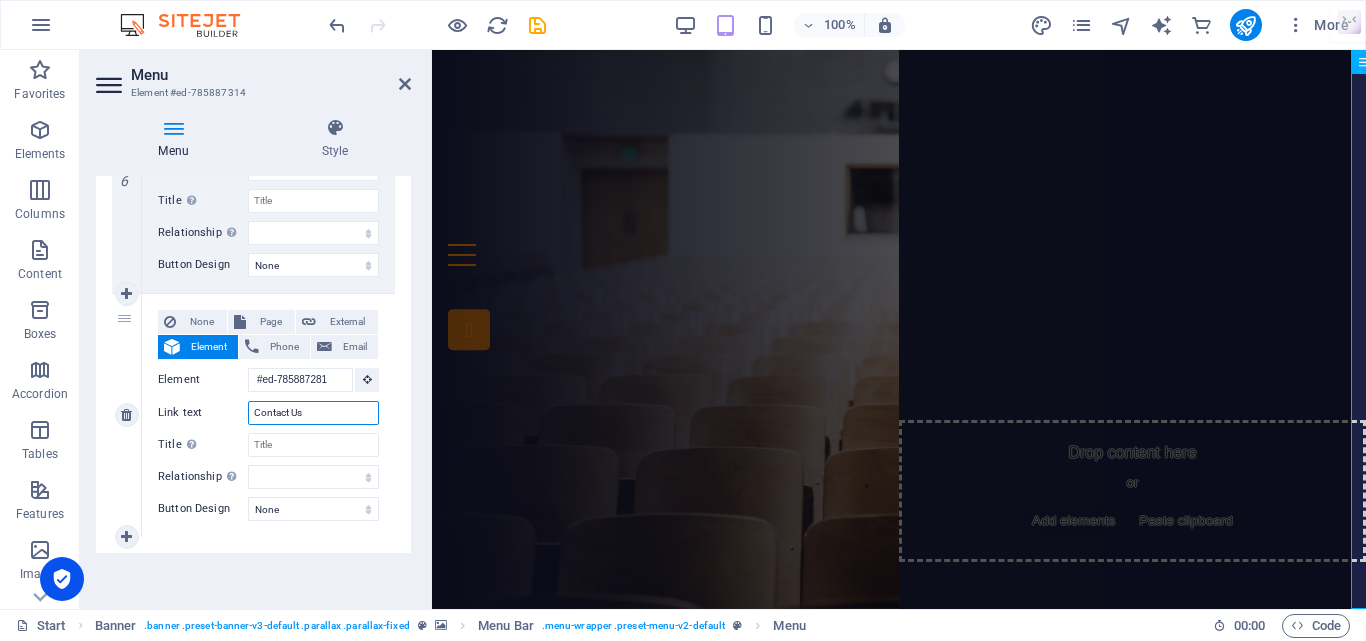 select 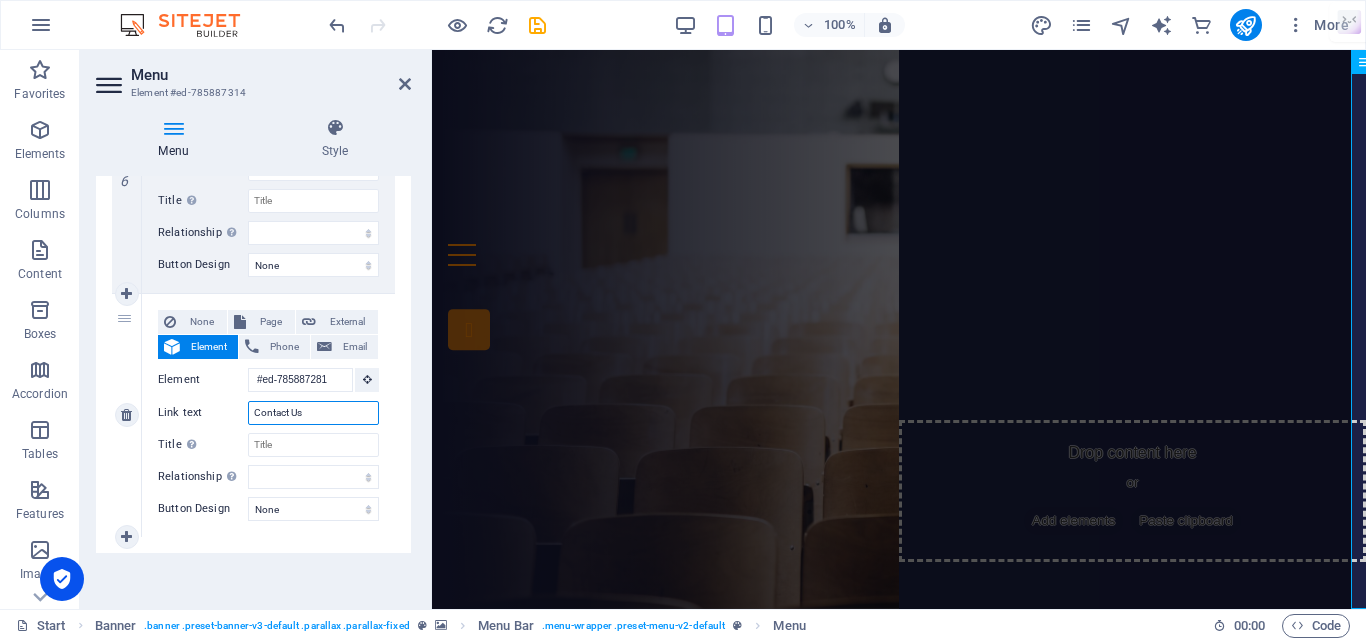 select 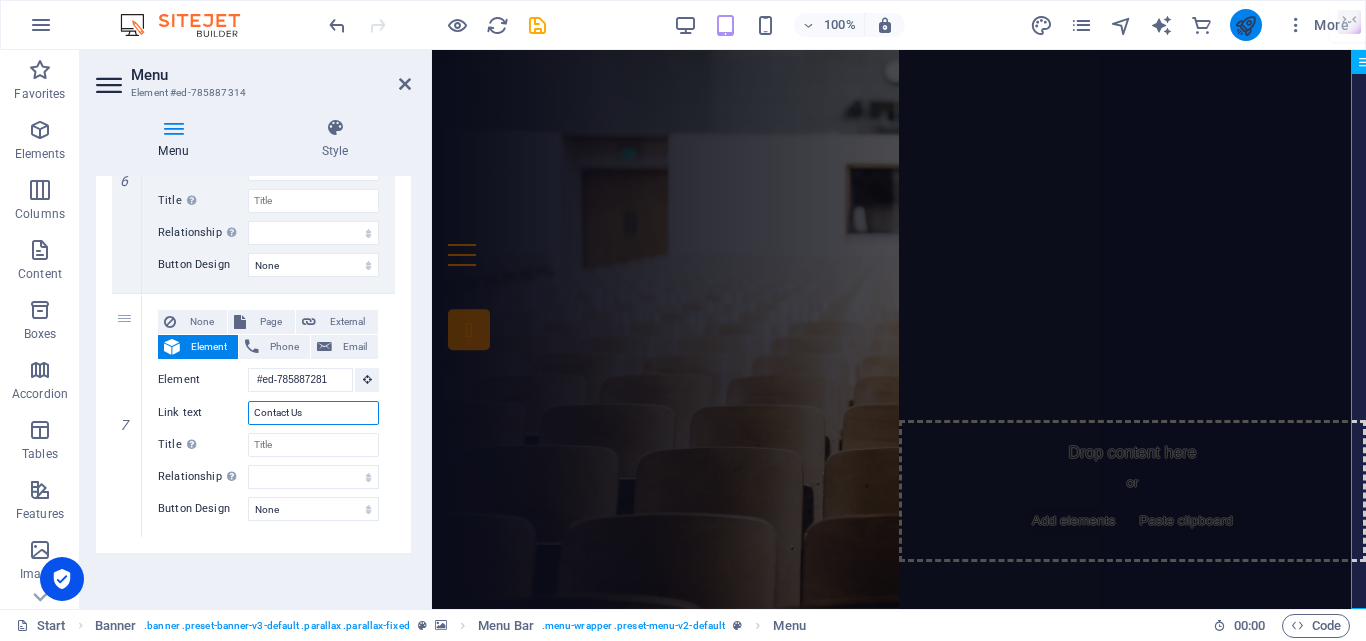 type on "Contact Us" 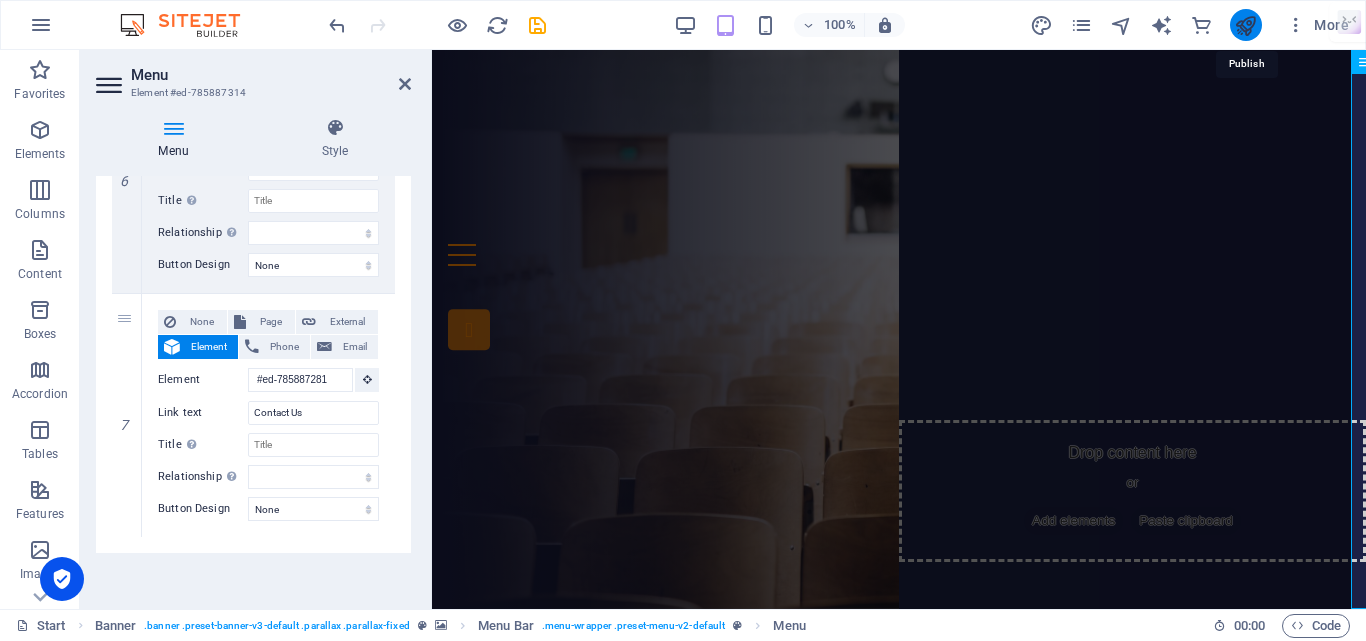 click at bounding box center [1245, 25] 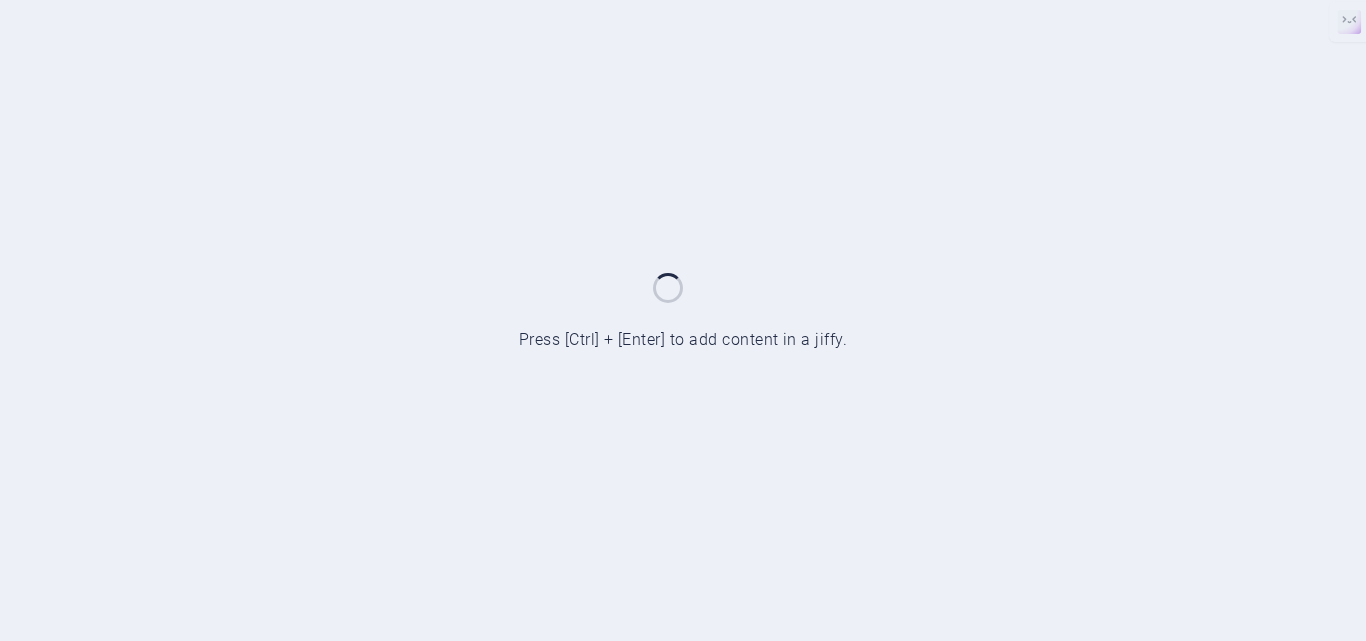 scroll, scrollTop: 0, scrollLeft: 0, axis: both 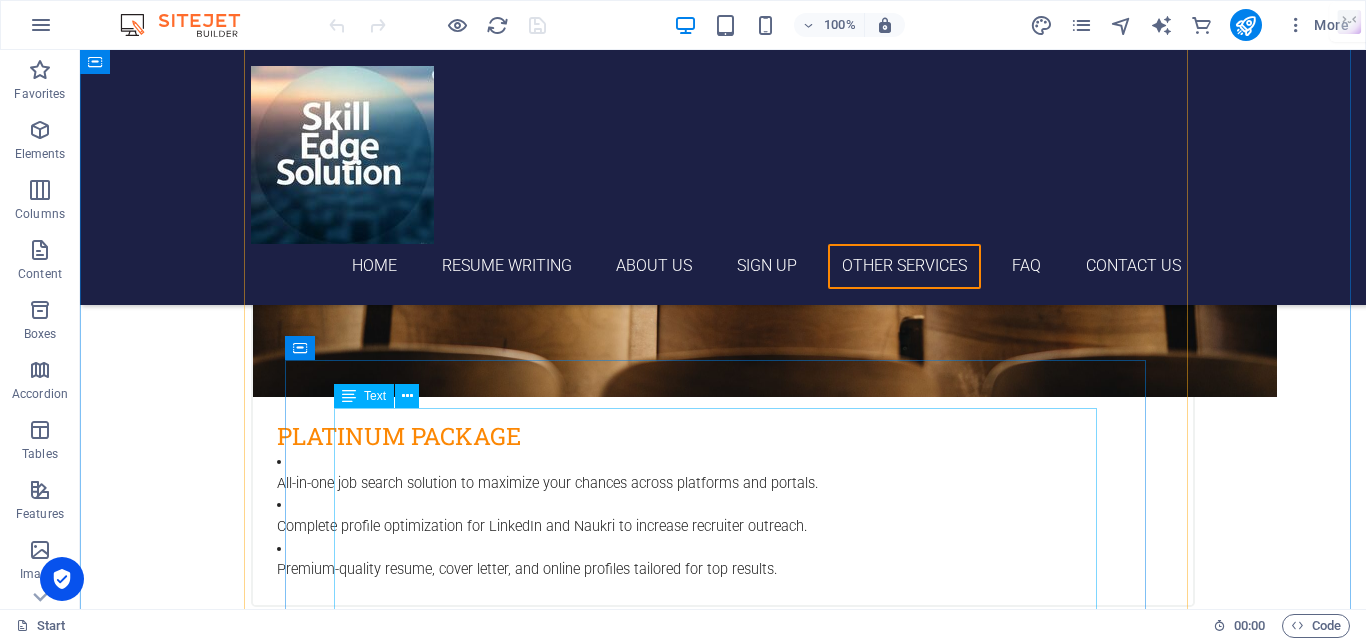 click on "Education Programs Pursue your academic dreams with SSkillEdge, an authorized partner of  Sikkim Skill University  and other reputed online universities. Whether you're aiming for a graduation degree, postgraduate program, or specialized courses, we connect you with top-tier institutions to shape your future. Graduation & Post-Graduation:  Flexible, high-quality programs tailored to your career goals. Top Universities:  Partnered with leading online universities for globally recognized degrees. Study Abroad Guidance:  Expert assistance to help you enroll in international universities with ease. Contact us [DATE] to explore your education options and take the first step toward a brighter future! Connect with Us  at [PHONE_NUMBER]" at bounding box center (723, 6575) 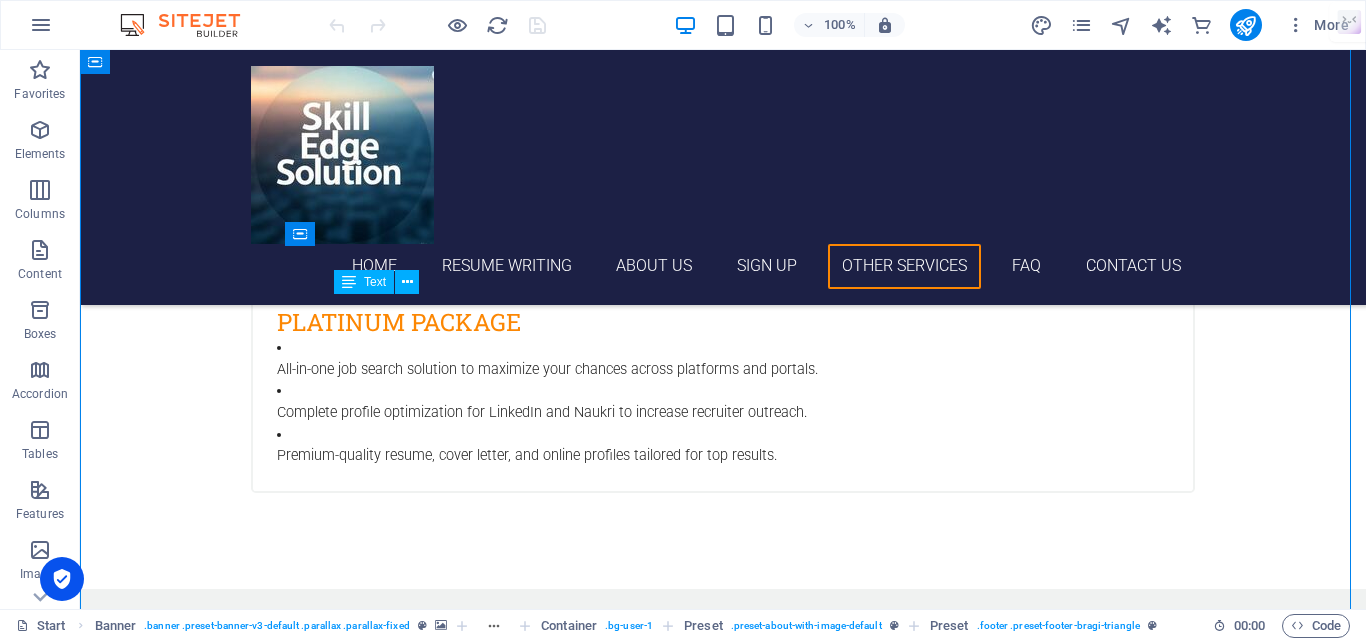 scroll, scrollTop: 5800, scrollLeft: 0, axis: vertical 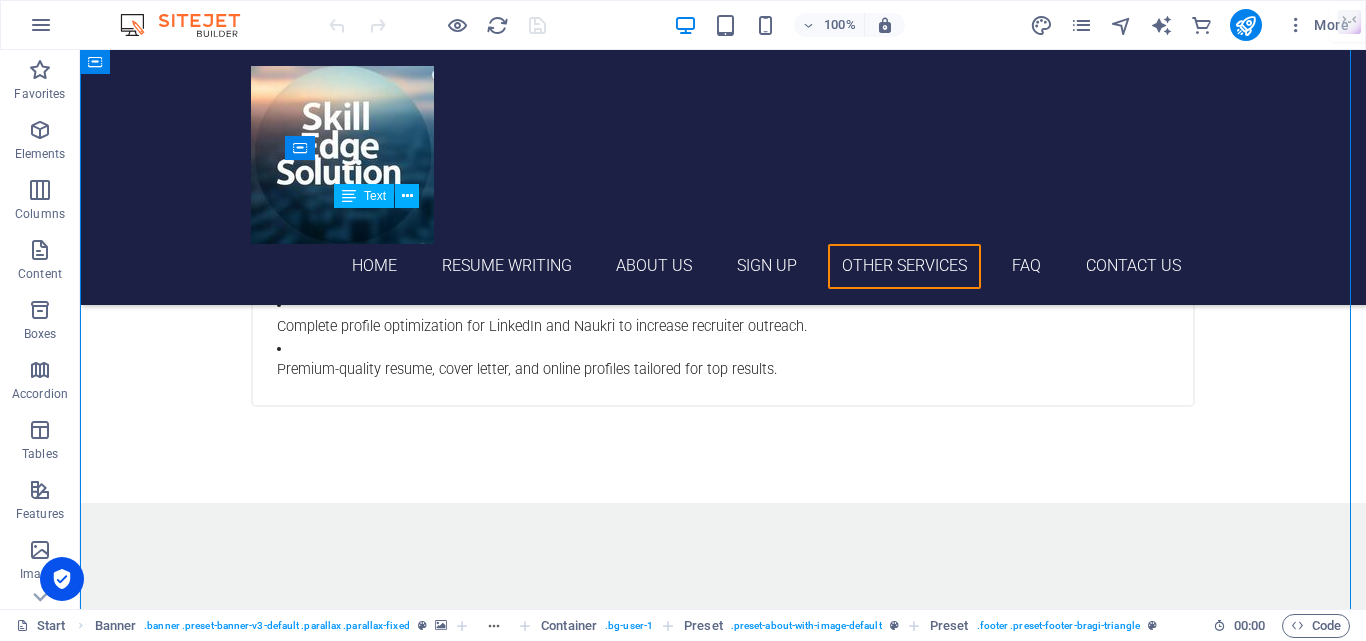 click on "Education Programs Pursue your academic dreams with SSkillEdge, an authorized partner of  Sikkim Skill University  and other reputed online universities. Whether you're aiming for a graduation degree, postgraduate program, or specialized courses, we connect you with top-tier institutions to shape your future. Graduation & Post-Graduation:  Flexible, high-quality programs tailored to your career goals. Top Universities:  Partnered with leading online universities for globally recognized degrees. Study Abroad Guidance:  Expert assistance to help you enroll in international universities with ease. Contact us [DATE] to explore your education options and take the first step toward a brighter future! Connect with Us  at [PHONE_NUMBER]" at bounding box center (723, 6375) 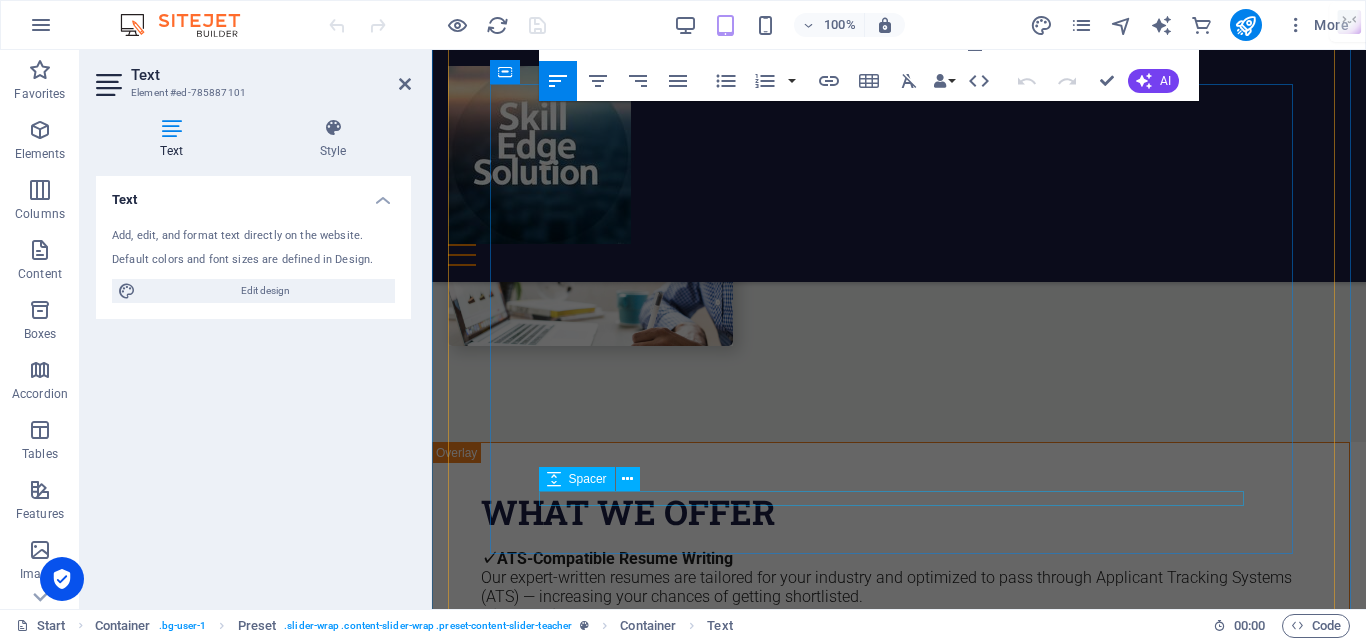 scroll, scrollTop: 6041, scrollLeft: 0, axis: vertical 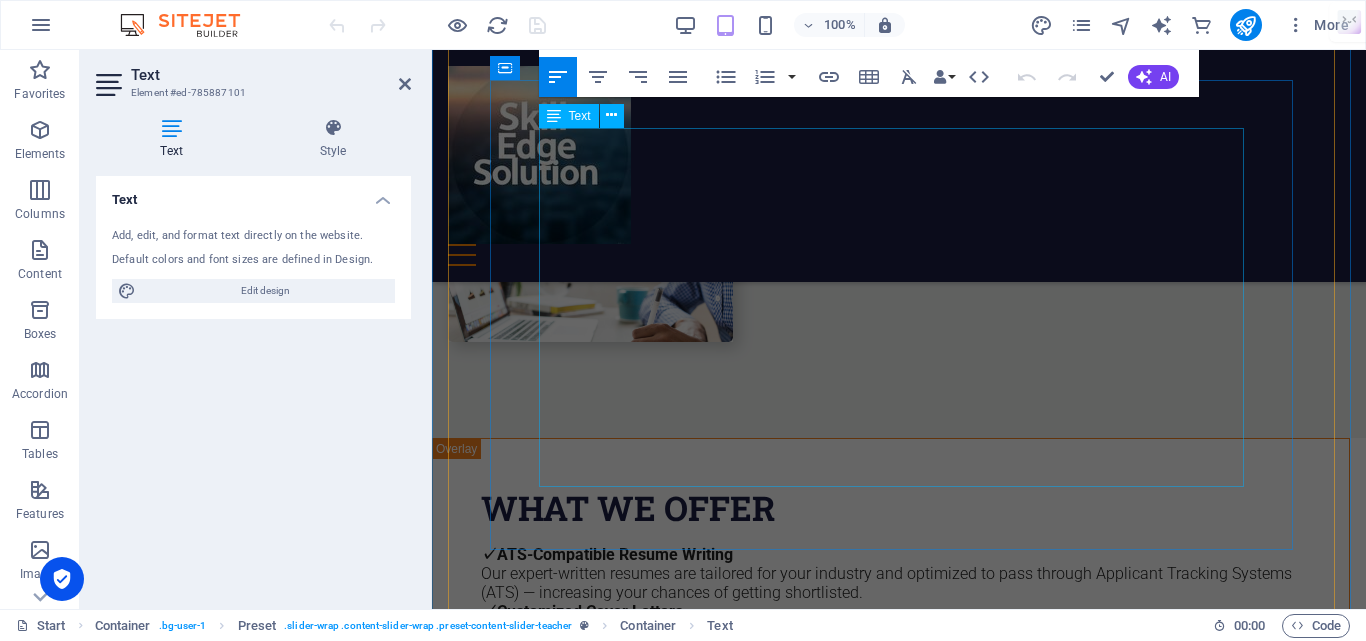 click on "Study Abroad Guidance Embark on a global academic journey with SSkillEdge! We provide expert guidance for studying abroad in top destinations like  [GEOGRAPHIC_DATA], [GEOGRAPHIC_DATA], [GEOGRAPHIC_DATA] , and many more countries. Our personalized support ensures you find the perfect university and program to achieve your educational and career goals. Global Opportunities:  Explore undergraduate, postgraduate, and specialized programs in leading international universities. End-to-End Support:  From university selection and application assistance to visa guidance and pre-departure support. Top Destinations:  Study in world-class education hubs including [GEOGRAPHIC_DATA], [GEOGRAPHIC_DATA], [GEOGRAPHIC_DATA], and beyond. Personalized Counseling:  Tailored advice to match your academic aspirations and budget. Ready to study abroad? Let SSkillEdge guide you to your dream university!" at bounding box center [899, 6240] 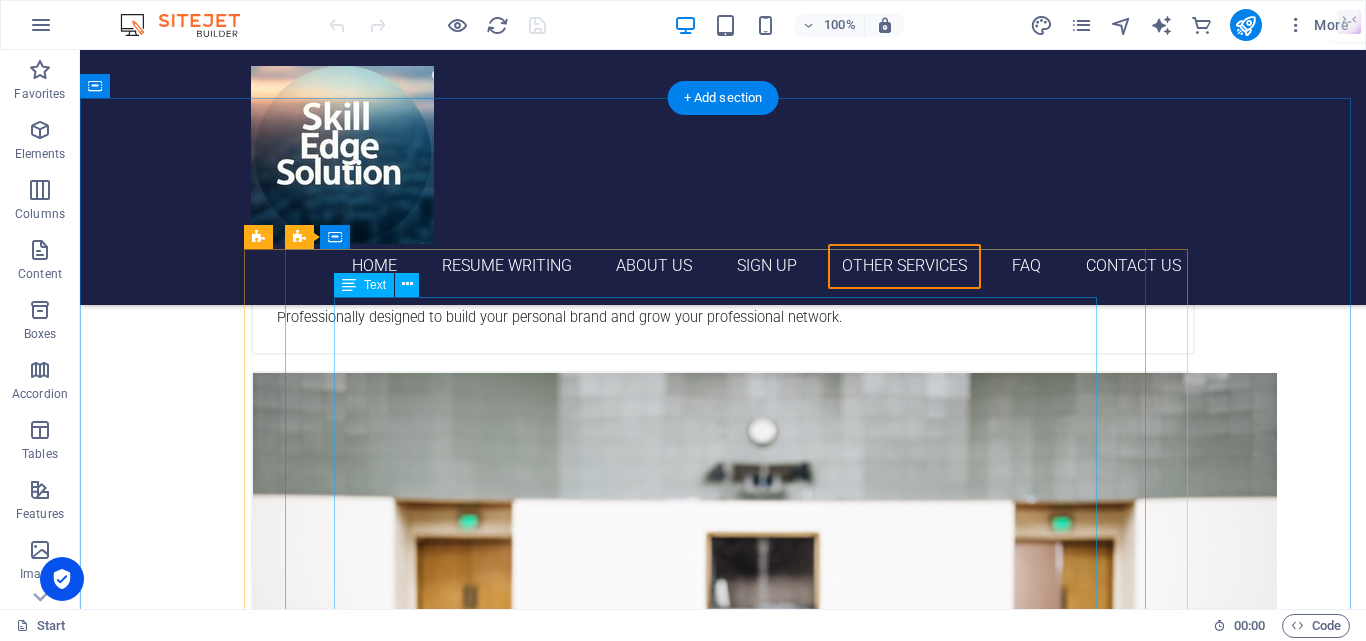 scroll, scrollTop: 5016, scrollLeft: 0, axis: vertical 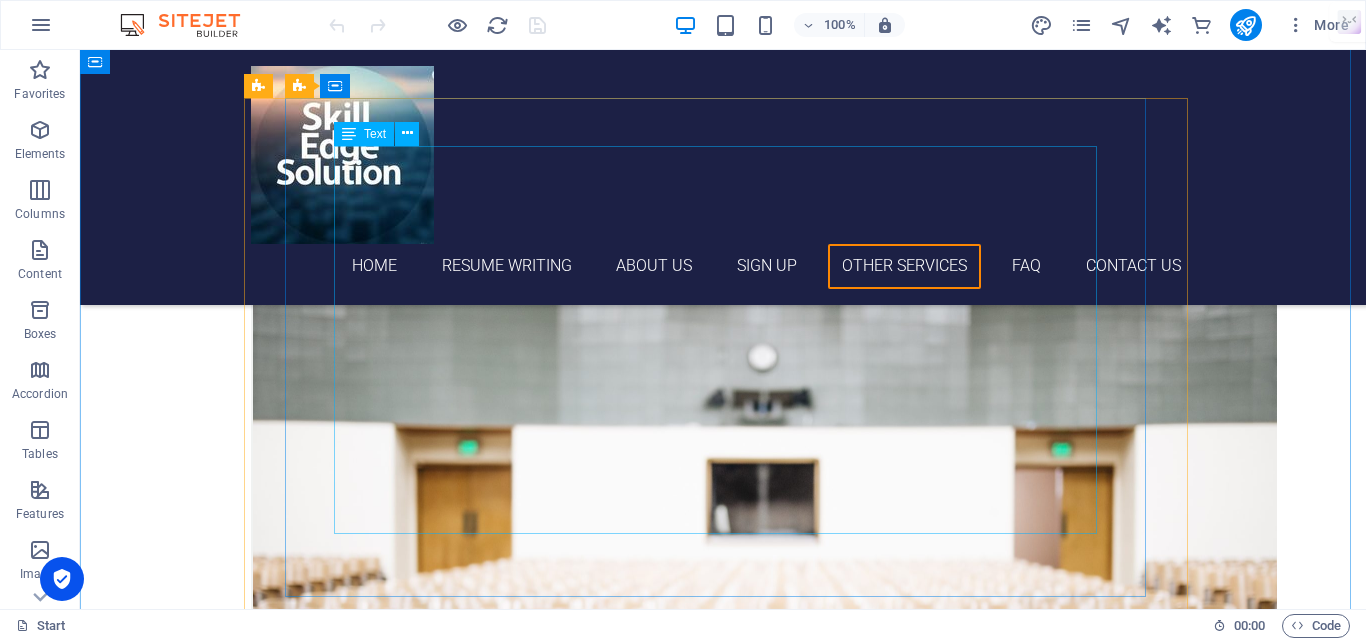 click on "Resume Writing Transform your career with our expertly crafted resumes, cover letters, and LinkedIn profile optimization. At SSkillEdge, we ensure your resume stands out to recruiters and hiring managers with a  95% client satisfaction rate . We work tirelessly until you are completely satisfied with your resume! Capture Recruiter Attention in 7 Seconds:  Create a lasting first impression with a visually stunning resume. Recruiter-Friendly Format:  Showcase your skills and career journey with modern, ATS-optimized designs. Highlight In-Demand Skills:  Emphasize domain-specific skills that recruiters value most. Engaging Career Timelines:  Present your professional path with attractive, easy-to-read timelines. Error-Free Excellence:  Every resume undergoes 60+ quality checks for perfection. Maximize Visibility:  Make your CV accessible to top recruiters across platforms. Dedicated Support:  Our team provides active, round-the-clock customer support to ensure your success." at bounding box center [723, 6260] 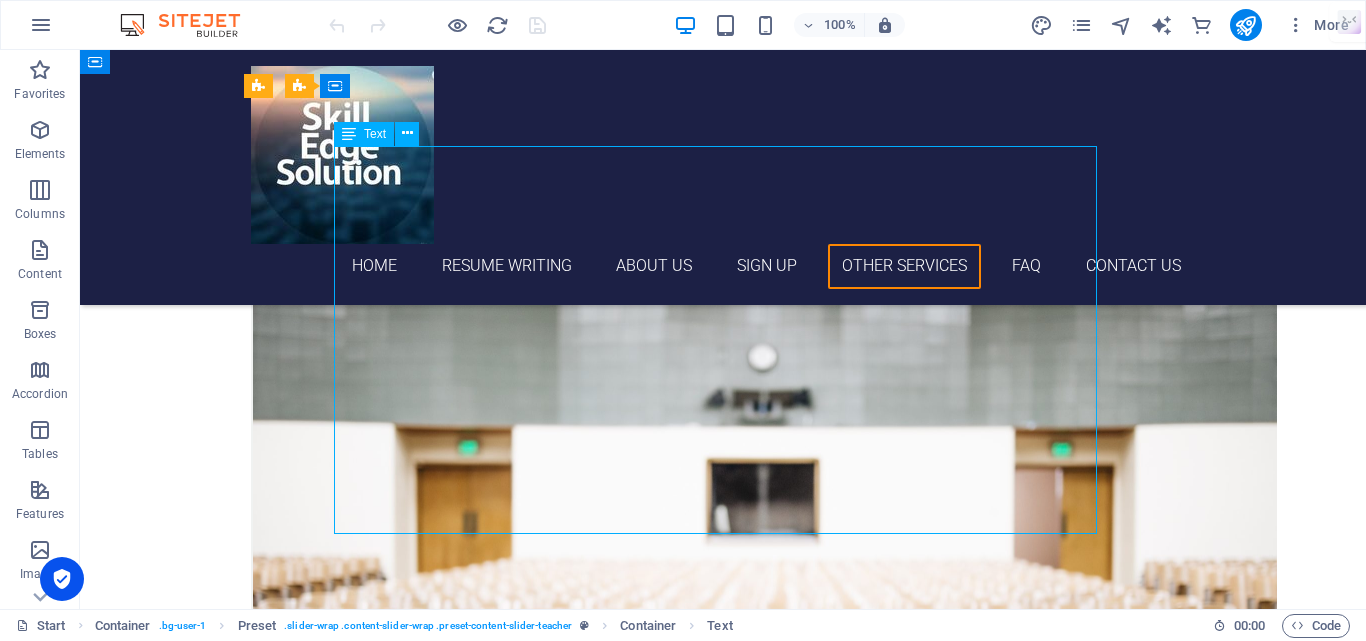 click on "Resume Writing Transform your career with our expertly crafted resumes, cover letters, and LinkedIn profile optimization. At SSkillEdge, we ensure your resume stands out to recruiters and hiring managers with a  95% client satisfaction rate . We work tirelessly until you are completely satisfied with your resume! Capture Recruiter Attention in 7 Seconds:  Create a lasting first impression with a visually stunning resume. Recruiter-Friendly Format:  Showcase your skills and career journey with modern, ATS-optimized designs. Highlight In-Demand Skills:  Emphasize domain-specific skills that recruiters value most. Engaging Career Timelines:  Present your professional path with attractive, easy-to-read timelines. Error-Free Excellence:  Every resume undergoes 60+ quality checks for perfection. Maximize Visibility:  Make your CV accessible to top recruiters across platforms. Dedicated Support:  Our team provides active, round-the-clock customer support to ensure your success." at bounding box center (723, 6260) 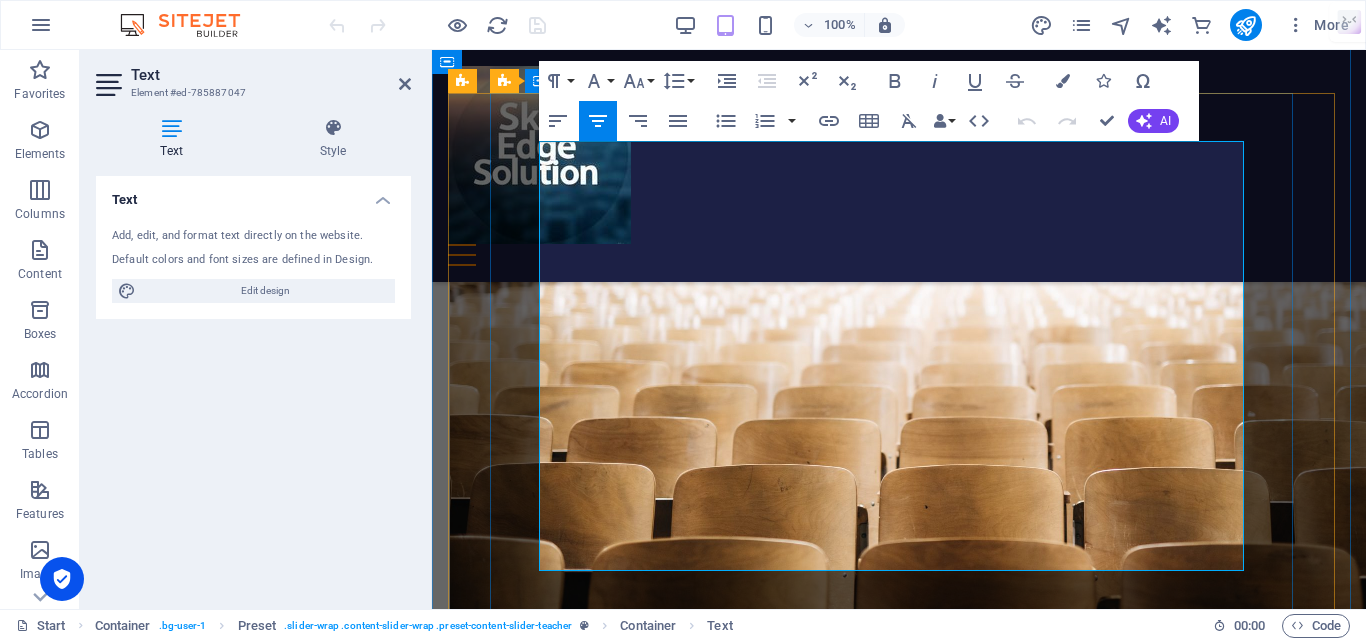 scroll, scrollTop: 4712, scrollLeft: 0, axis: vertical 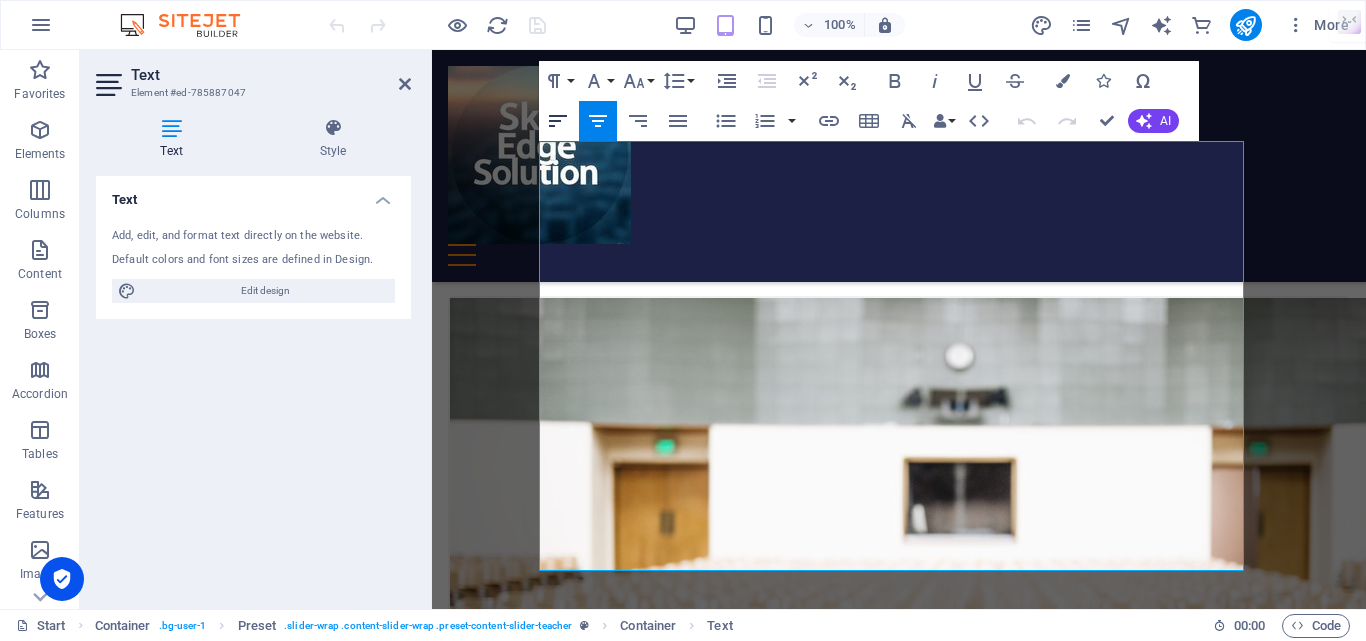 click 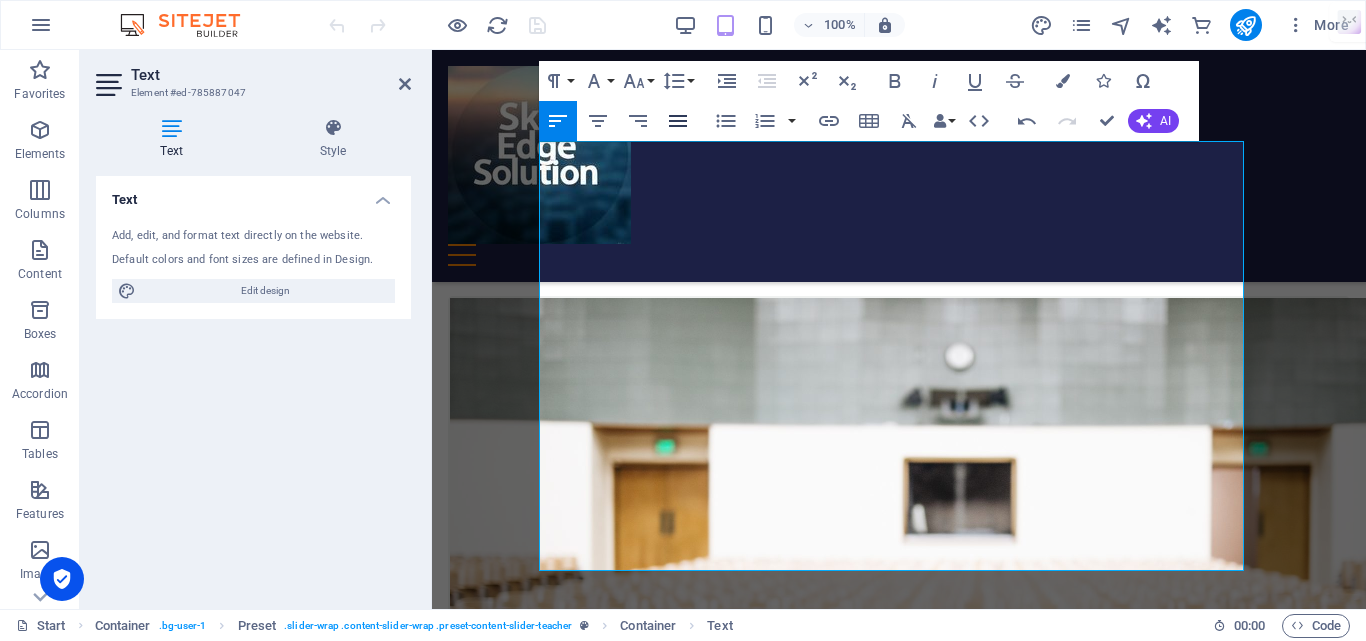 click 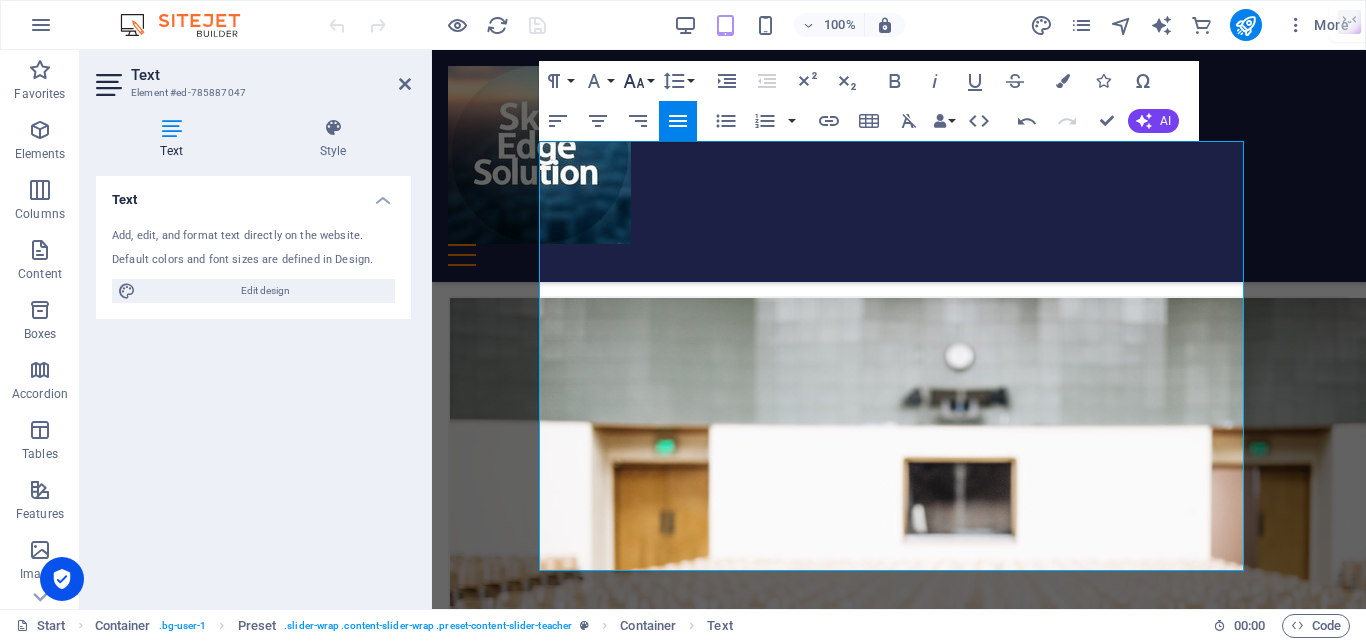 click on "Font Size" at bounding box center (638, 81) 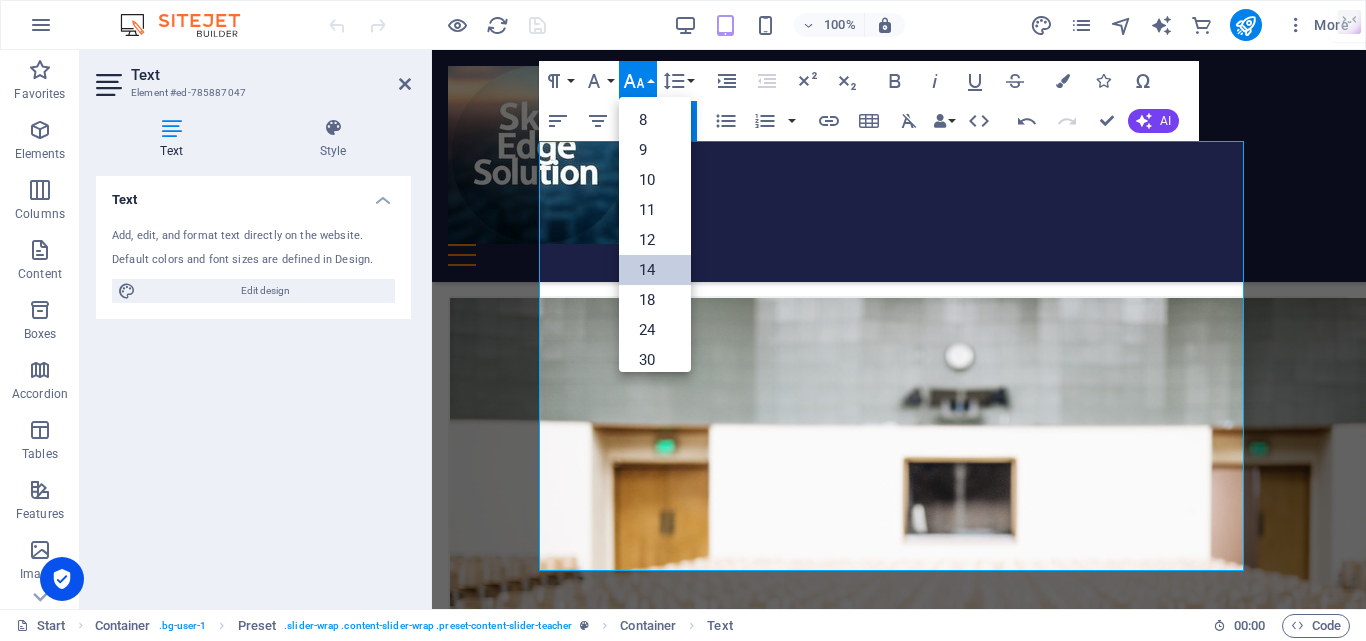 click on "14" at bounding box center (655, 270) 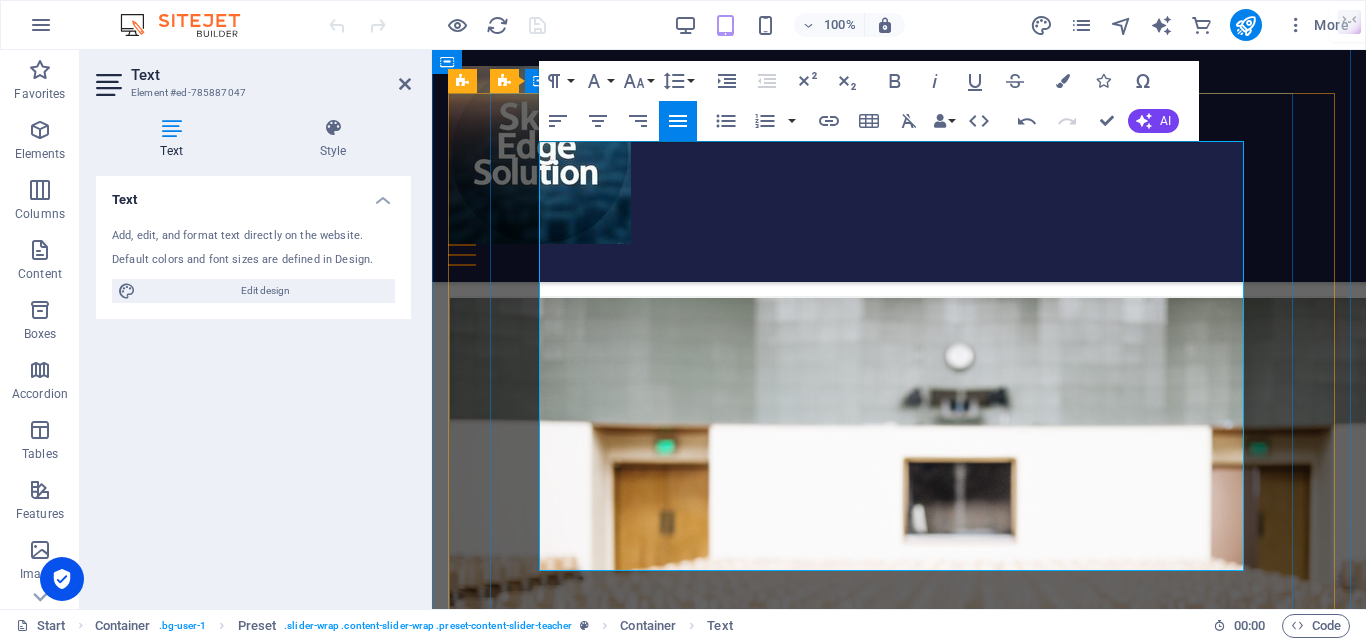 click on "Recruiter-Friendly Format:" at bounding box center (694, 6157) 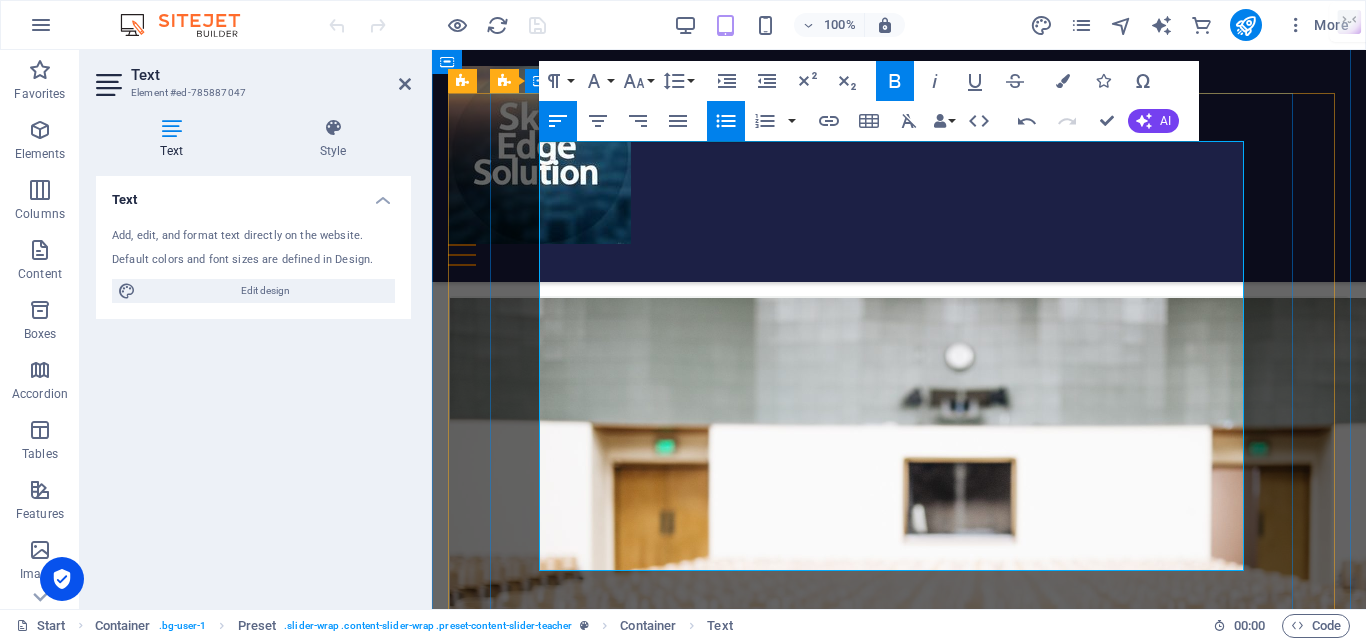 click on "Recruiter-Friendly Format:  Showcase your skills and career journey with modern, ATS-optimized designs." at bounding box center [907, 6167] 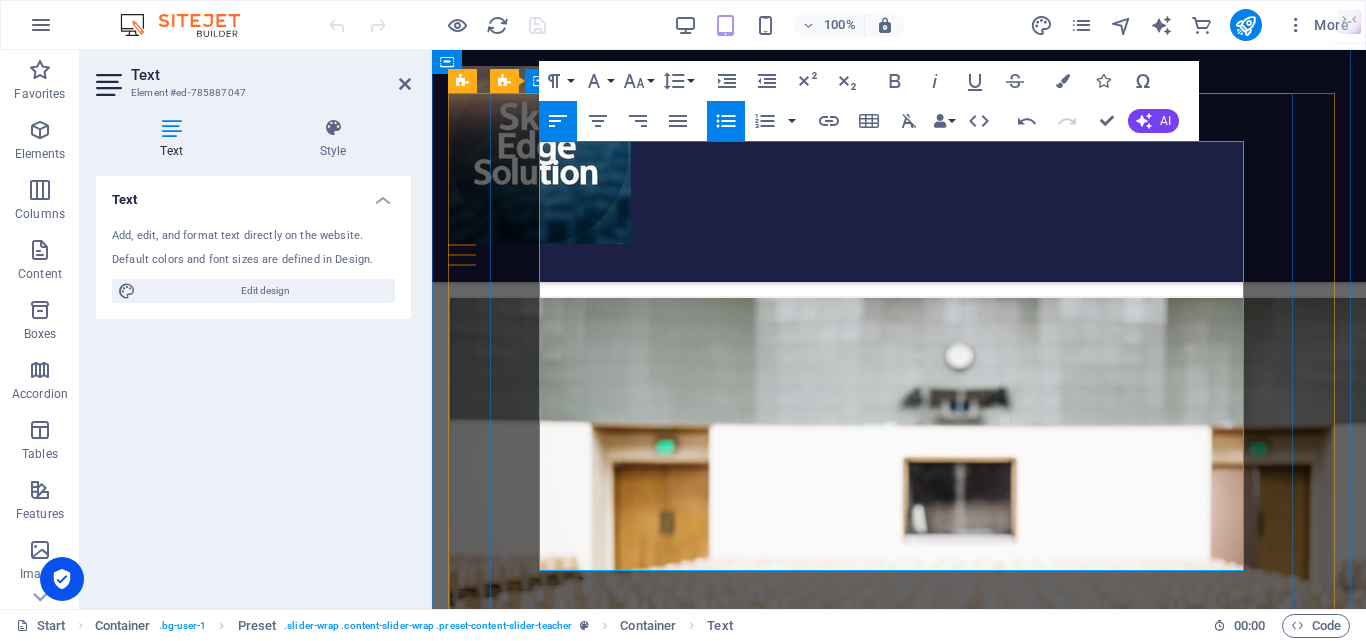 click on "​ Resume Writing Transform your career with our expertly crafted resumes, cover letters, and LinkedIn profile optimization. At SSkillEdge, we ensure your resume stands out to recruiters and hiring managers with a  95% client satisfaction rate . We work tirelessly until you are completely satisfied with your resume! Capture Recruiter Attention in 7 Seconds:  Create a lasting first impression with a visually stunning resume. Recruiter-Friendly Format:  Showcase your skills and career journey with modern, ATS-optimized designs. Highlight In-Demand Skills:  Emphasize domain-specific skills that recruiters value most. Engaging Career Timelines:  Present your professional path with attractive, easy-to-read timelines. Error-Free Excellence:  Every resume undergoes 60+ quality checks for perfection. Maximize Visibility:  Make your CV accessible to top recruiters across platforms. Dedicated Support:  Our team provides active, round-the-clock customer support to ensure your success." at bounding box center (899, 6193) 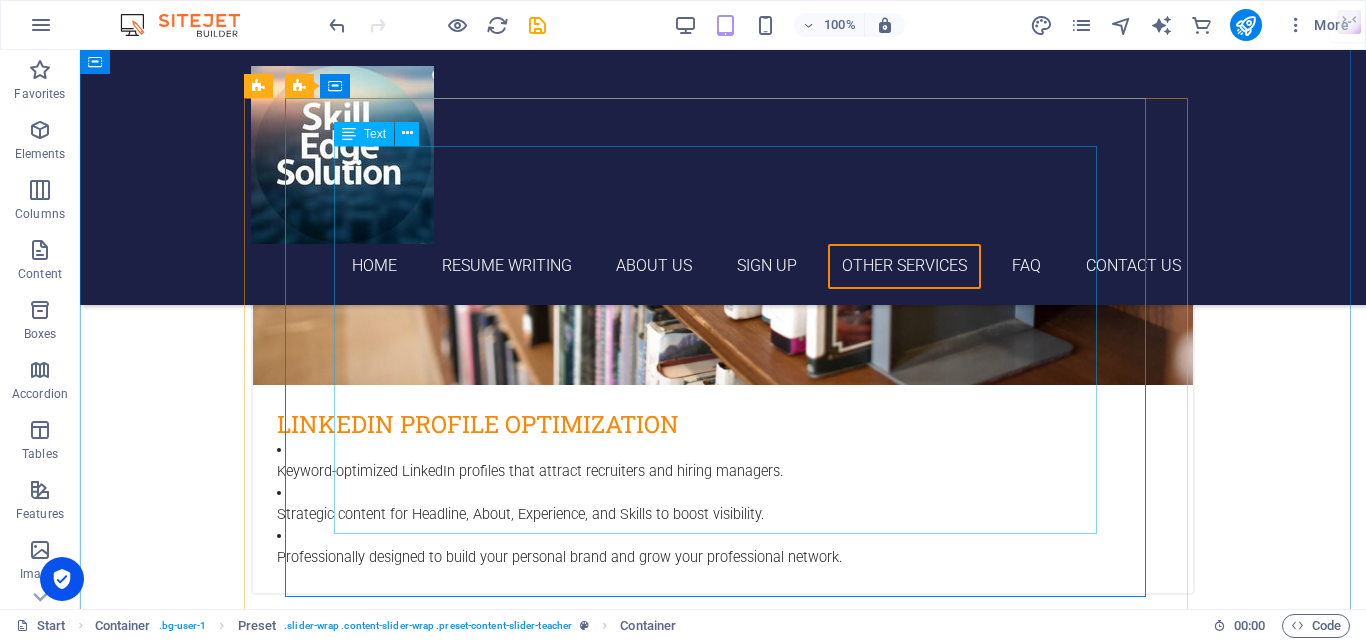 scroll, scrollTop: 5016, scrollLeft: 0, axis: vertical 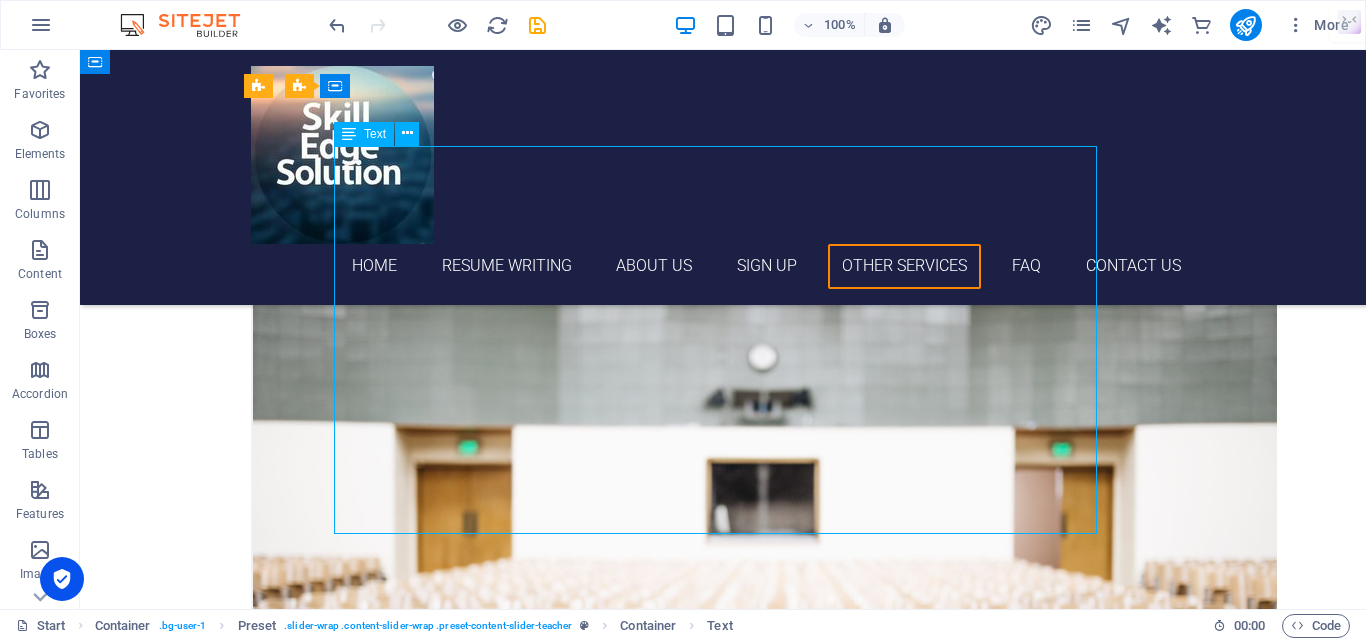 drag, startPoint x: 435, startPoint y: 510, endPoint x: 398, endPoint y: 467, distance: 56.727417 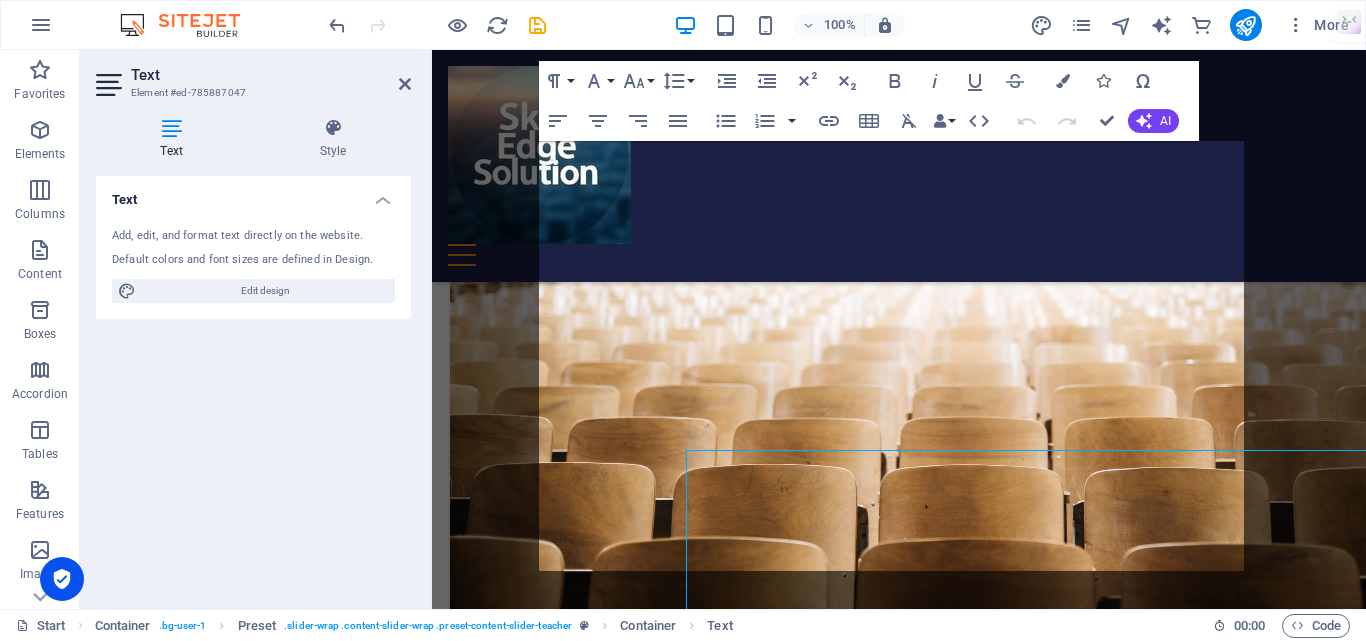 scroll, scrollTop: 4712, scrollLeft: 0, axis: vertical 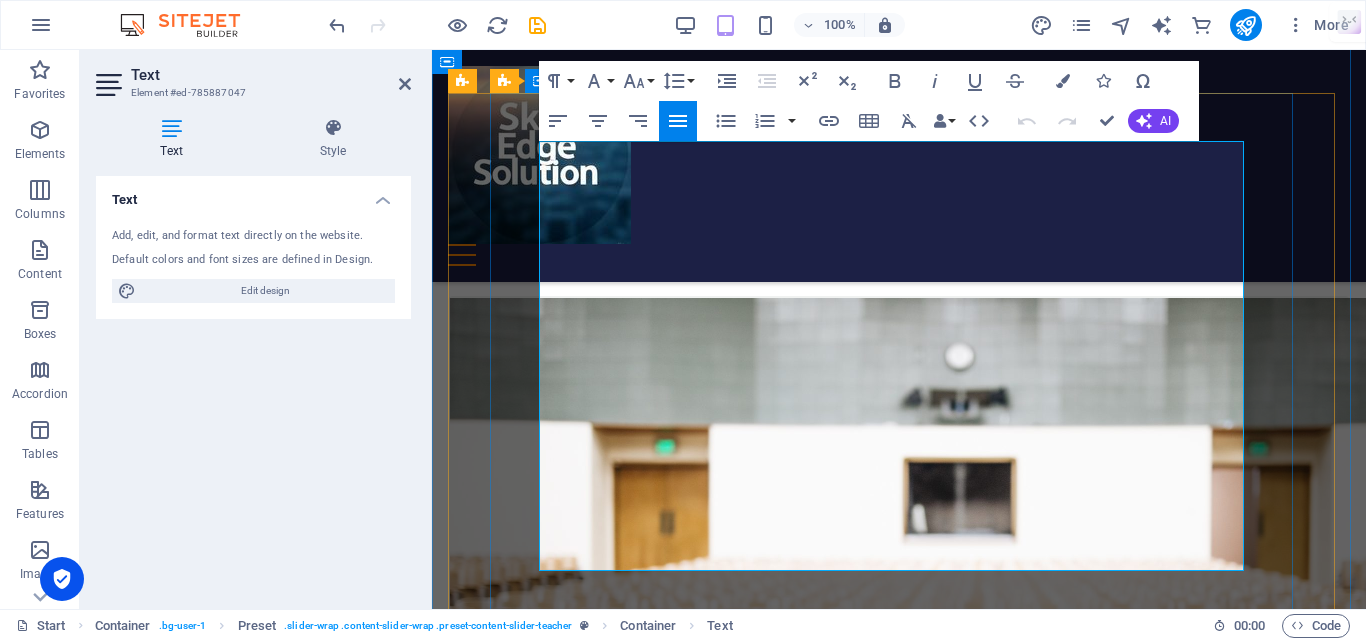 click on "Error-Free Excellence:" at bounding box center [671, 6264] 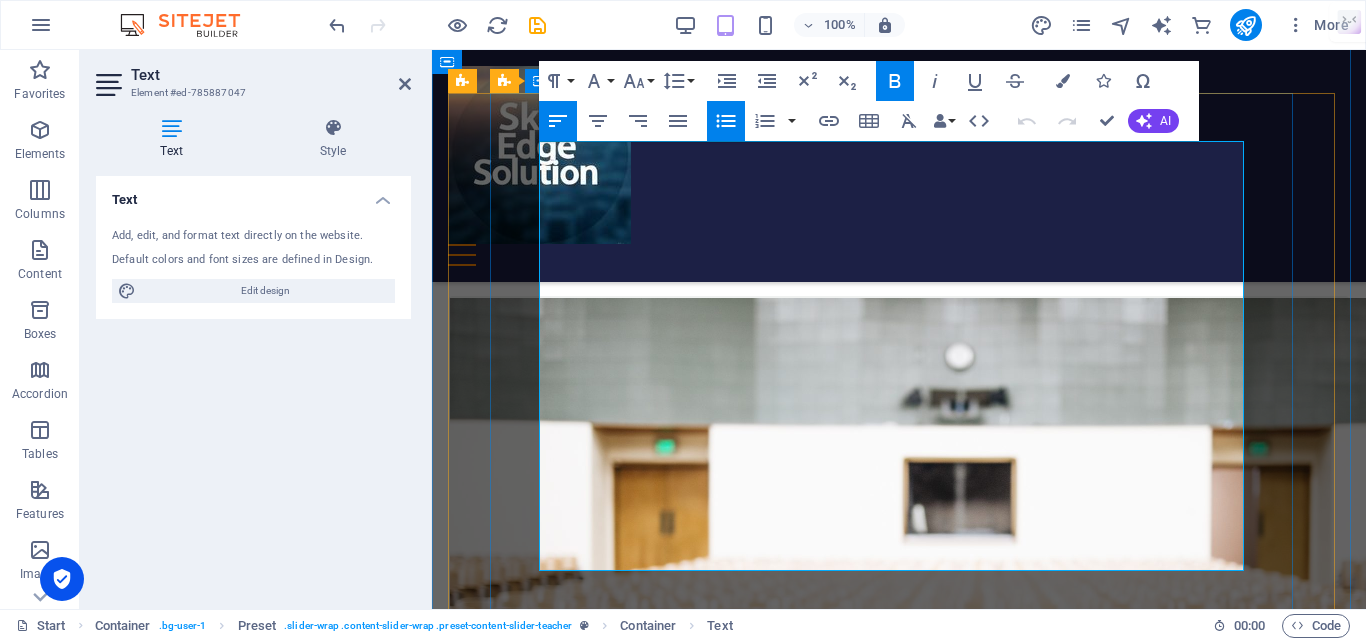 click on "Dedicated Support:  Our team provides active, round-the-clock customer support to ensure your success." at bounding box center (907, 6320) 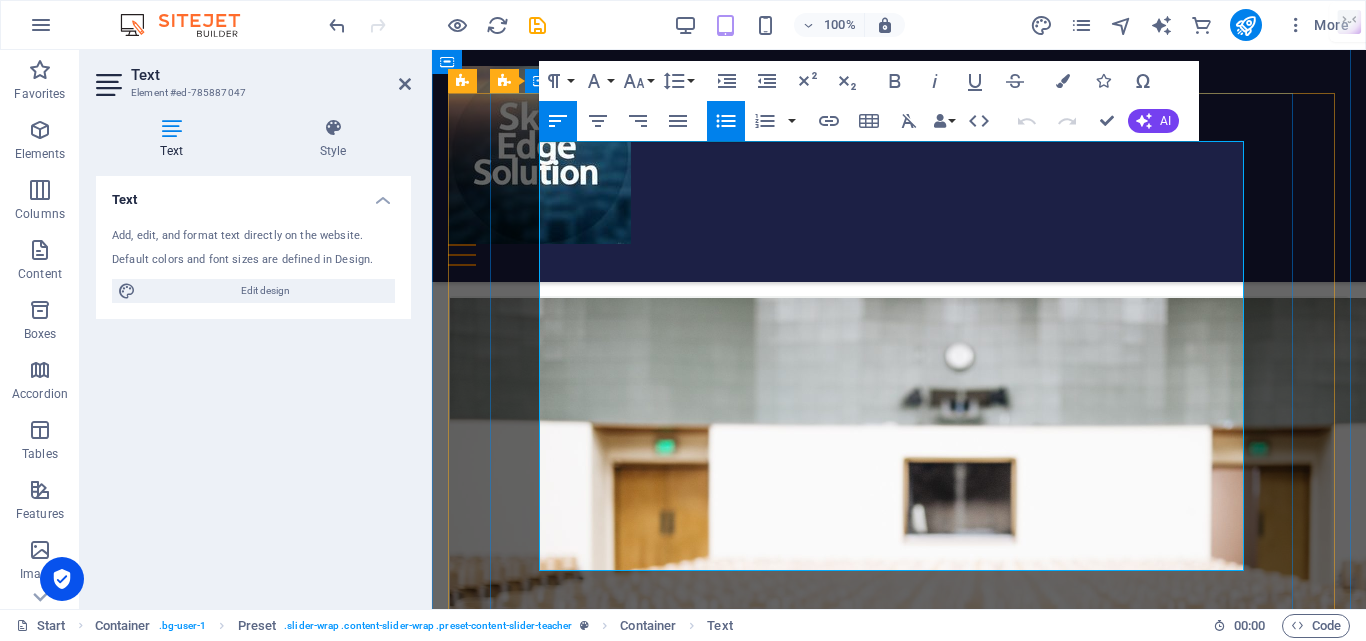 drag, startPoint x: 655, startPoint y: 537, endPoint x: 541, endPoint y: 284, distance: 277.49774 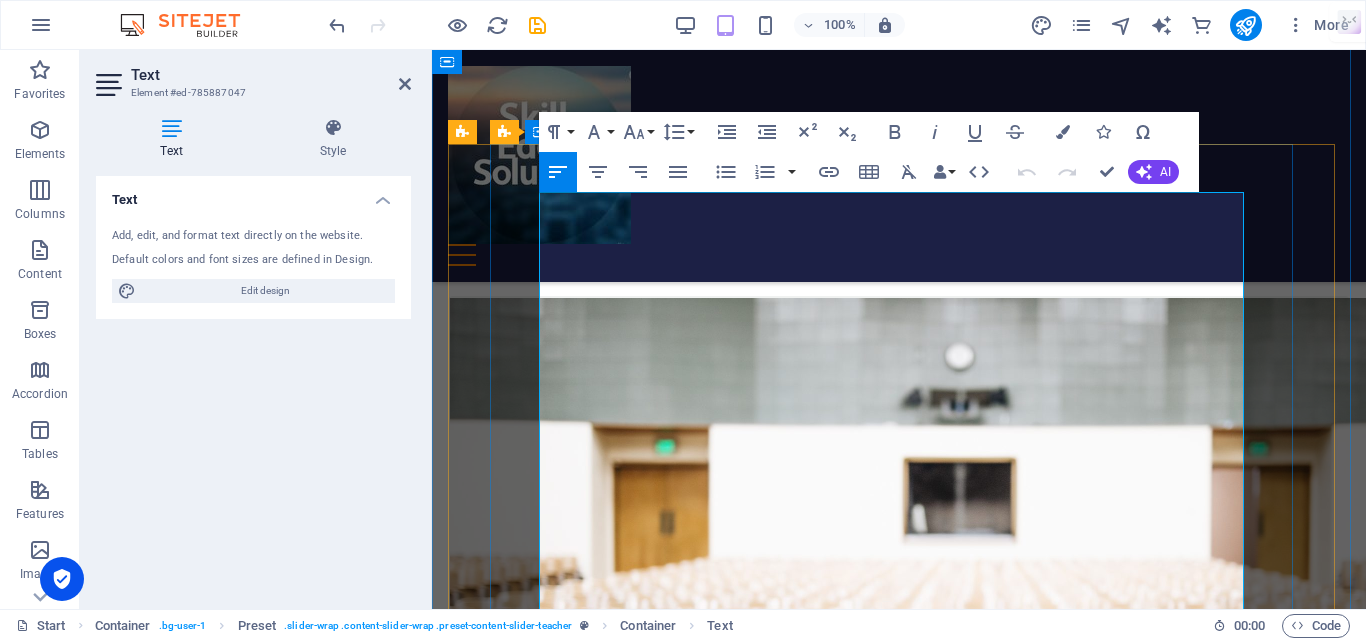 scroll, scrollTop: 4512, scrollLeft: 0, axis: vertical 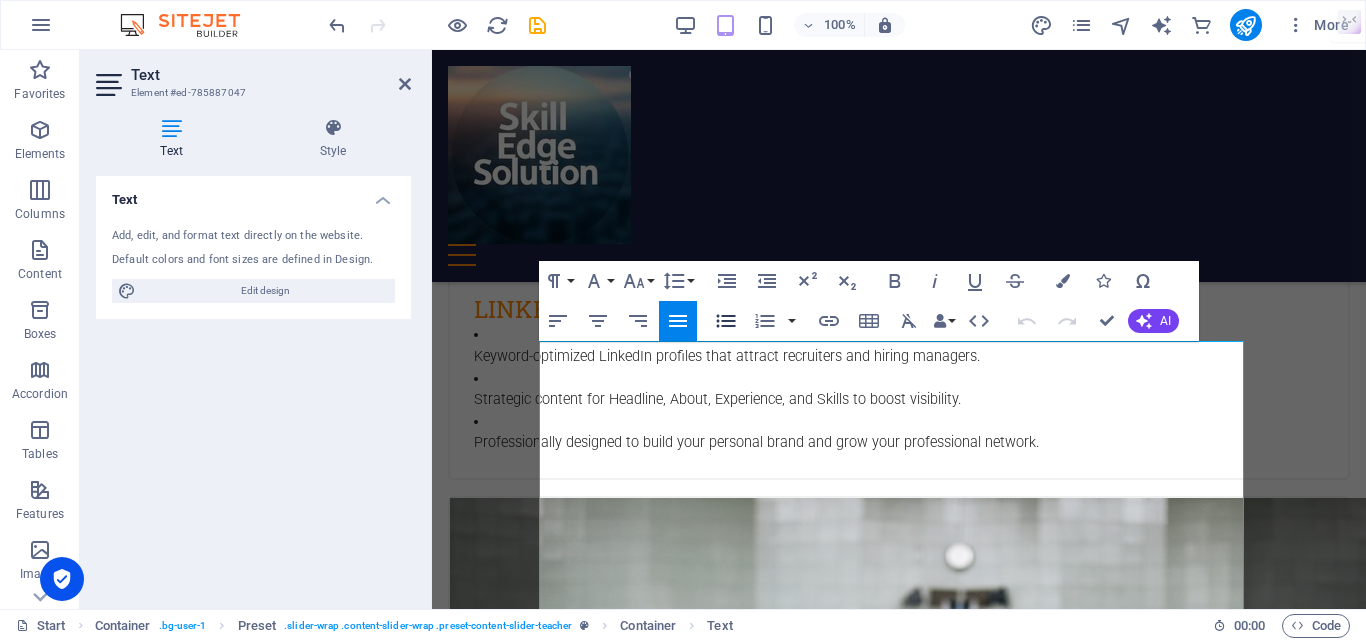 click 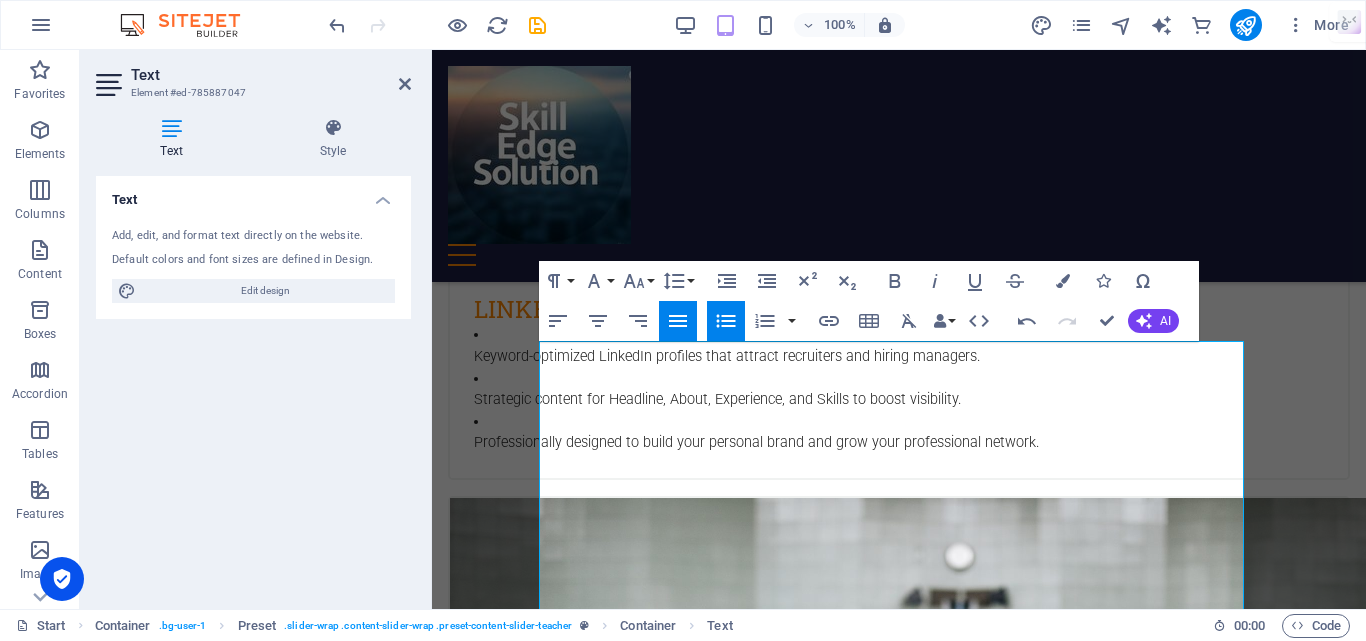click 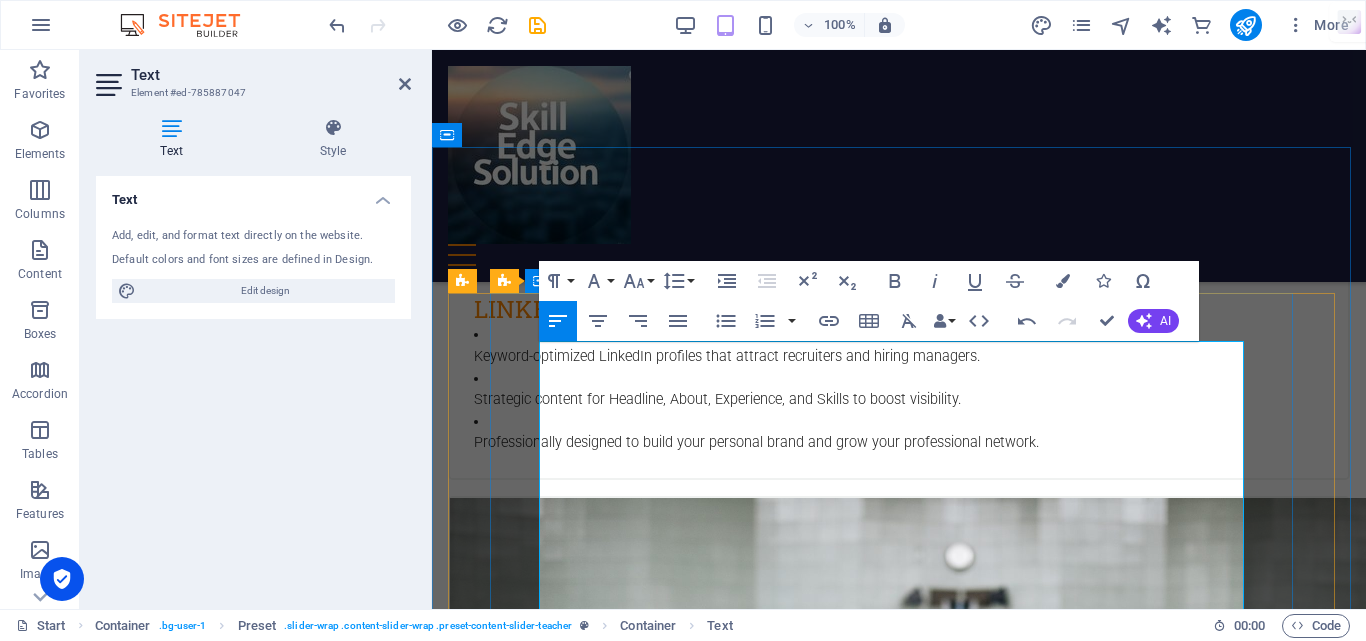 click on "Transform your career with our expertly crafted resumes, cover letters, and LinkedIn profile optimization. At SSkillEdge, we ensure your resume stands out to recruiters and hiring managers with a  95% client satisfaction rate . We work tirelessly until you are completely satisfied with your resume!" at bounding box center [899, 6255] 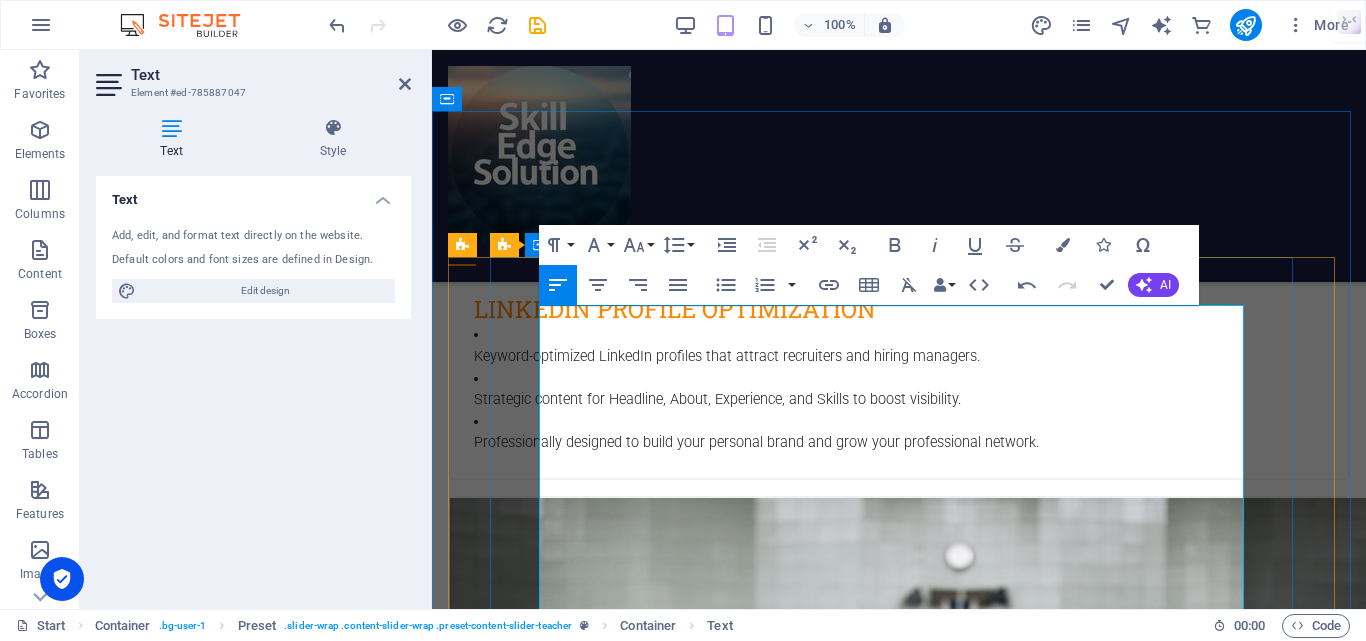 scroll, scrollTop: 4712, scrollLeft: 0, axis: vertical 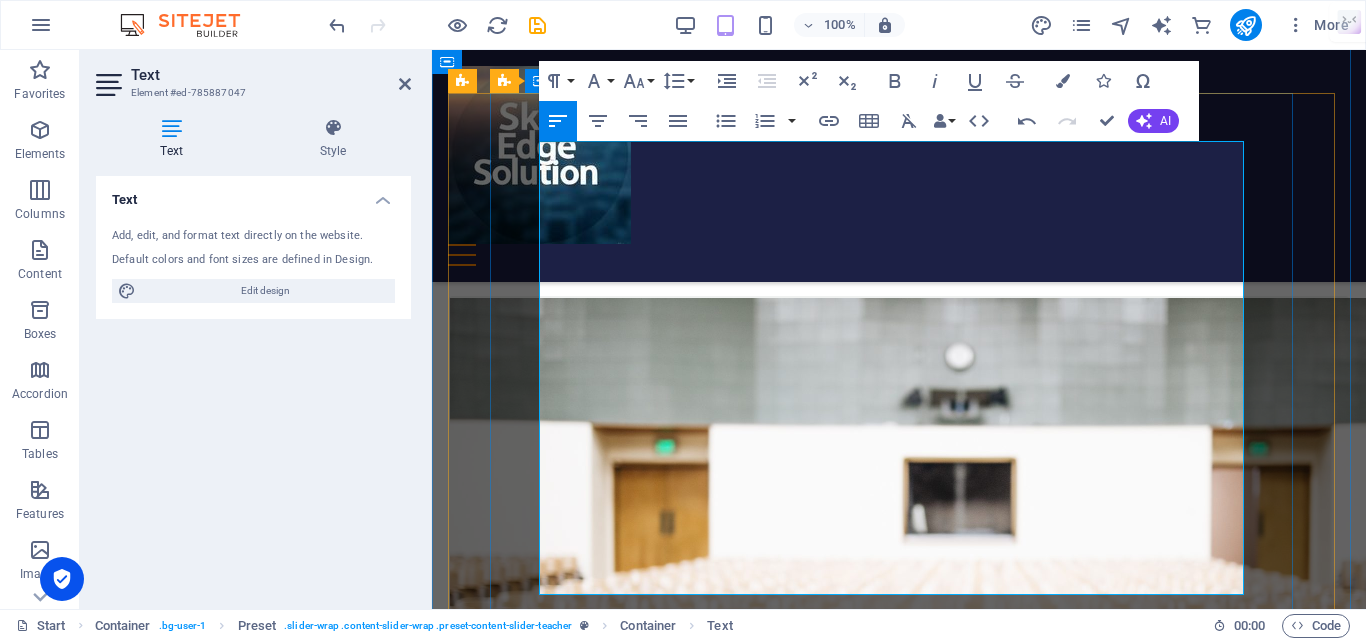 drag, startPoint x: 641, startPoint y: 557, endPoint x: 530, endPoint y: 311, distance: 269.8833 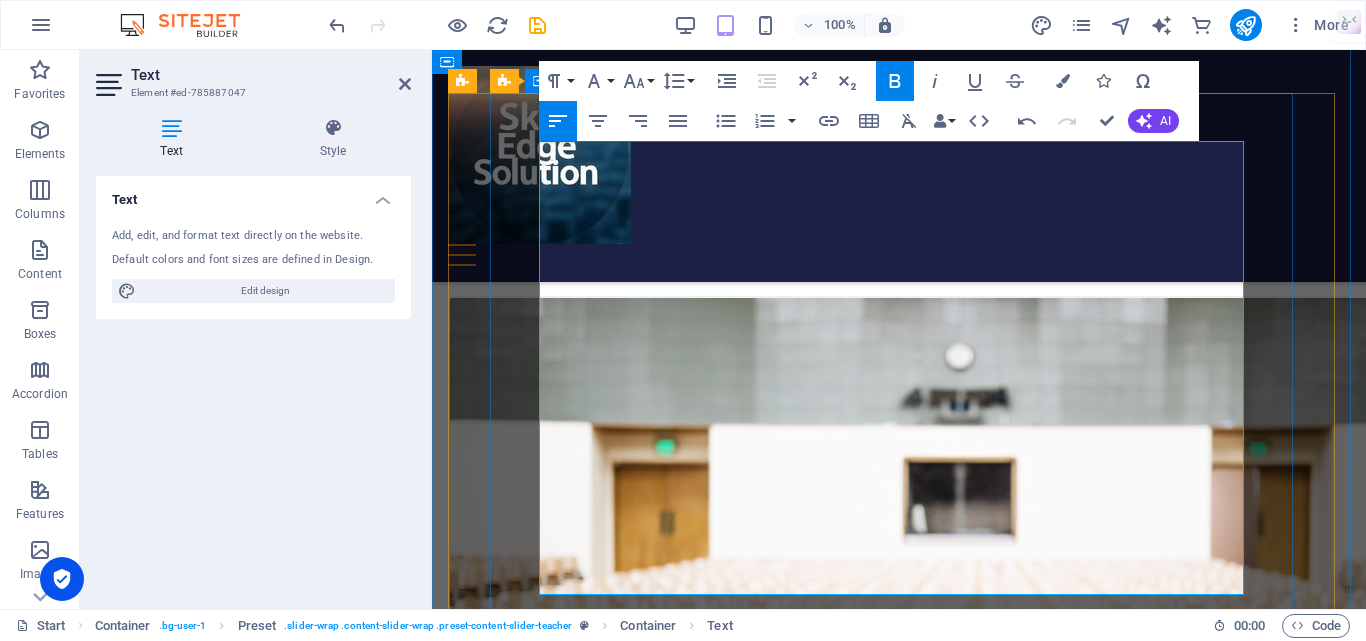 scroll, scrollTop: 4512, scrollLeft: 0, axis: vertical 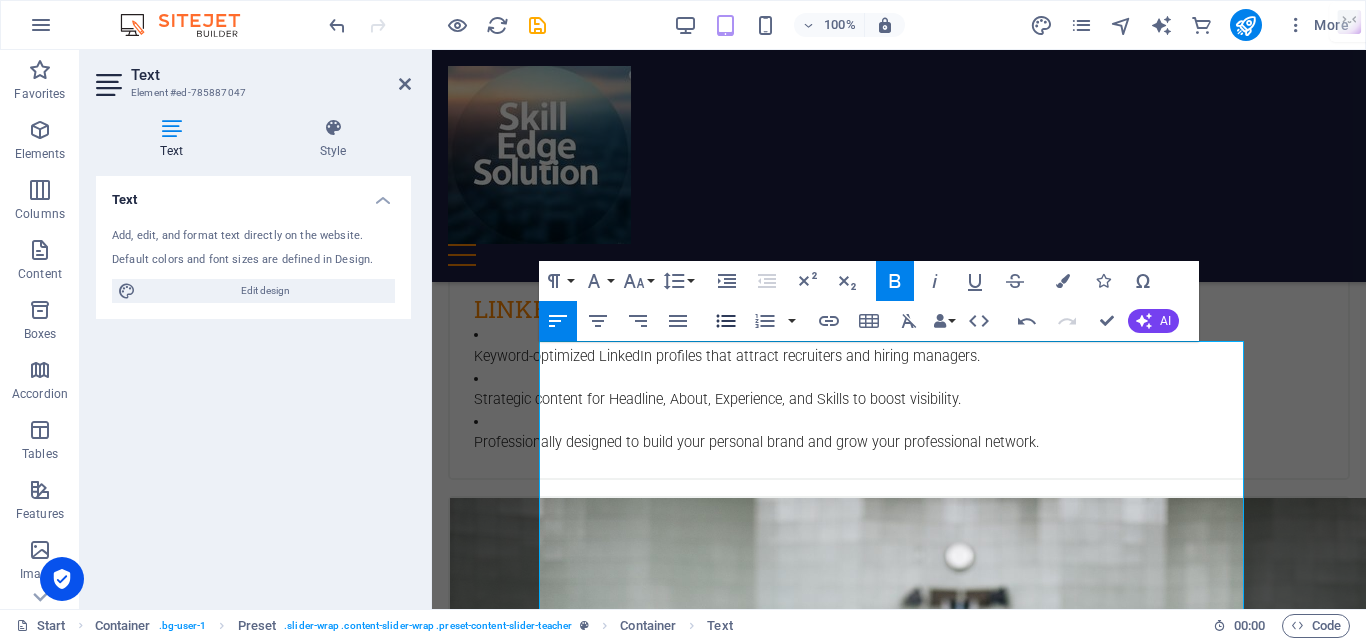click 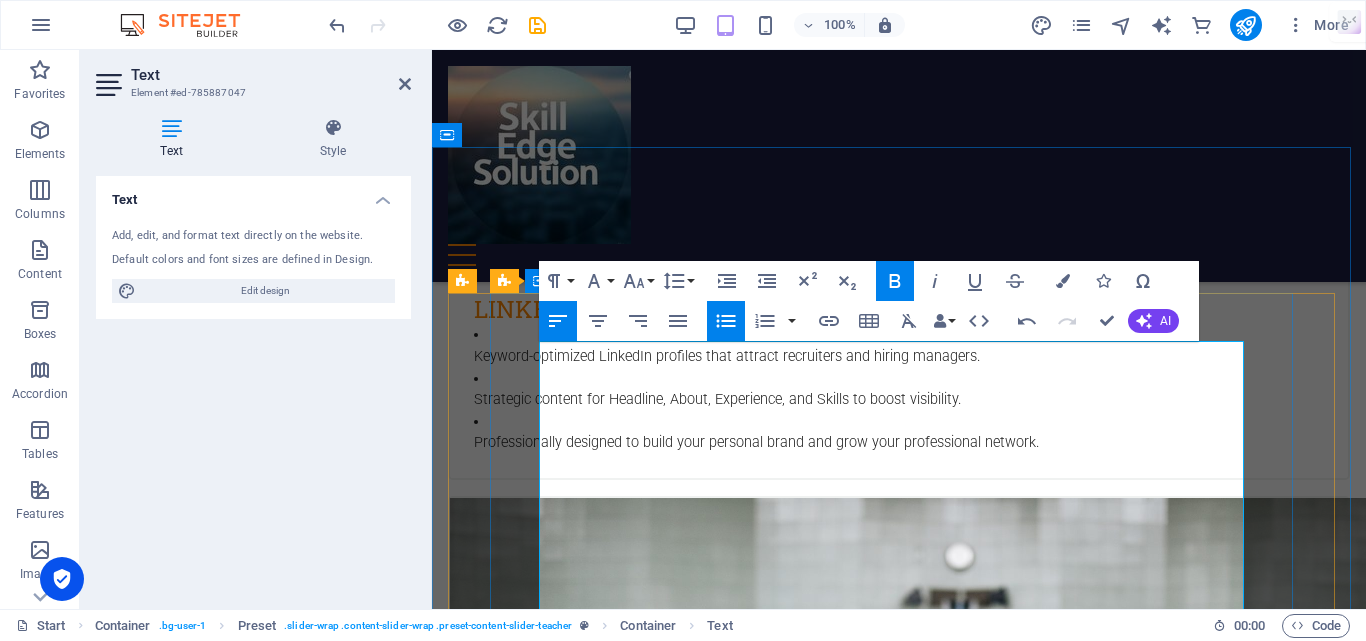 click on "Capture Recruiter Attention in 7 Seconds:  Create a lasting first impression with a visually stunning resume." at bounding box center (907, 6329) 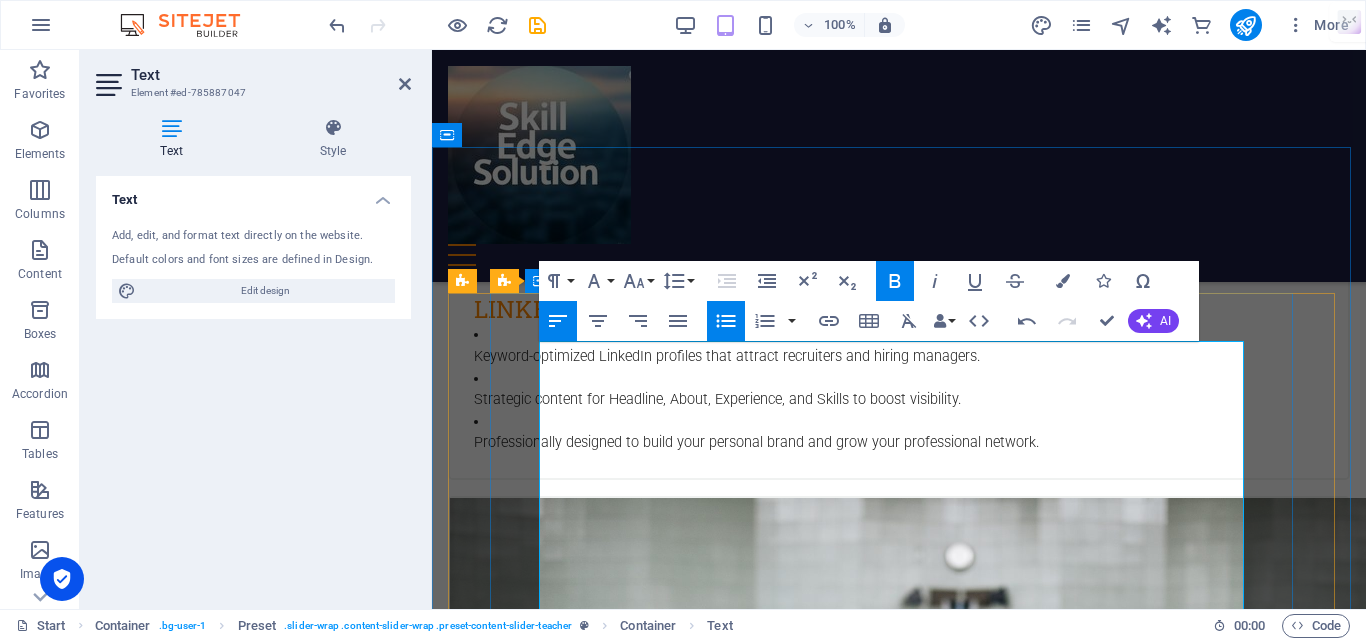 click on "Transform your career with our expertly crafted resumes, cover letters, and LinkedIn profile optimization. At SSkillEdge, we ensure your resume stands out to recruiters and hiring managers with a  95% client satisfaction rate . We work tirelessly until you are completely satisfied with your resume!" at bounding box center (899, 6255) 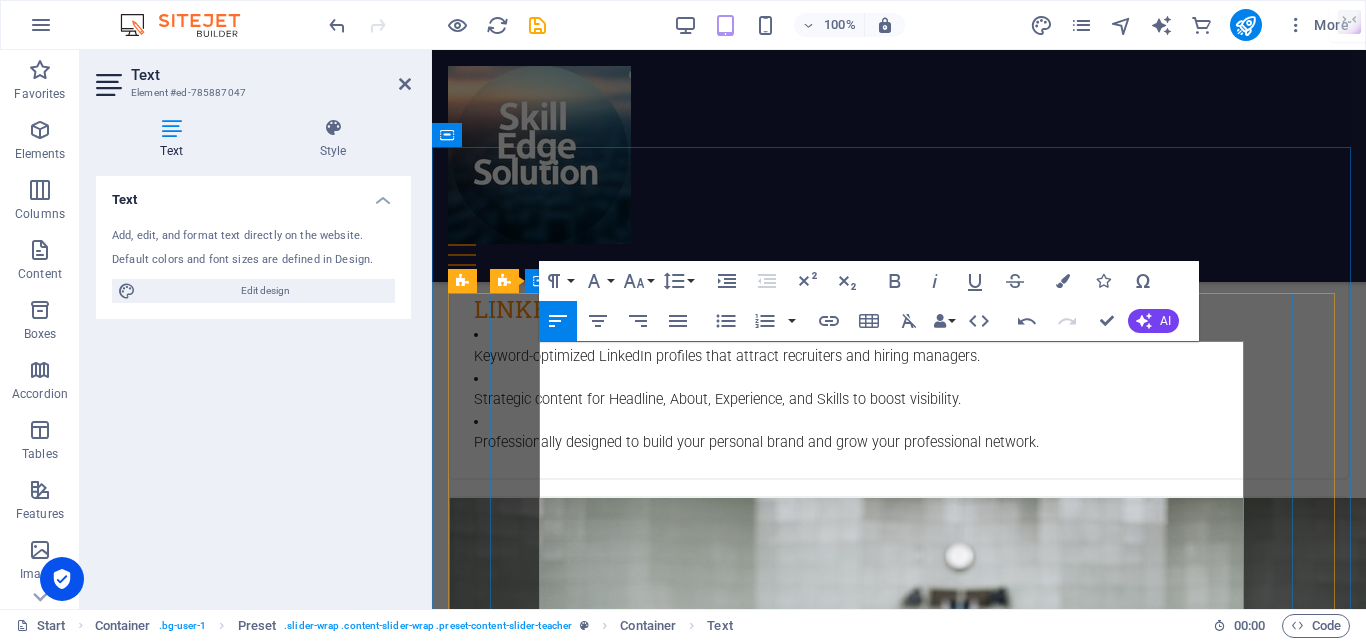 type 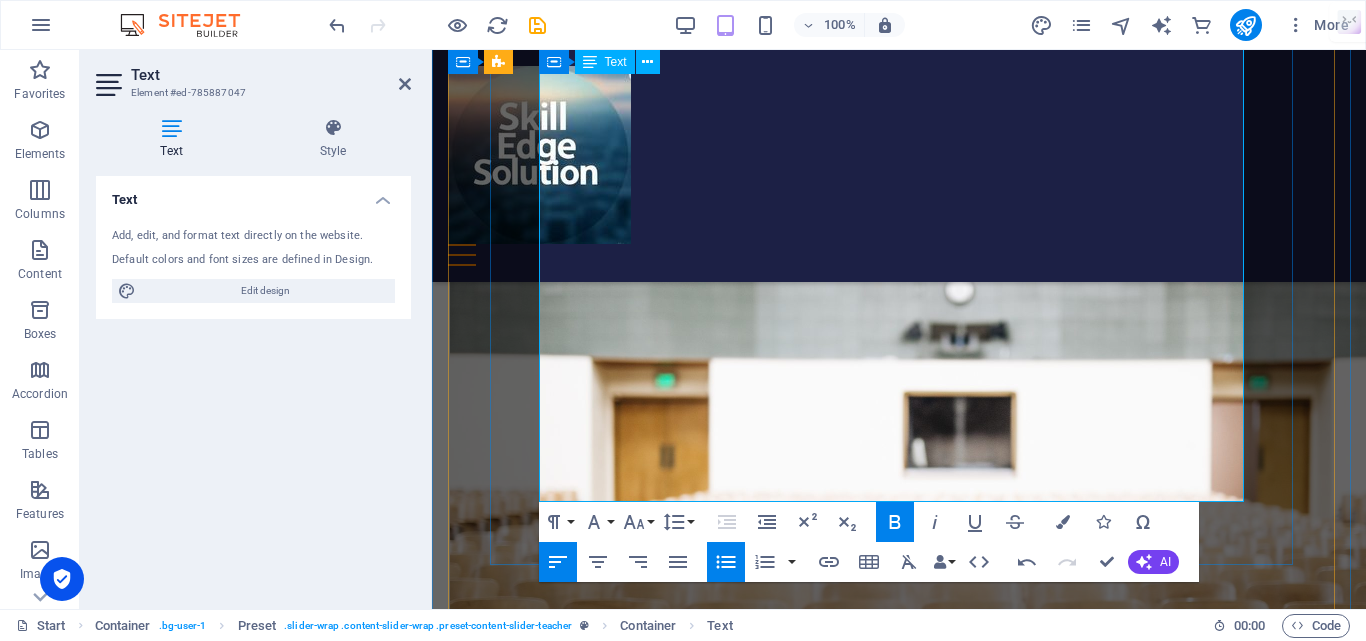 scroll, scrollTop: 4712, scrollLeft: 0, axis: vertical 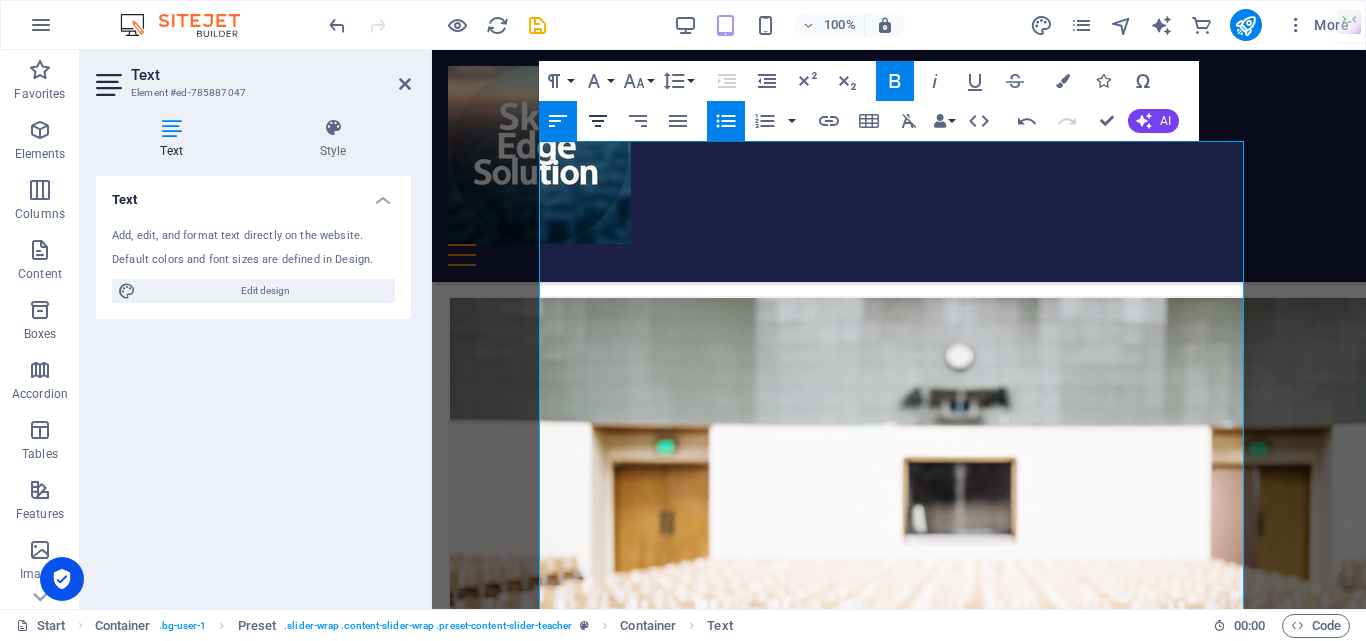 click 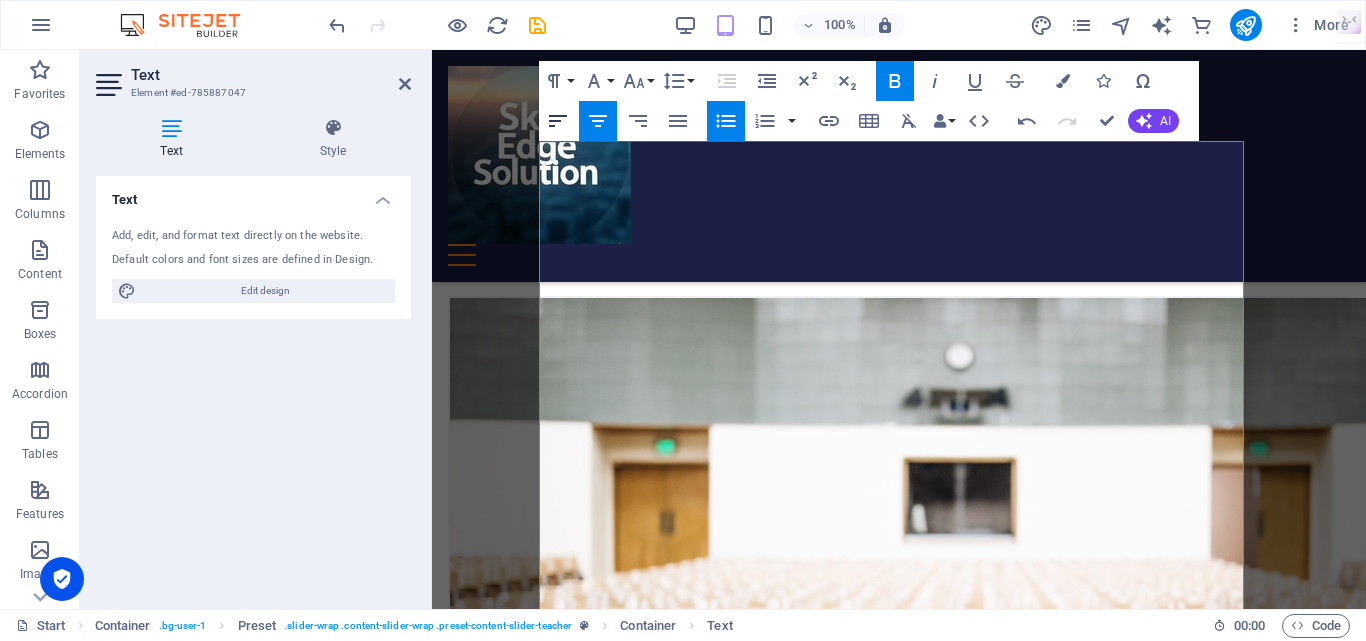 click 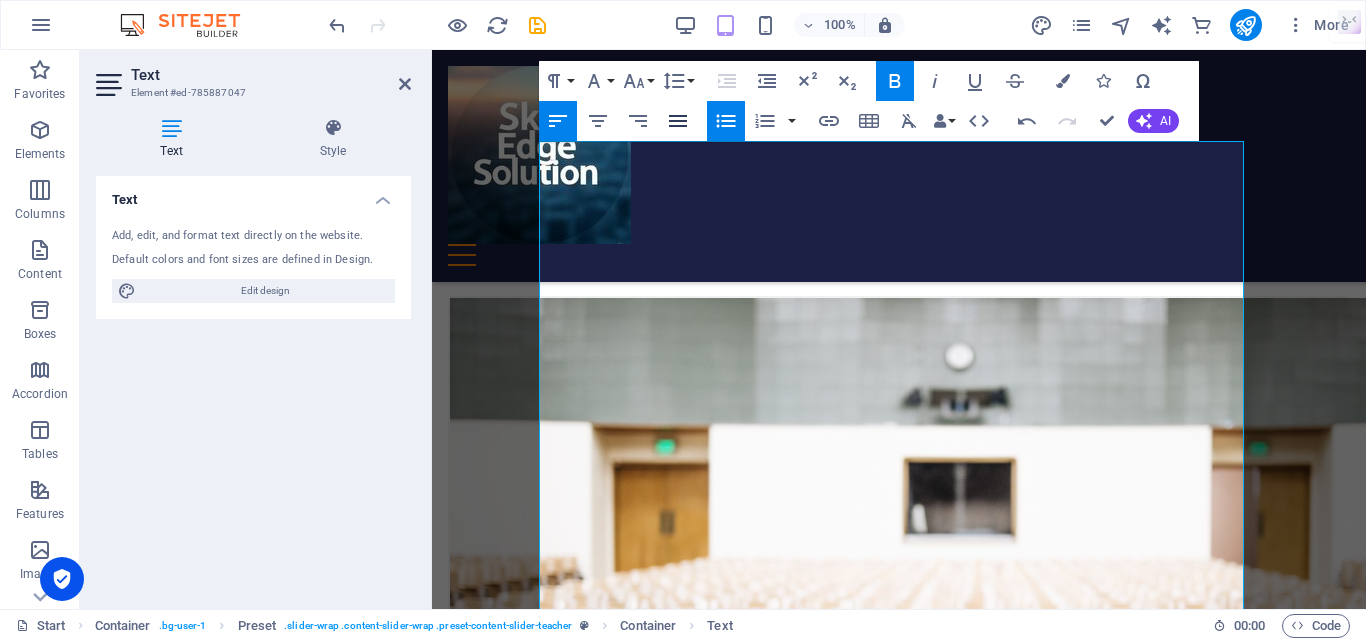 click 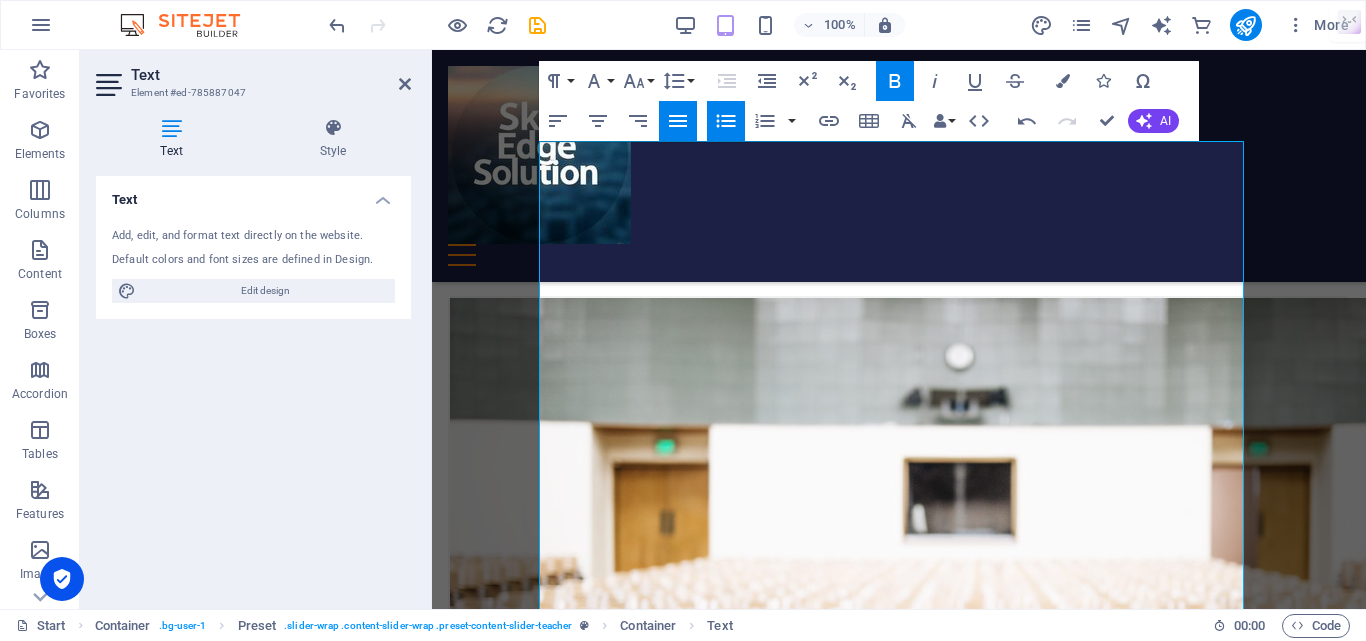 click 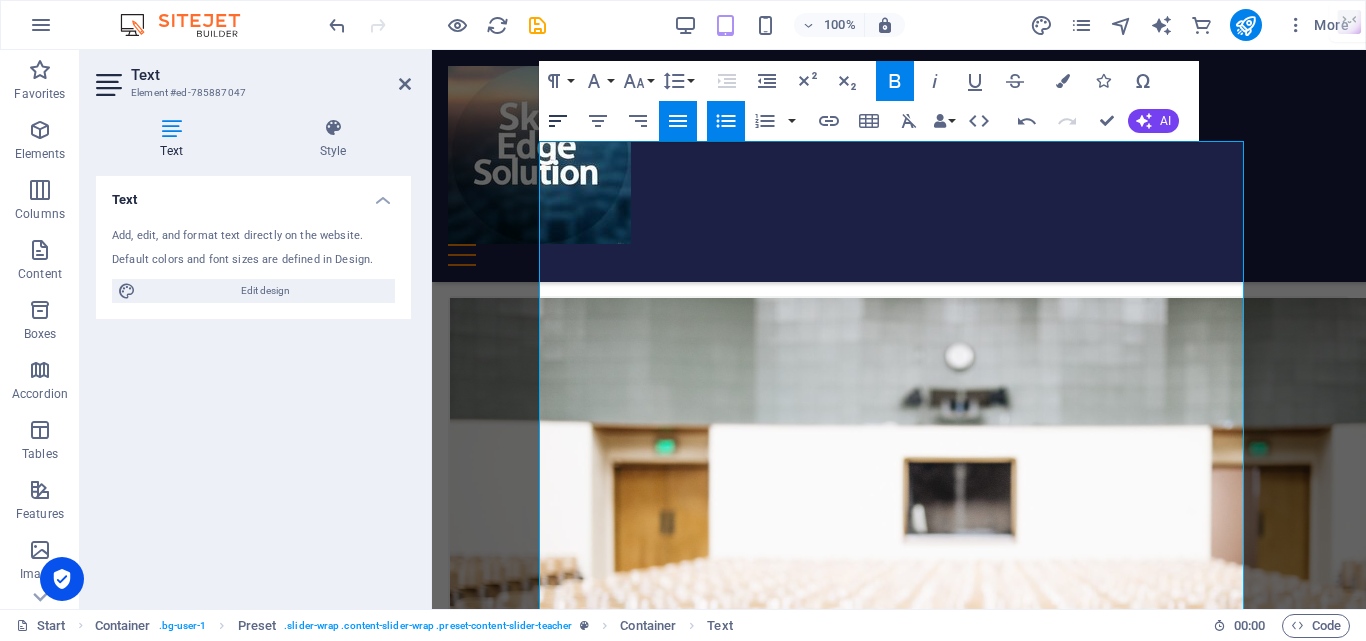 click 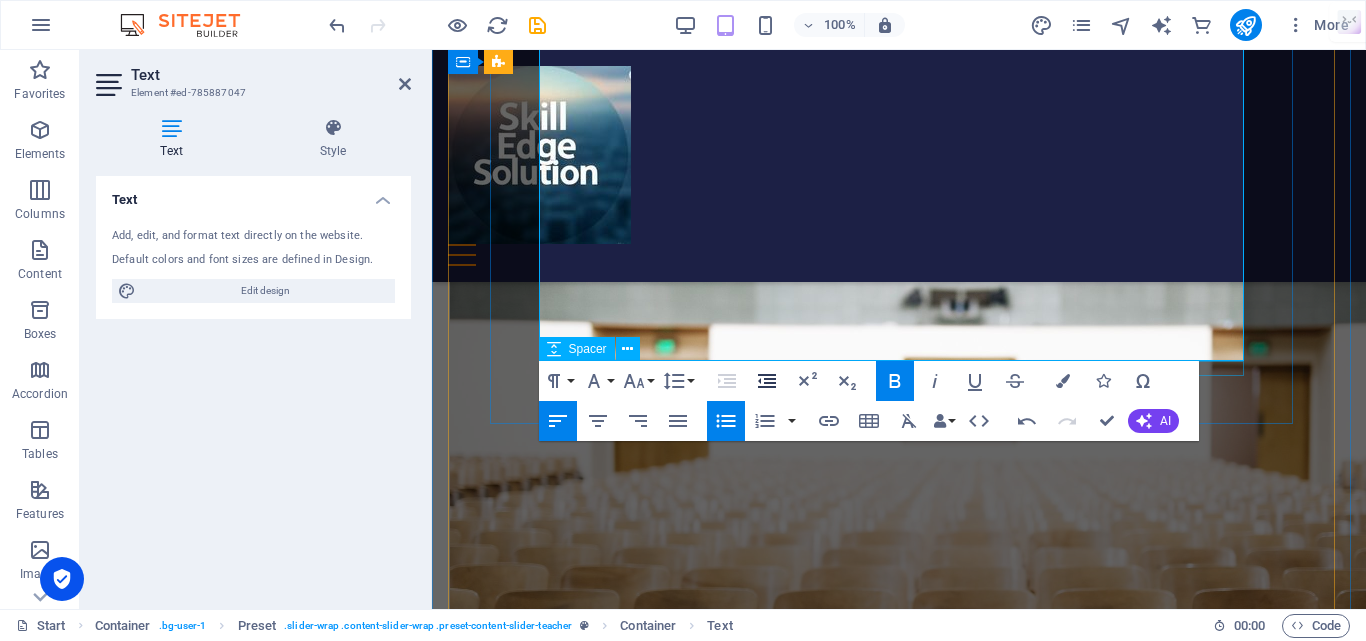 scroll, scrollTop: 5112, scrollLeft: 0, axis: vertical 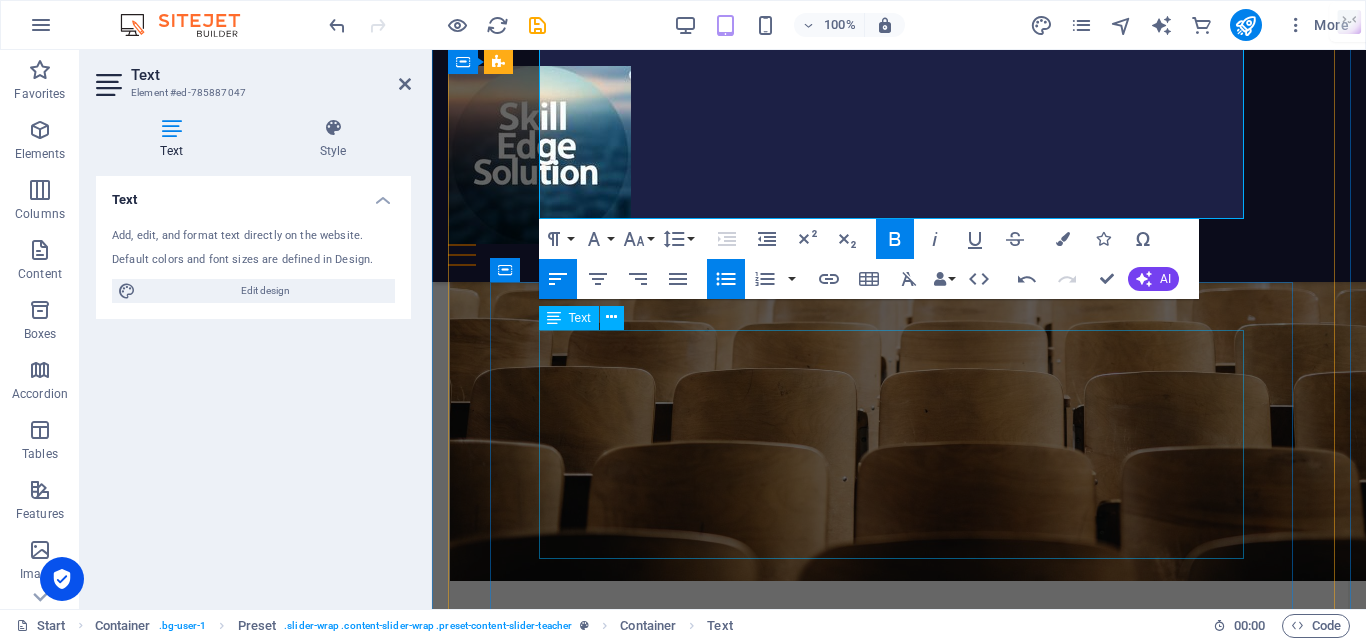 click on "Professional Courses Boost your career with our industry-recognized professional courses. At [GEOGRAPHIC_DATA], we offer certifications in high-demand fields to help you stay ahead in the competitive job market. Six Sigma:  Master process improvement and quality management techniques. PMP (Project Management Professional):  Gain globally recognized project management skills. Data Analytics:  Learn to analyze and visualize data to drive business decisions. Ready to upskill? Enroll in our courses and unlock new career opportunities!" at bounding box center (899, 6282) 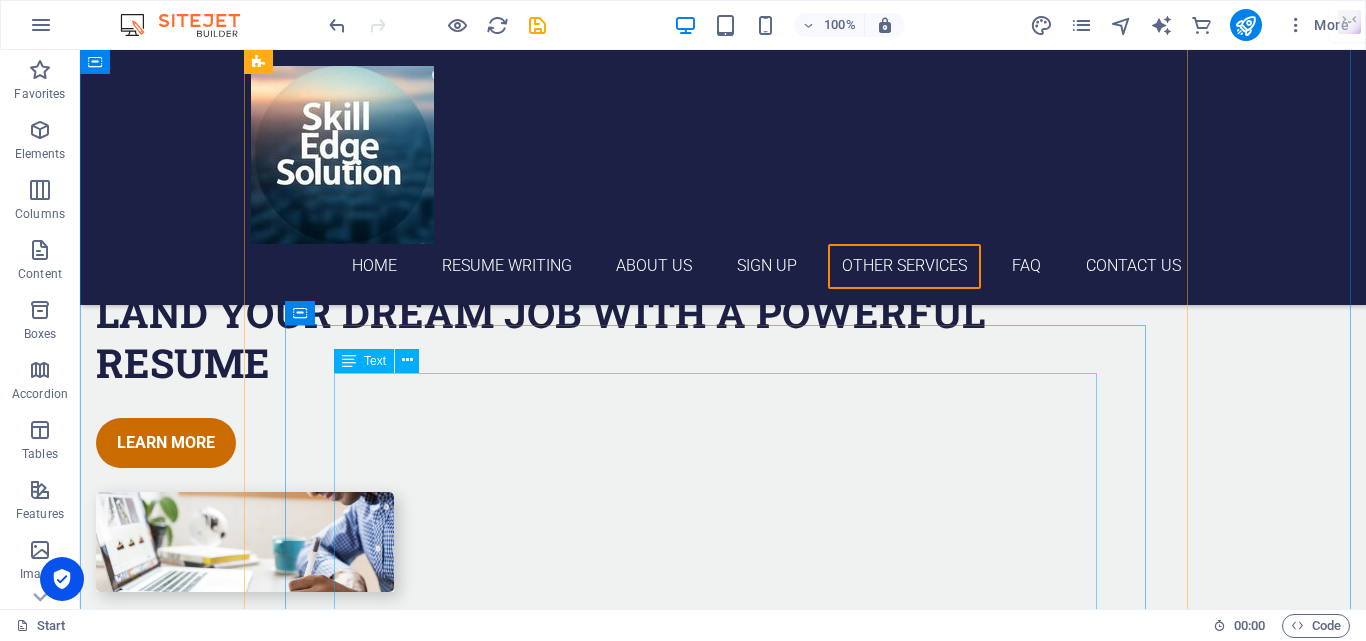 scroll, scrollTop: 6175, scrollLeft: 0, axis: vertical 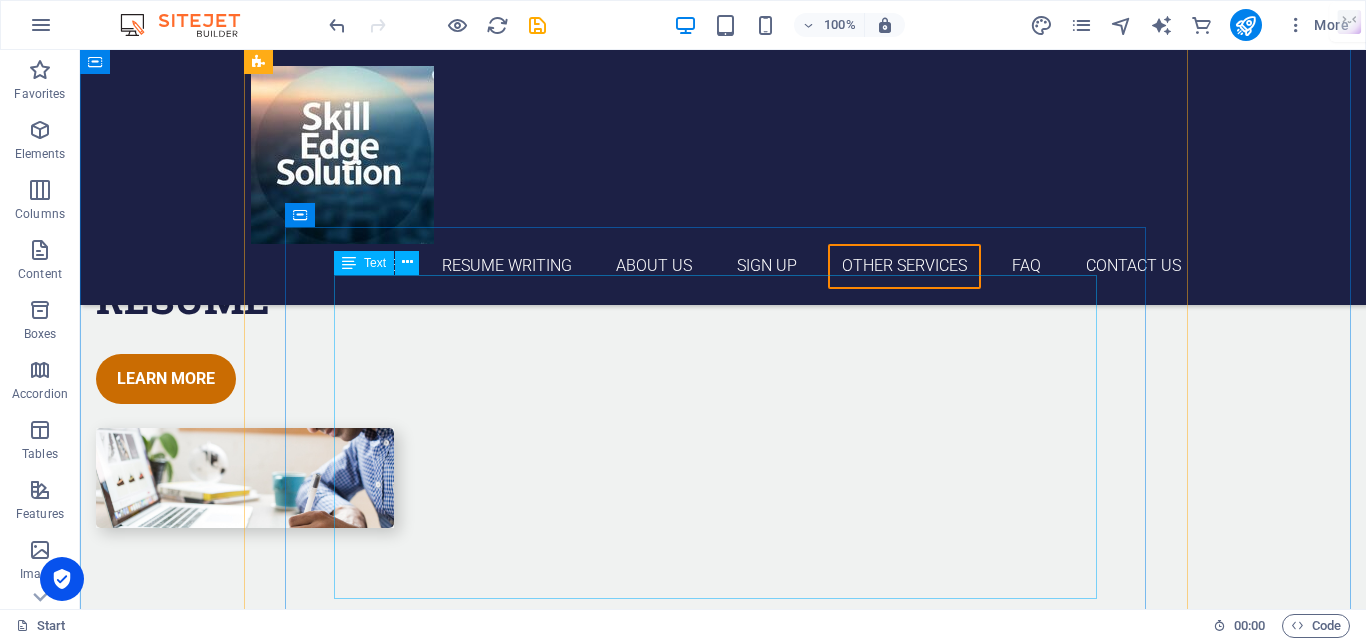 click on "Study Abroad Guidance Embark on a global academic journey with SSkillEdge! We provide expert guidance for studying abroad in top destinations like  [GEOGRAPHIC_DATA], [GEOGRAPHIC_DATA], [GEOGRAPHIC_DATA] , and many more countries. Our personalized support ensures you find the perfect university and program to achieve your educational and career goals. Global Opportunities:  Explore undergraduate, postgraduate, and specialized programs in leading international universities. End-to-End Support:  From university selection and application assistance to visa guidance and pre-departure support. Top Destinations:  Study in world-class education hubs including [GEOGRAPHIC_DATA], [GEOGRAPHIC_DATA], [GEOGRAPHIC_DATA], and beyond. Personalized Counseling:  Tailored advice to match your academic aspirations and budget. Ready to study abroad? Let SSkillEdge guide you to your dream university!" at bounding box center [723, 6530] 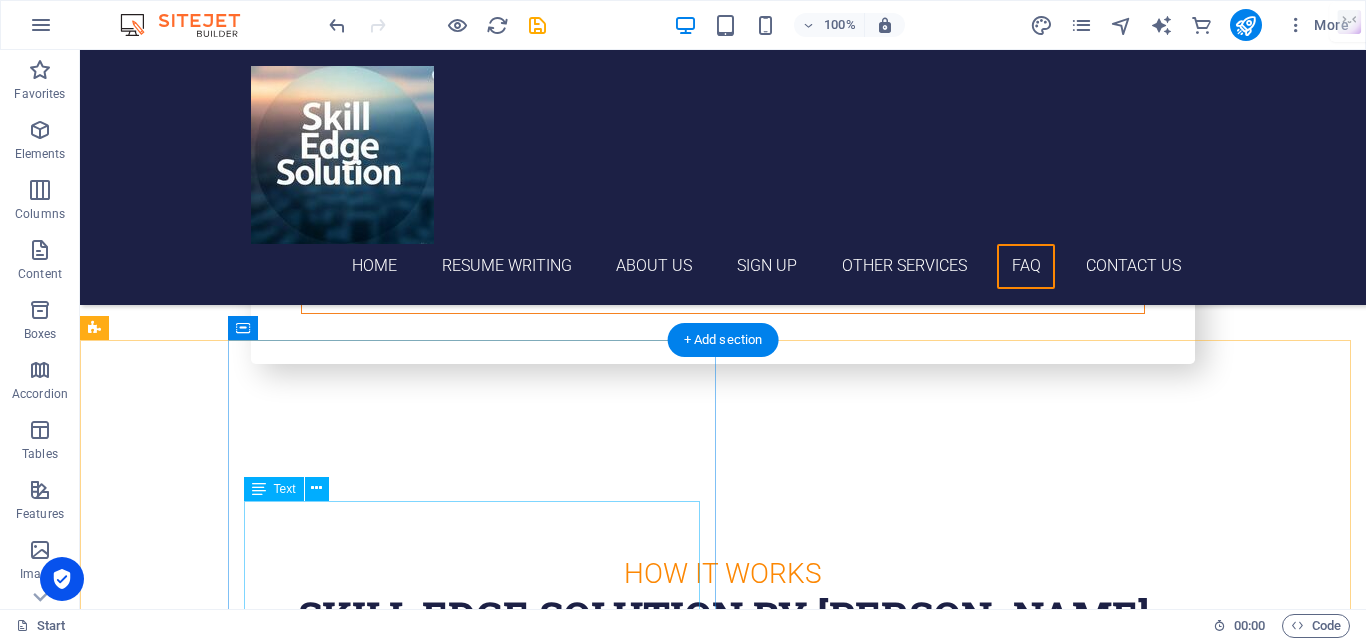 scroll, scrollTop: 8052, scrollLeft: 0, axis: vertical 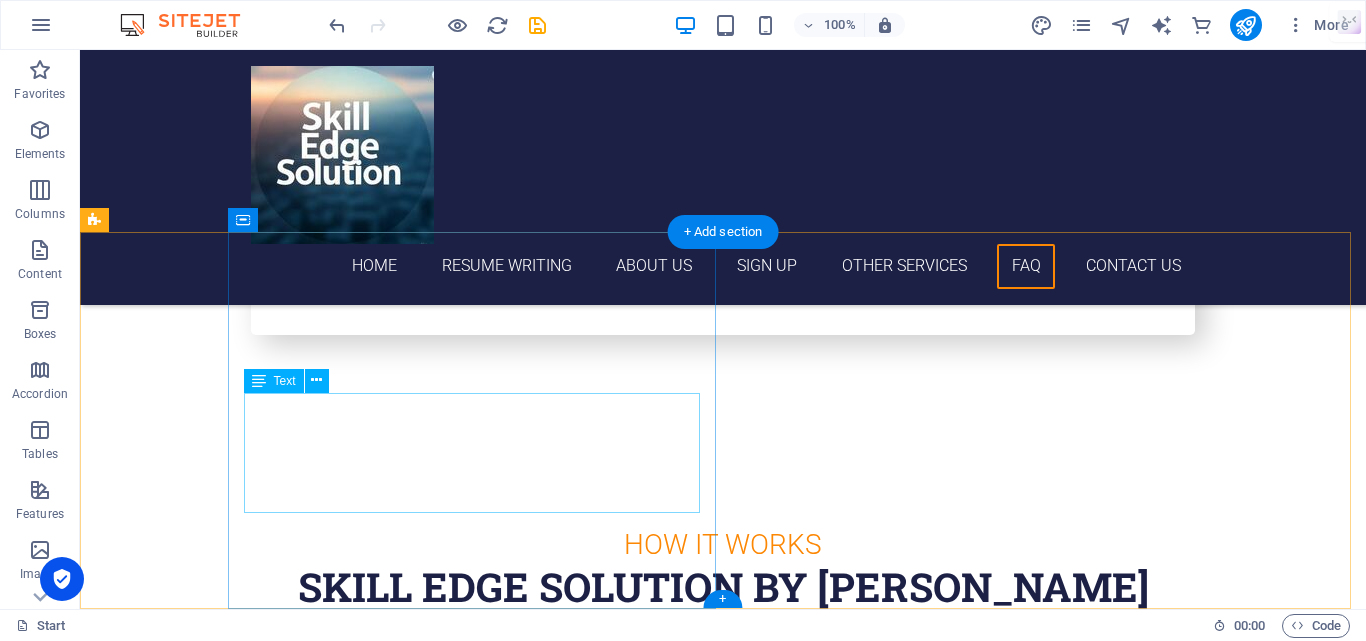 click on "Dwarka, New Delhi India +91-8368195829 8824a863c524e205c1cd0a3986b541@cpanel.local Legal Notice  |  Privacy" at bounding box center (479, 6624) 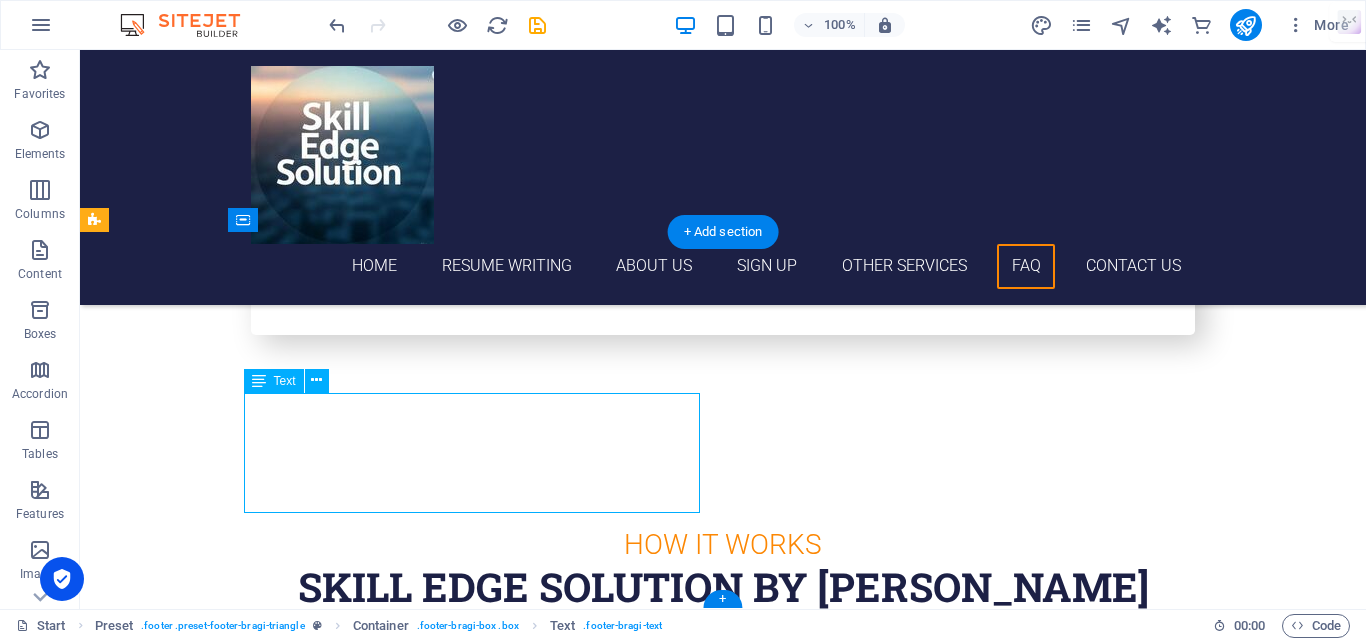 click on "Dwarka, New Delhi India +91-8368195829 8824a863c524e205c1cd0a3986b541@cpanel.local Legal Notice  |  Privacy" at bounding box center (479, 6624) 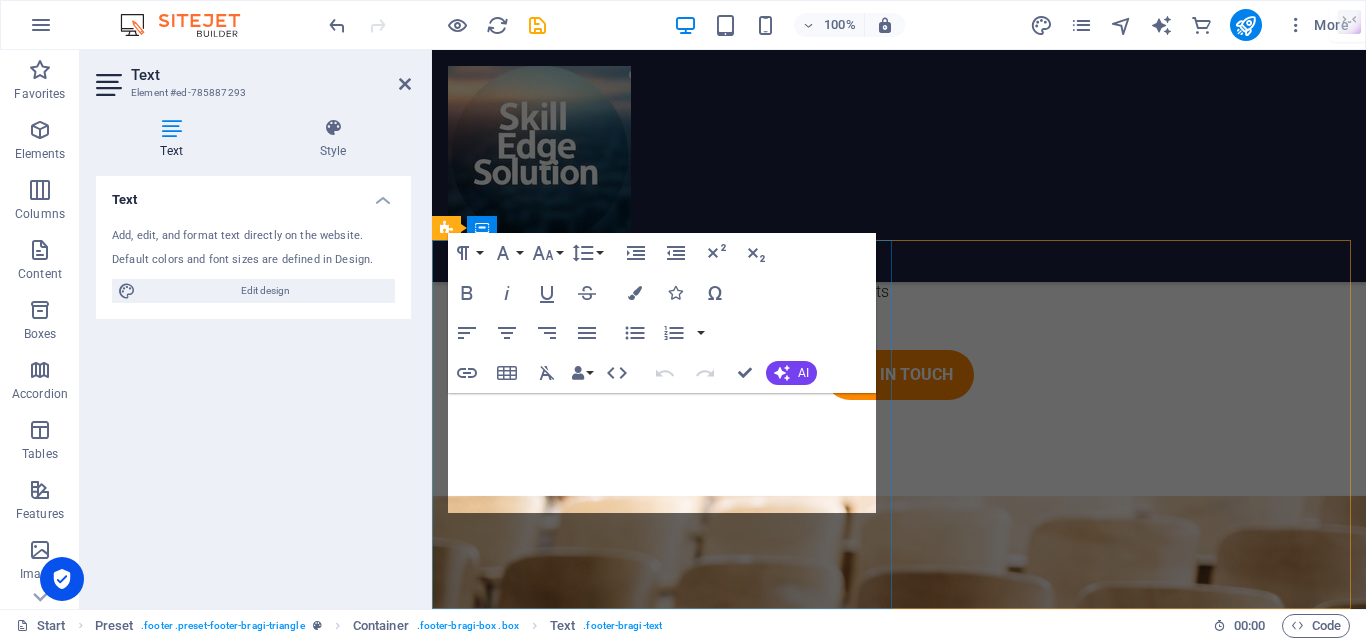 scroll, scrollTop: 7832, scrollLeft: 0, axis: vertical 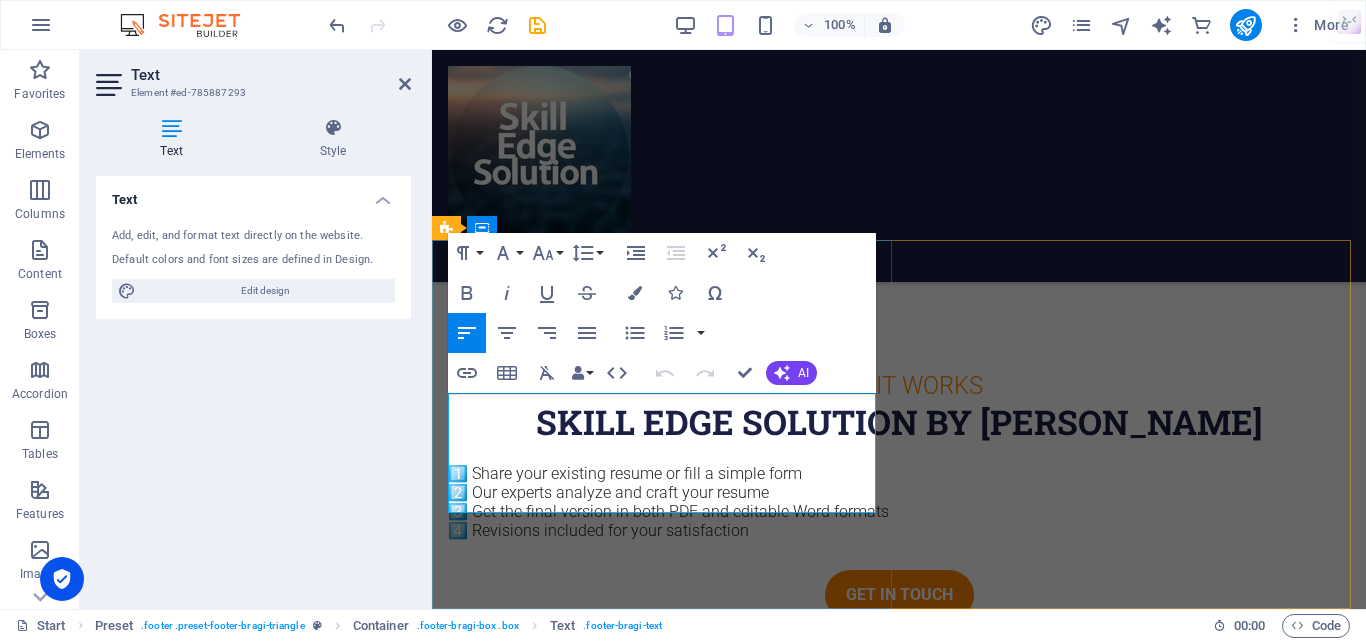 click on "[EMAIL_ADDRESS]" at bounding box center (511, 6484) 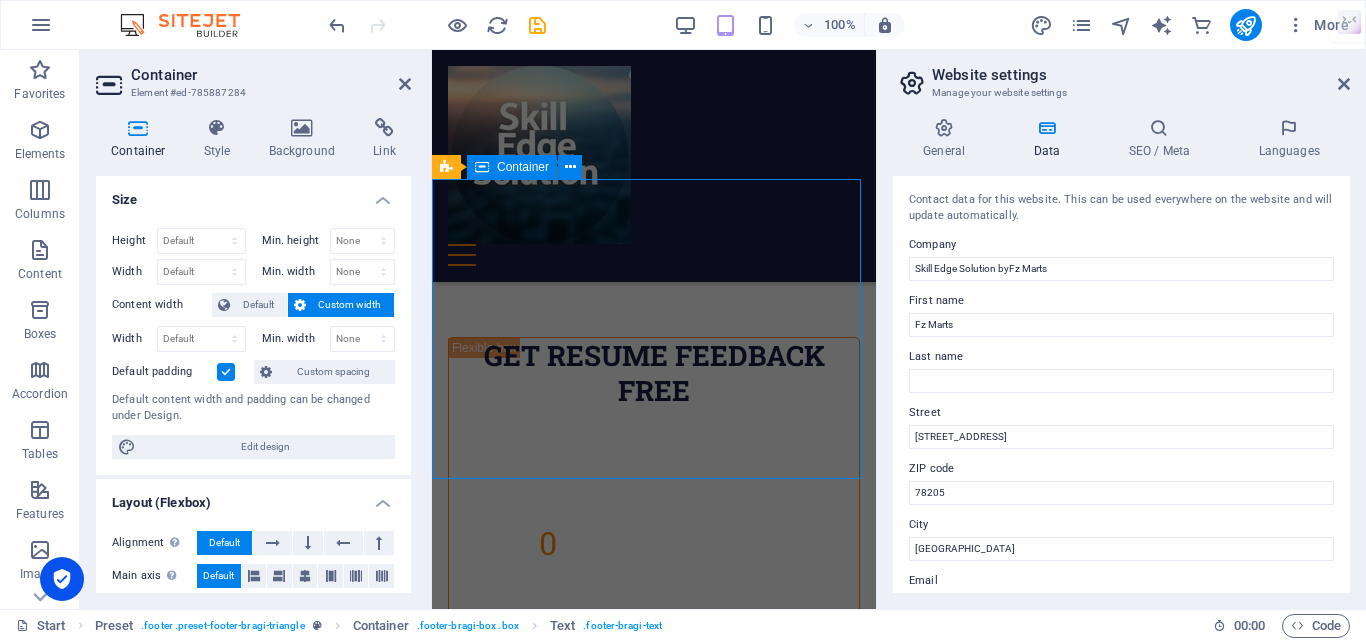 scroll, scrollTop: 12253, scrollLeft: 0, axis: vertical 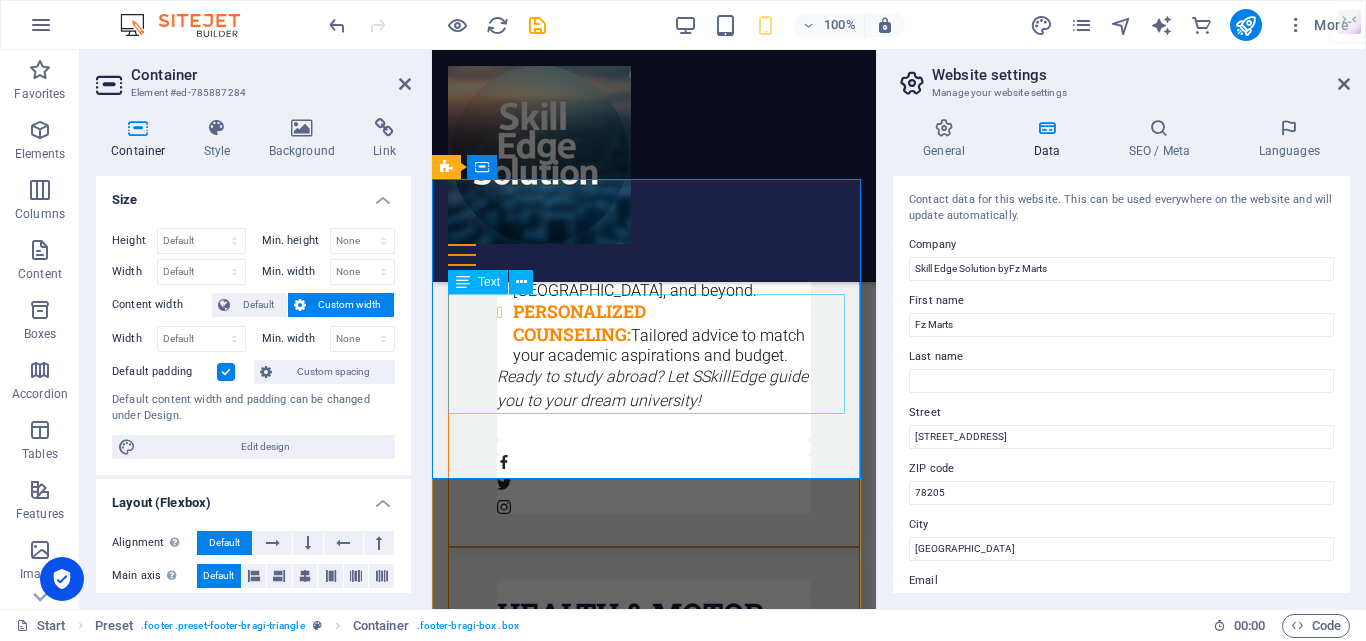 click on "Dwarka, New Delhi India +91-8368195829 8824a863c524e205c1cd0a3986b541@cpanel.local Legal Notice  |  Privacy" at bounding box center [654, 2418] 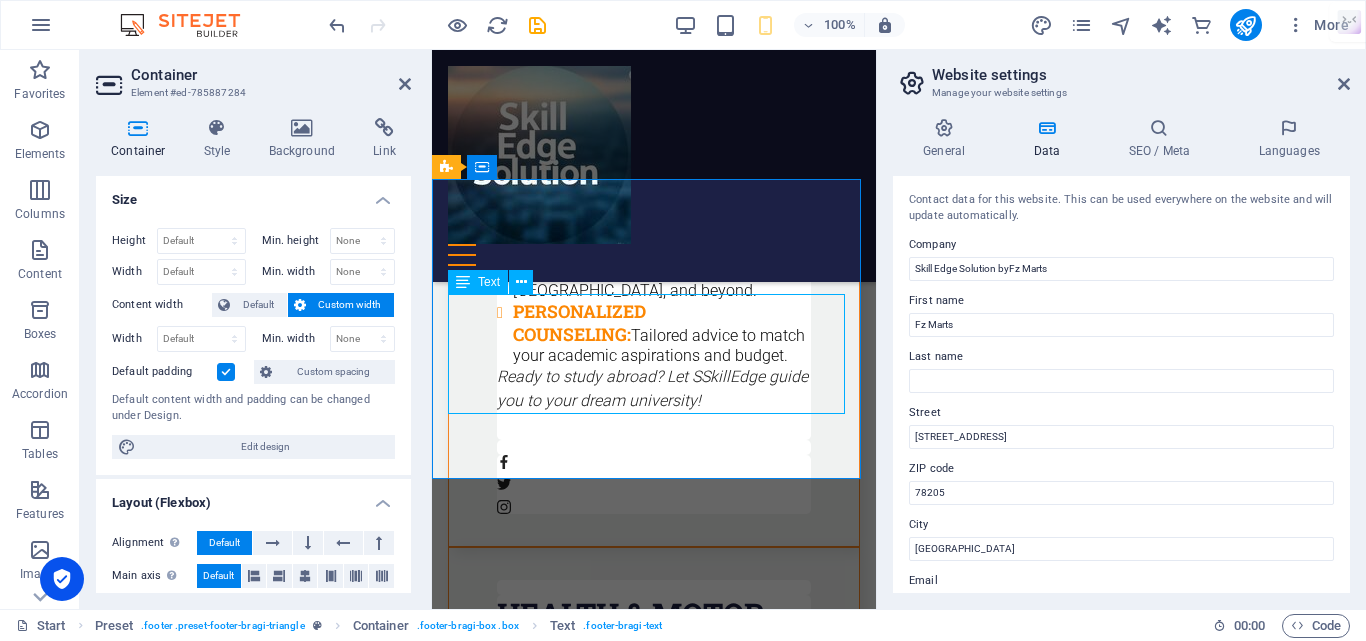 click on "Dwarka, New Delhi India +91-8368195829 8824a863c524e205c1cd0a3986b541@cpanel.local Legal Notice  |  Privacy" at bounding box center [654, 2418] 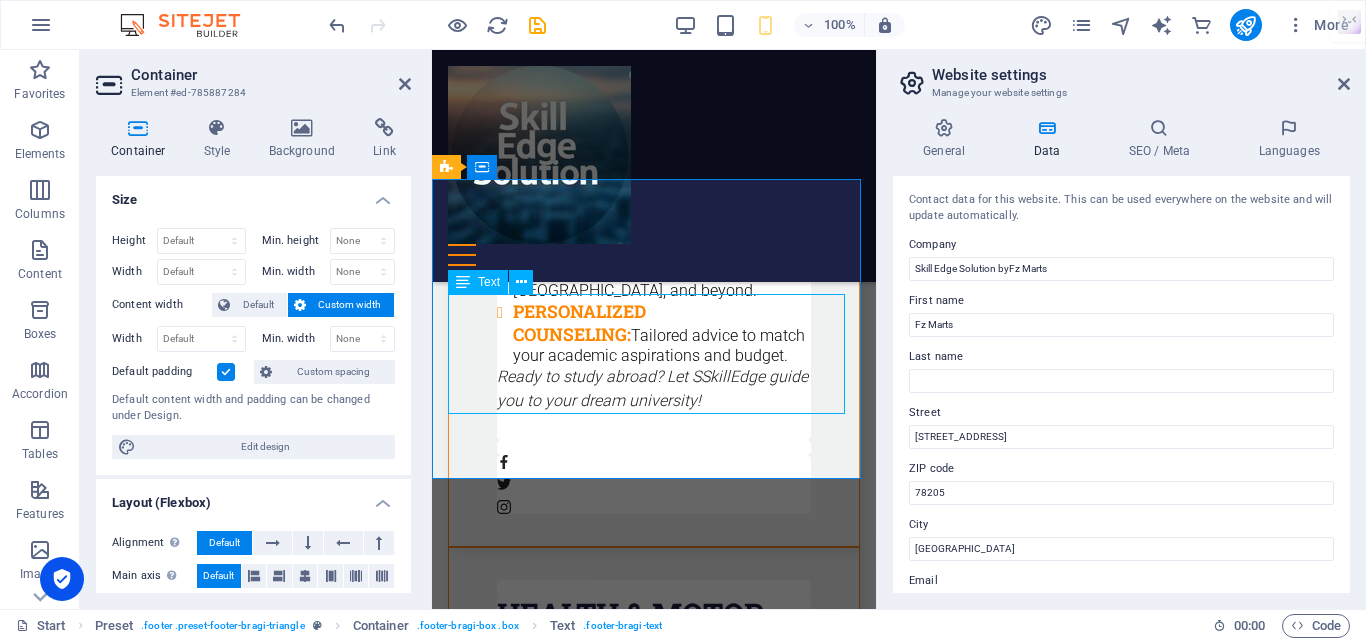 click on "Dwarka, New Delhi India +91-8368195829 8824a863c524e205c1cd0a3986b541@cpanel.local Legal Notice  |  Privacy" at bounding box center (654, 2418) 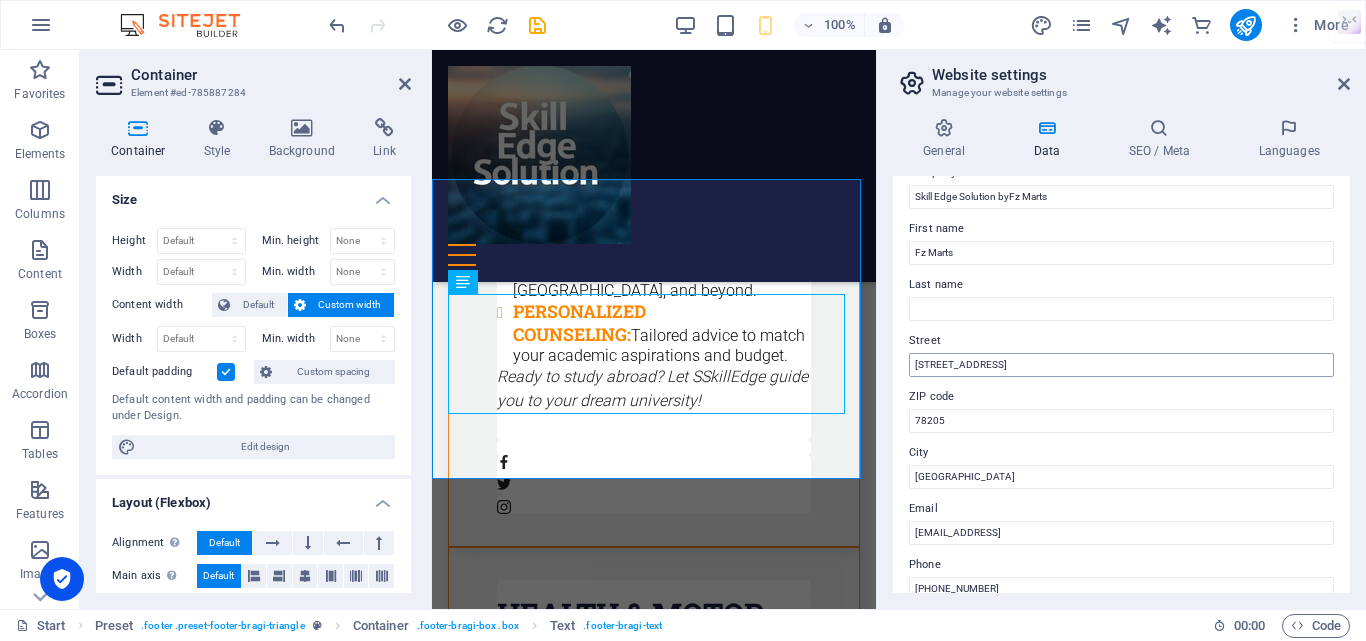 scroll, scrollTop: 100, scrollLeft: 0, axis: vertical 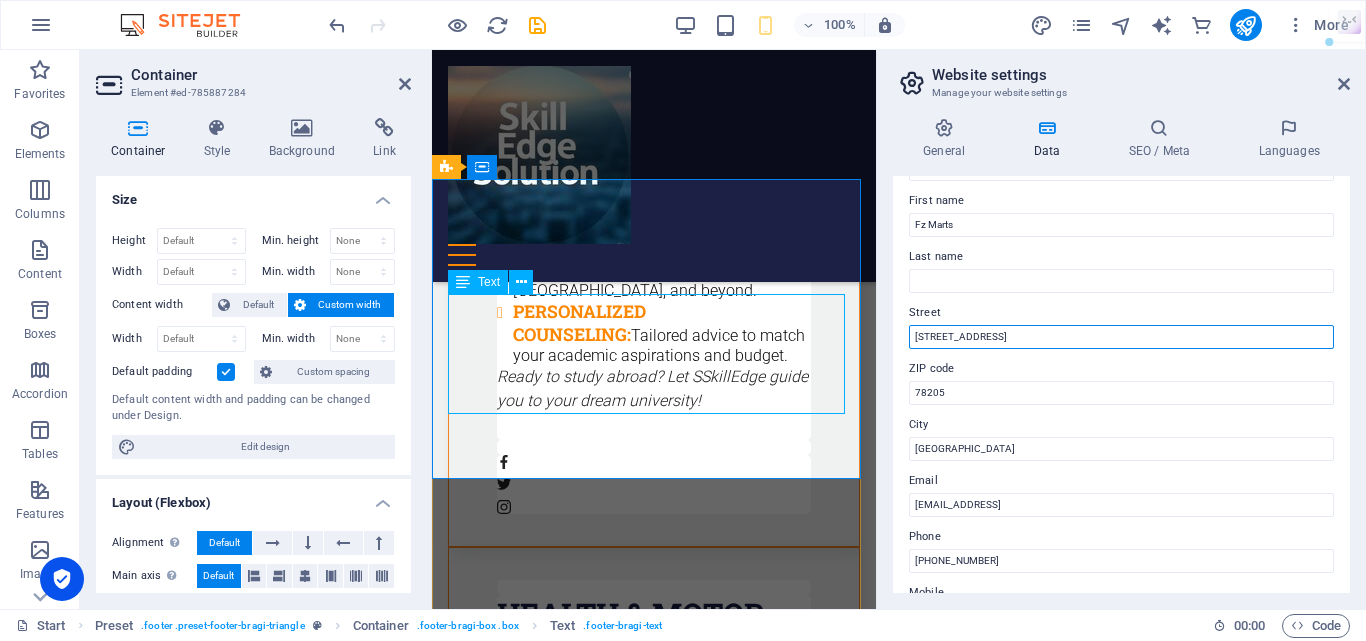 drag, startPoint x: 1451, startPoint y: 394, endPoint x: 771, endPoint y: 385, distance: 680.0596 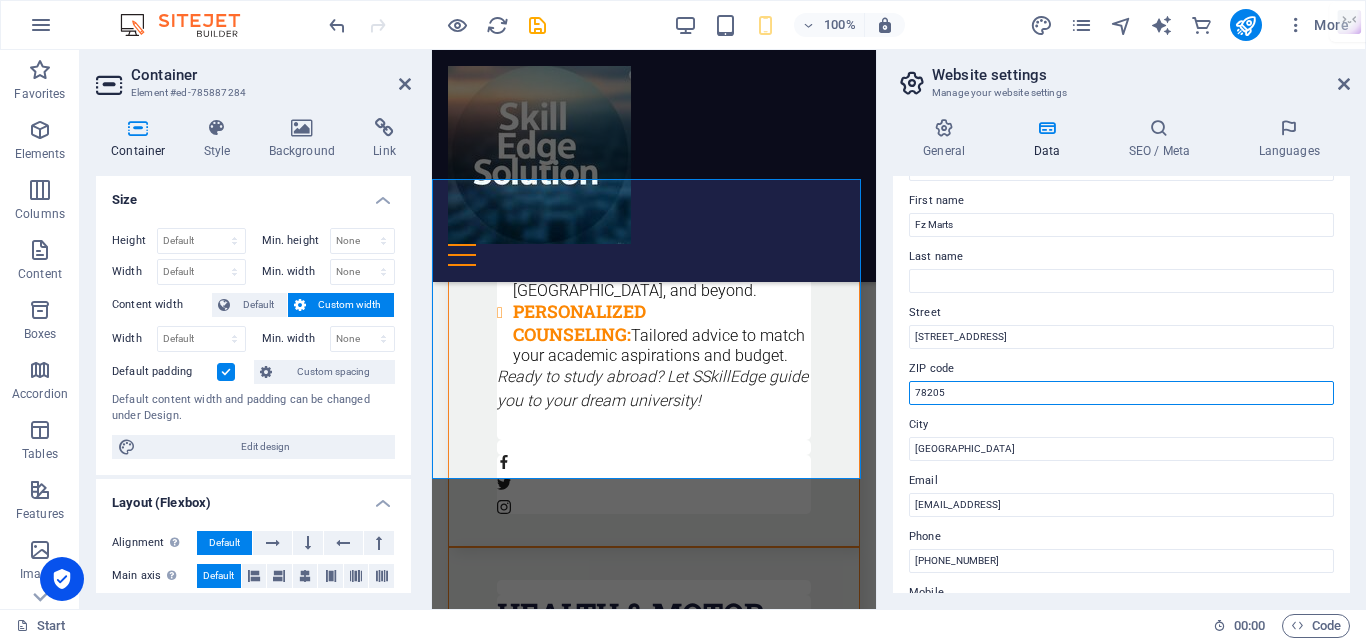drag, startPoint x: 1407, startPoint y: 439, endPoint x: 1277, endPoint y: 468, distance: 133.19534 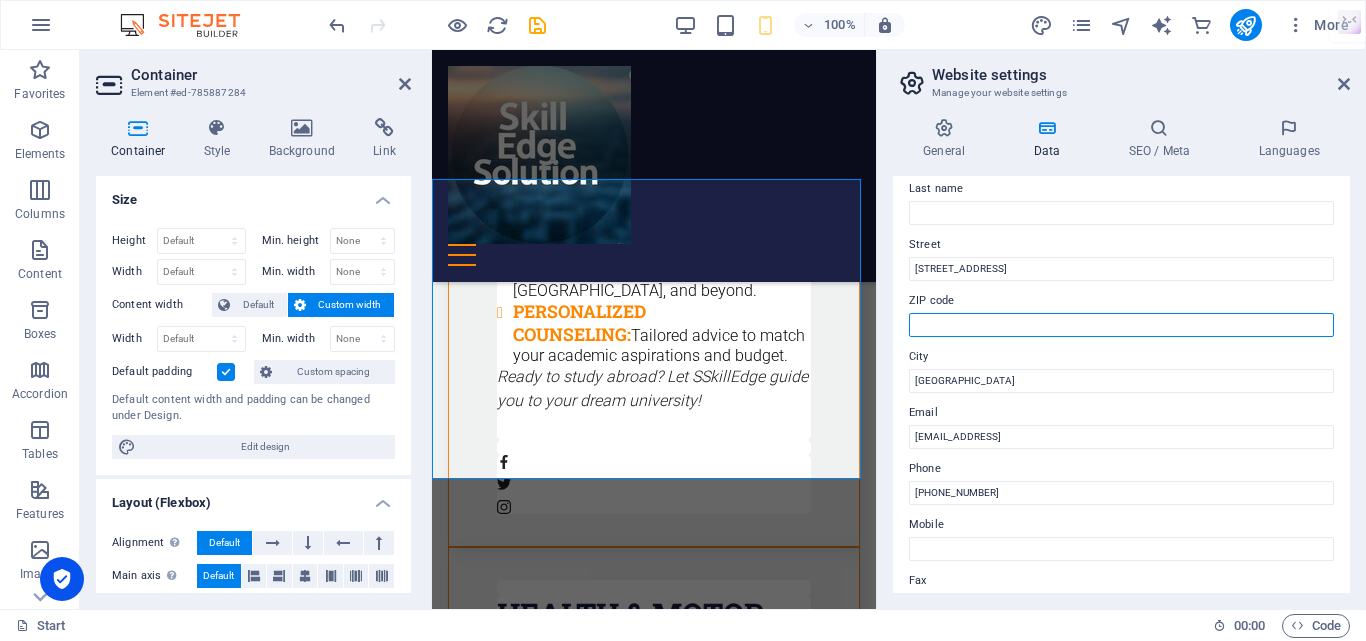 scroll, scrollTop: 300, scrollLeft: 0, axis: vertical 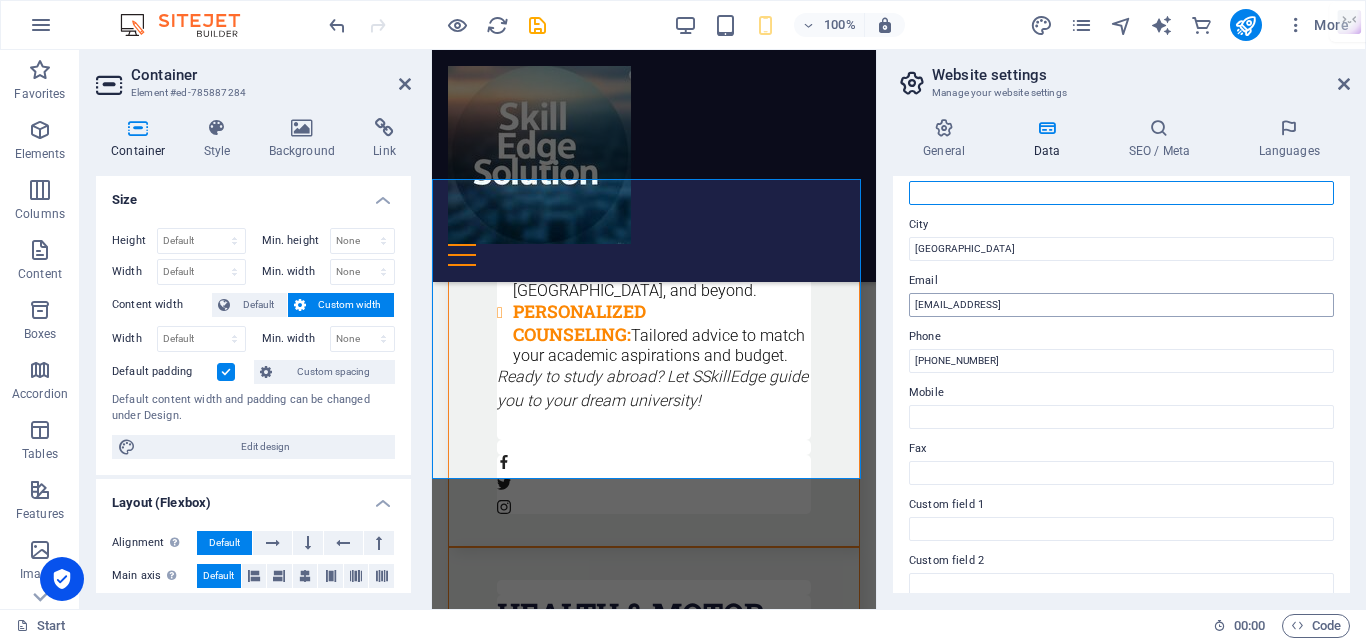 type 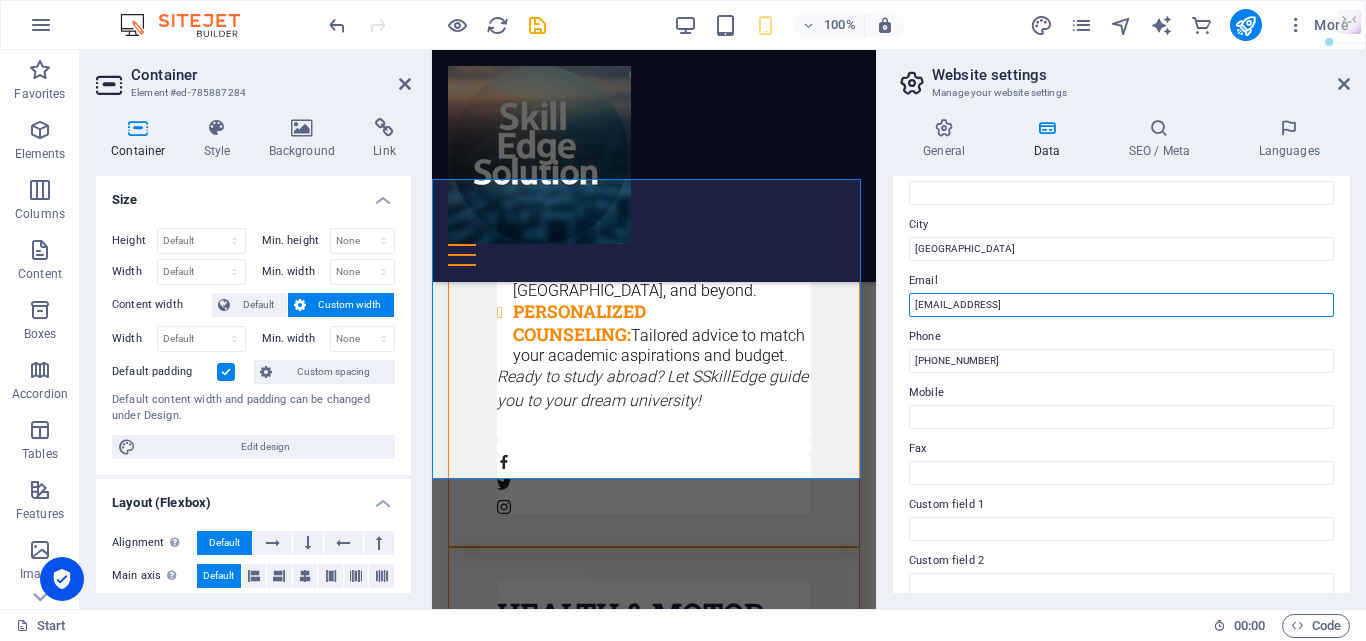 drag, startPoint x: 1150, startPoint y: 309, endPoint x: 880, endPoint y: 314, distance: 270.0463 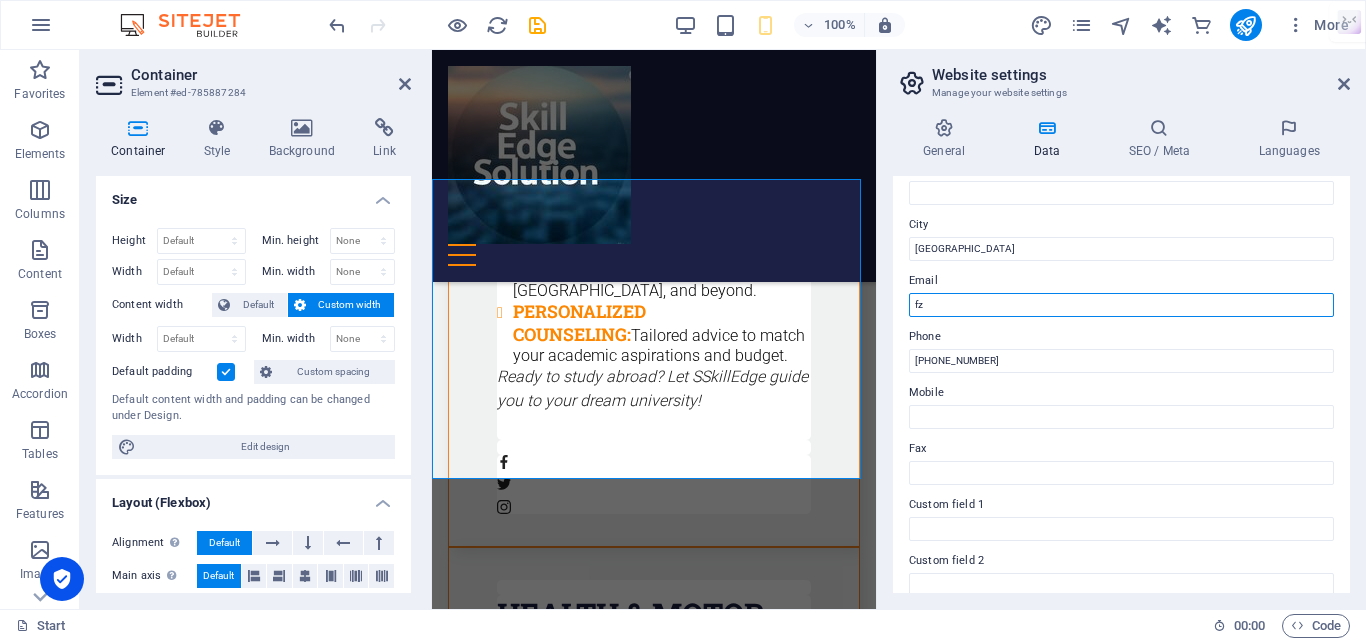 type on "f" 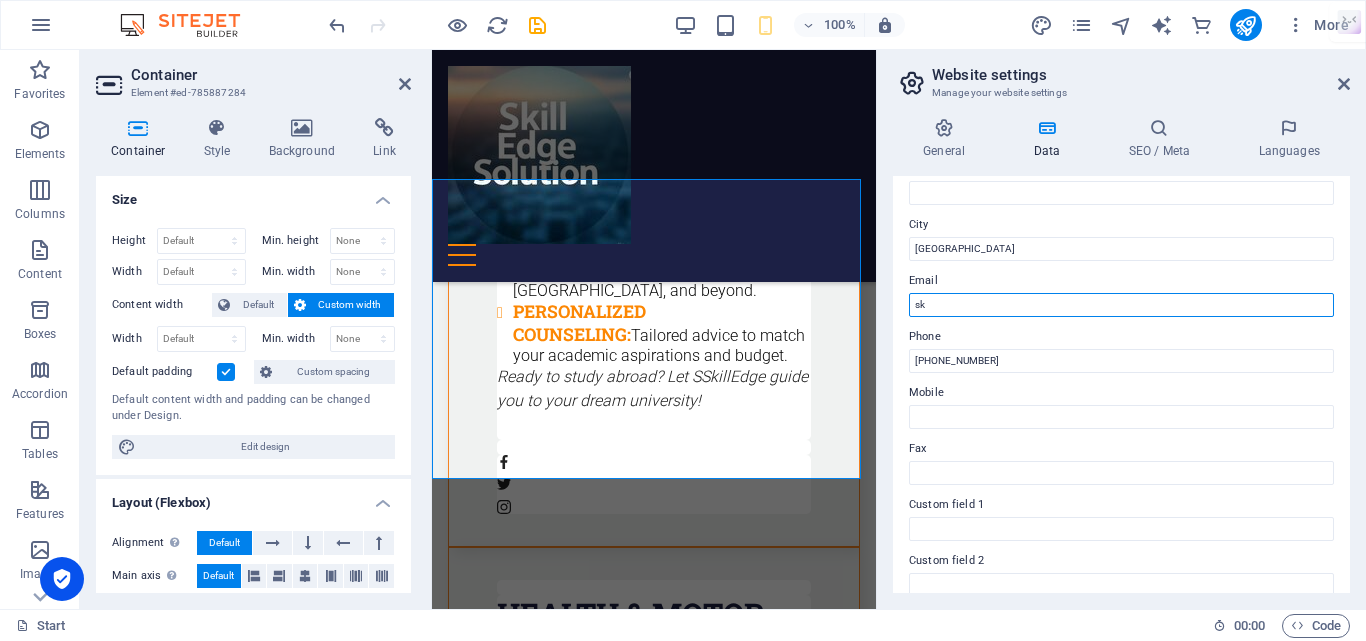 type on "s" 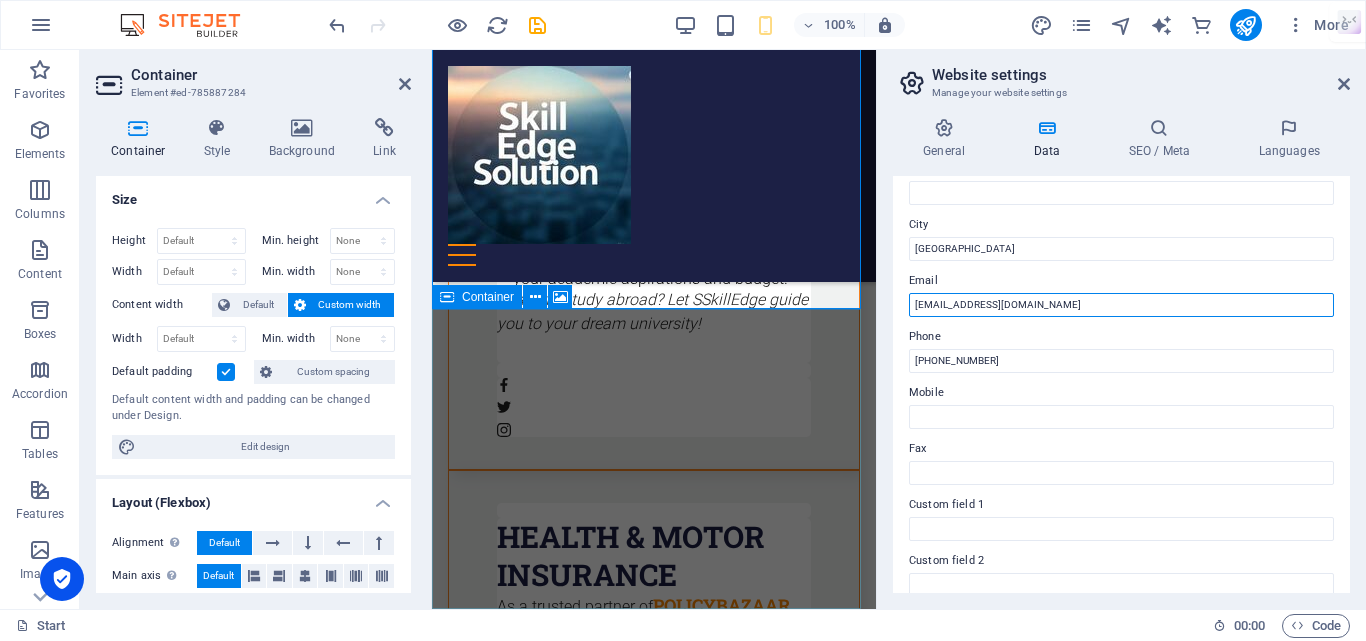 scroll, scrollTop: 12423, scrollLeft: 0, axis: vertical 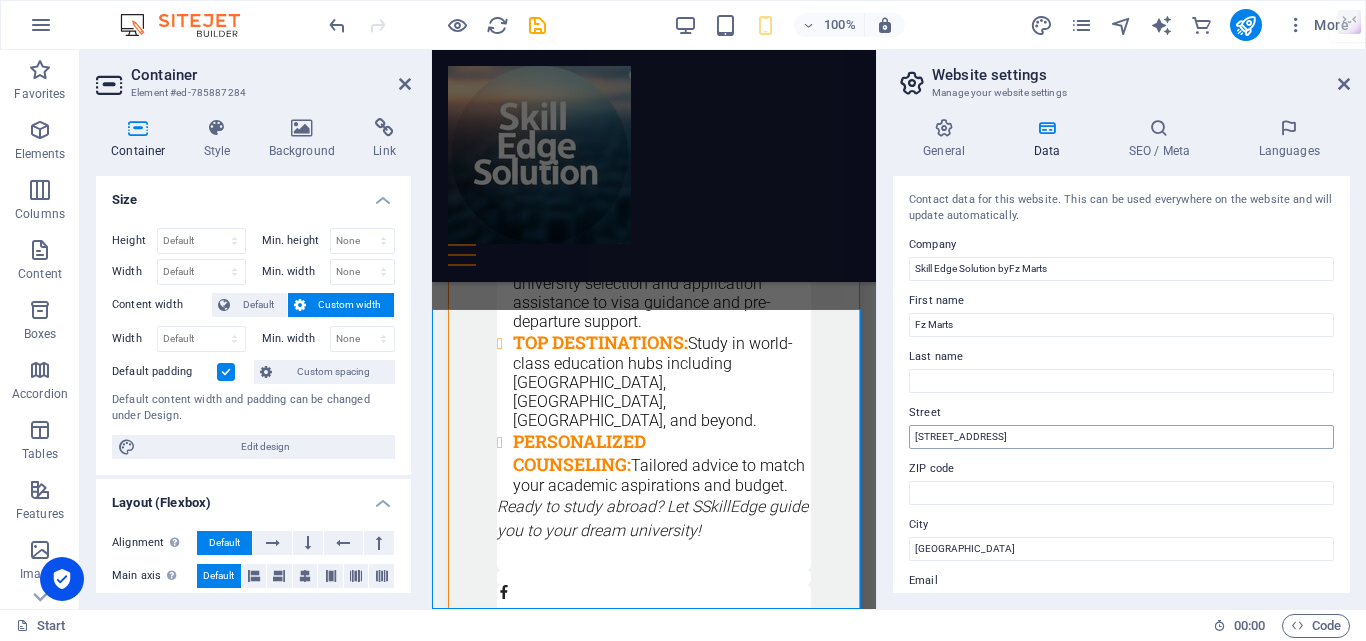 type on "fzmarts@gmail.com" 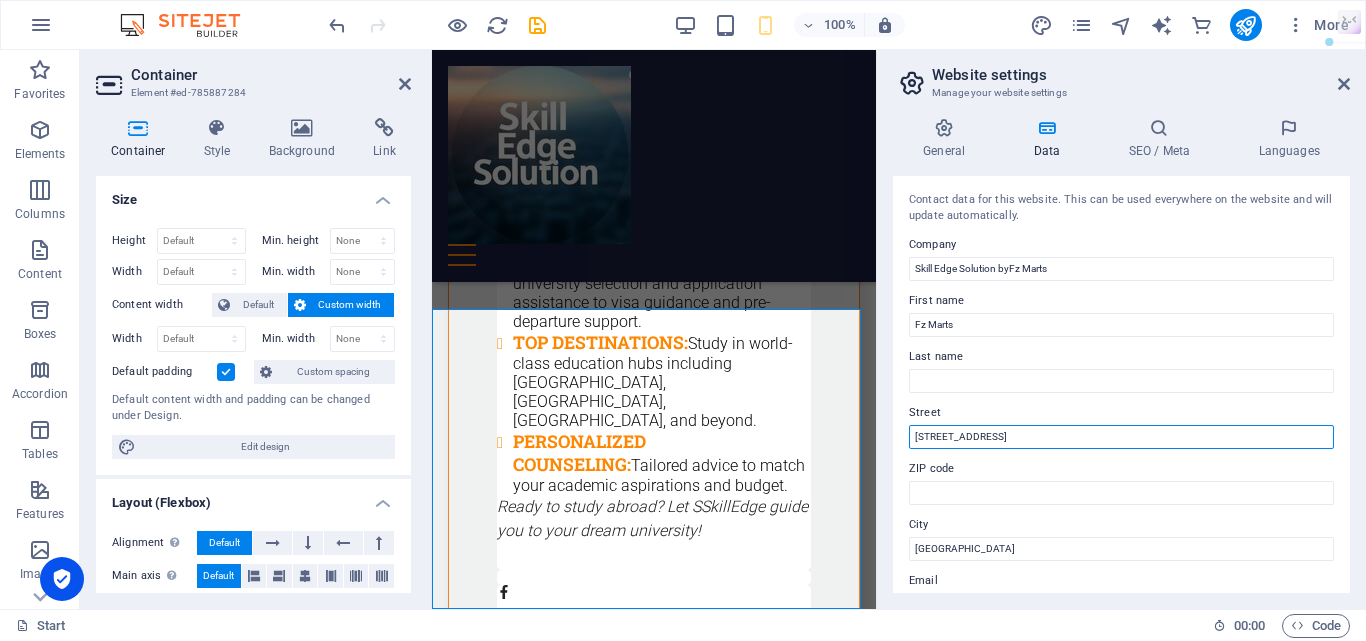 drag, startPoint x: 1046, startPoint y: 435, endPoint x: 890, endPoint y: 452, distance: 156.92355 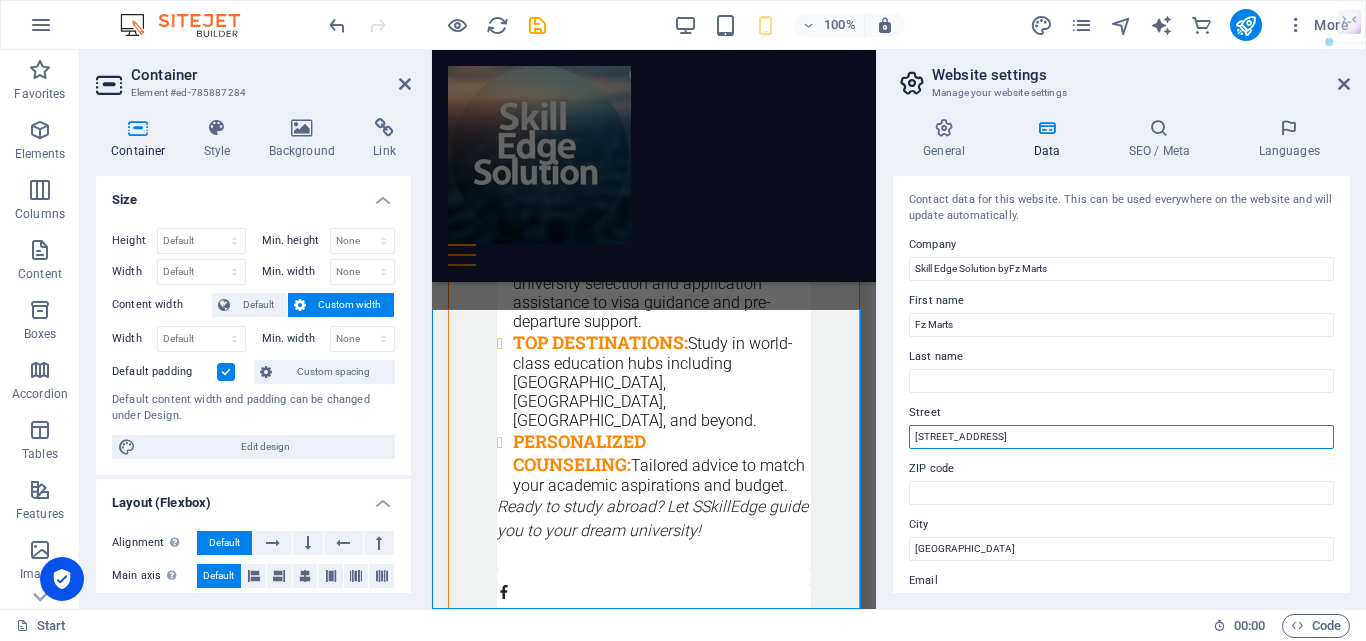 click on "General  Data  SEO / Meta  Languages Website name Individual Logo Drag files here, click to choose files or select files from Files or our free stock photos & videos Select files from the file manager, stock photos, or upload file(s) Upload Favicon Set the favicon of your website here. A favicon is a small icon shown in the browser tab next to your website title. It helps visitors identify your website. Drag files here, click to choose files or select files from Files or our free stock photos & videos Select files from the file manager, stock photos, or upload file(s) Upload Preview Image (Open Graph) This image will be shown when the website is shared on social networks Drag files here, click to choose files or select files from Files or our free stock photos & videos Select files from the file manager, stock photos, or upload file(s) Upload Contact data for this website. This can be used everywhere on the website and will update automatically. Company Skill Edge Solution byFz Marts First name Fz Marts City" at bounding box center (1121, 355) 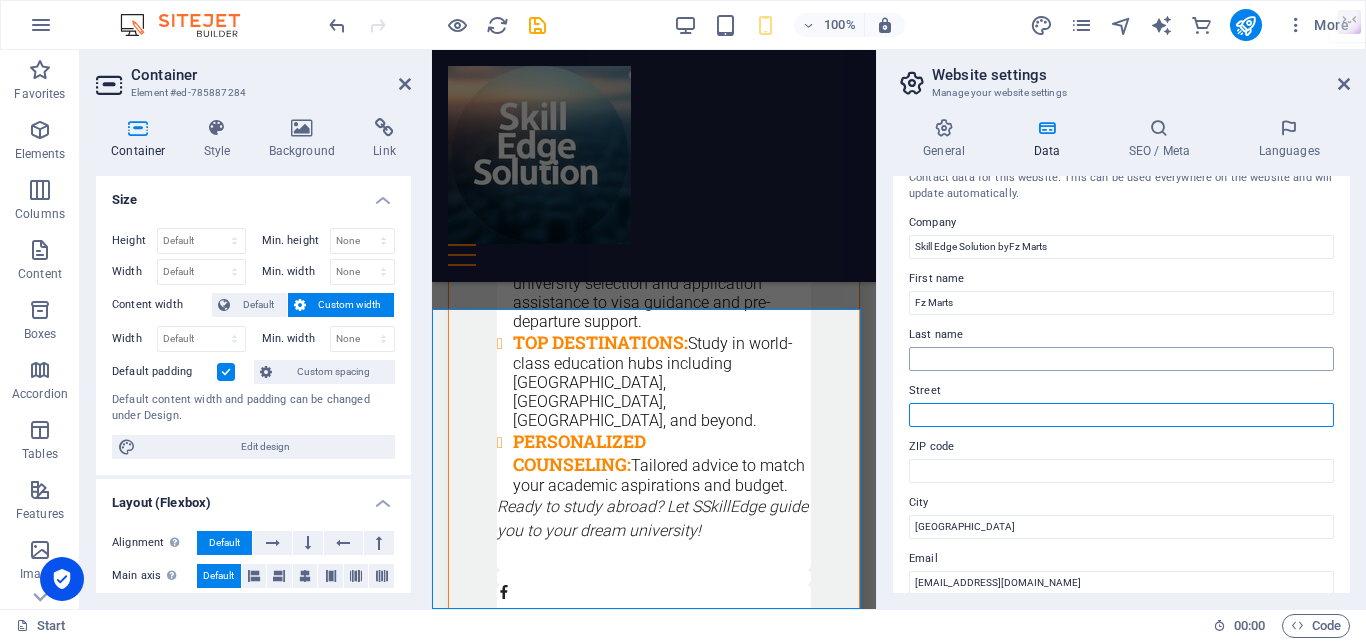scroll, scrollTop: 0, scrollLeft: 0, axis: both 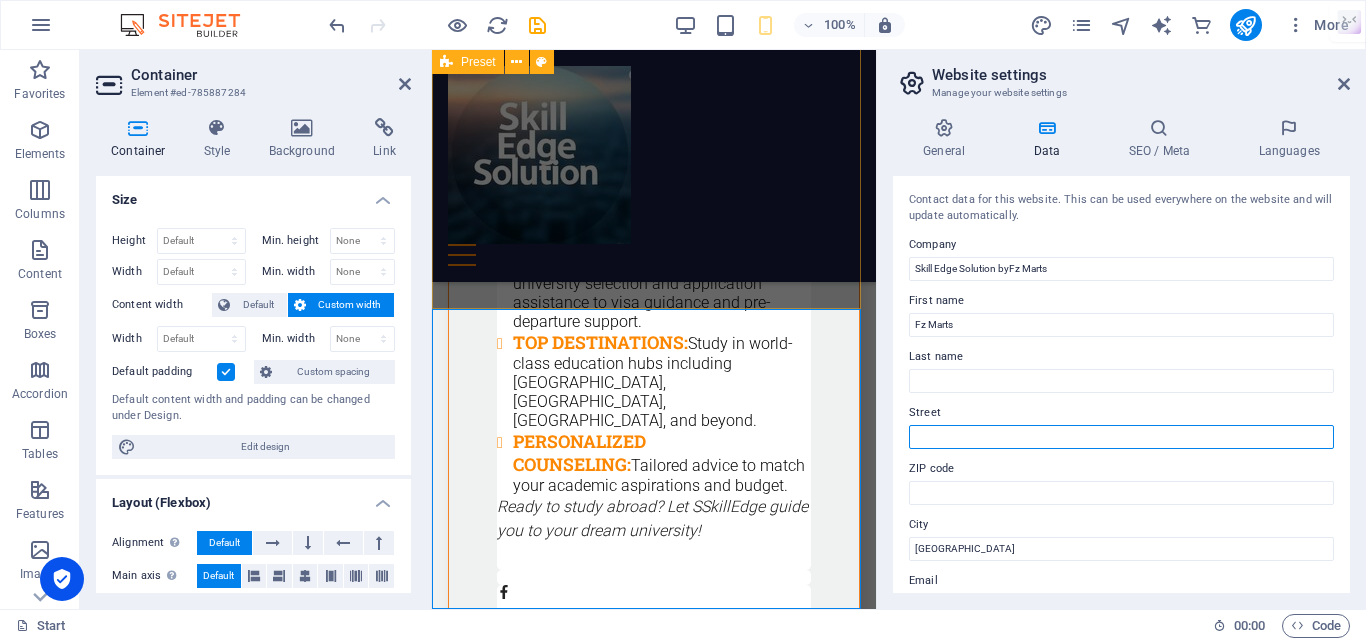 type 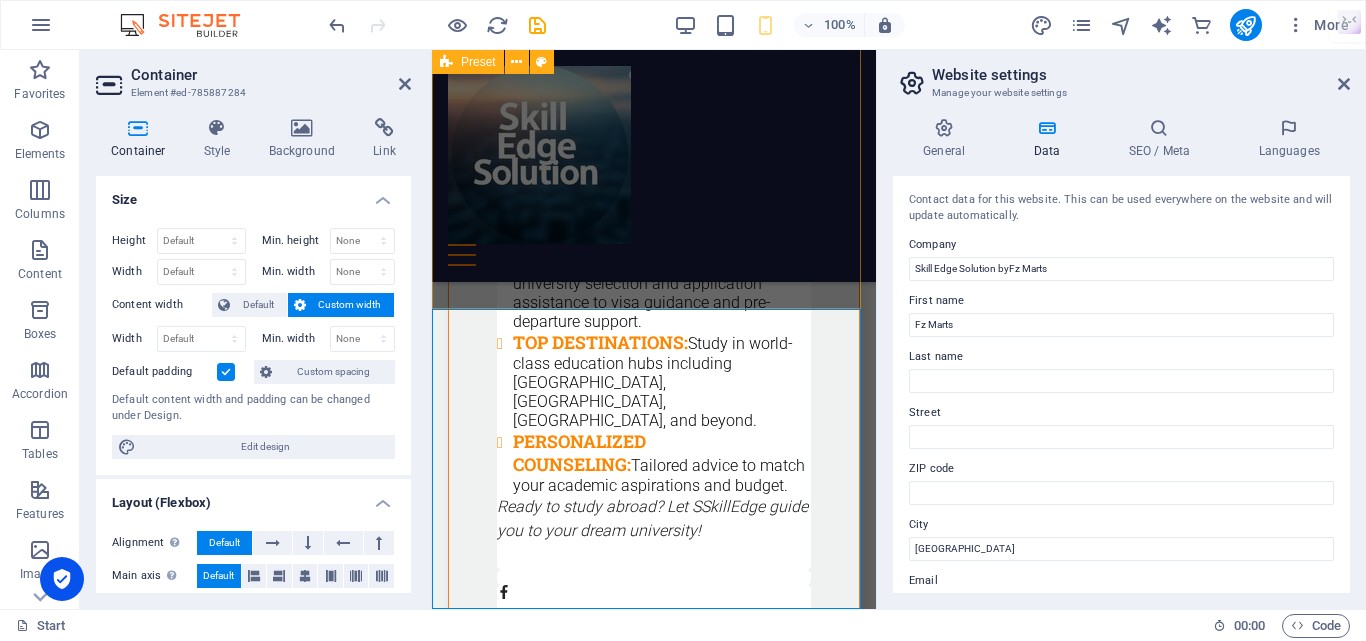 click on "FAQ How long does it take to get my resume? A:  We deliver your professionally written resume within  2 working days . In case of urgent requirements, we also offer  express delivery options .  Are your resumes ATS-compatible? Yes, all our resumes are  100% ATS-friendly , meaning they are optimized with industry-relevant keywords and formatted to pass Applicant Tracking Systems used by companies and job portals. What if I am not satisfied with the resume you provide? Your satisfaction is our priority.  While we do not offer refunds, we promise  unlimited revisions  until you are fully satisfied with the final resume. Who will write my resume? Your resume will be crafted by  expert resume writers  with over  10+ years of experience  in creating industry-specific, impactful, and customized resumes." at bounding box center (654, 1852) 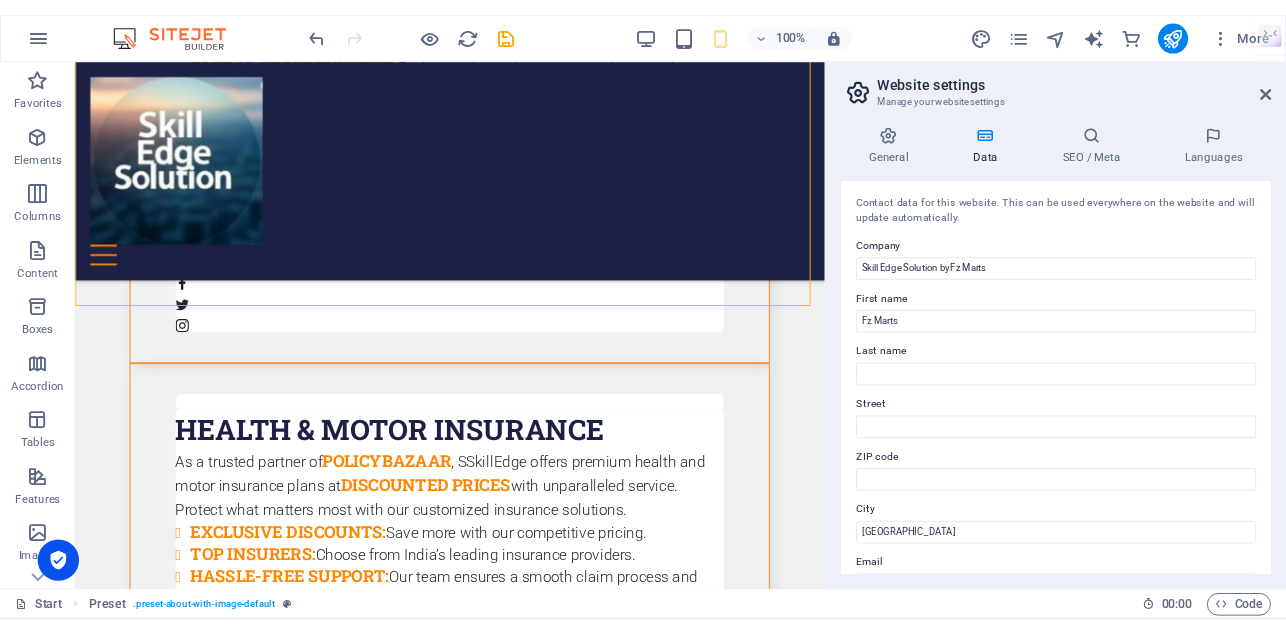scroll, scrollTop: 8357, scrollLeft: 0, axis: vertical 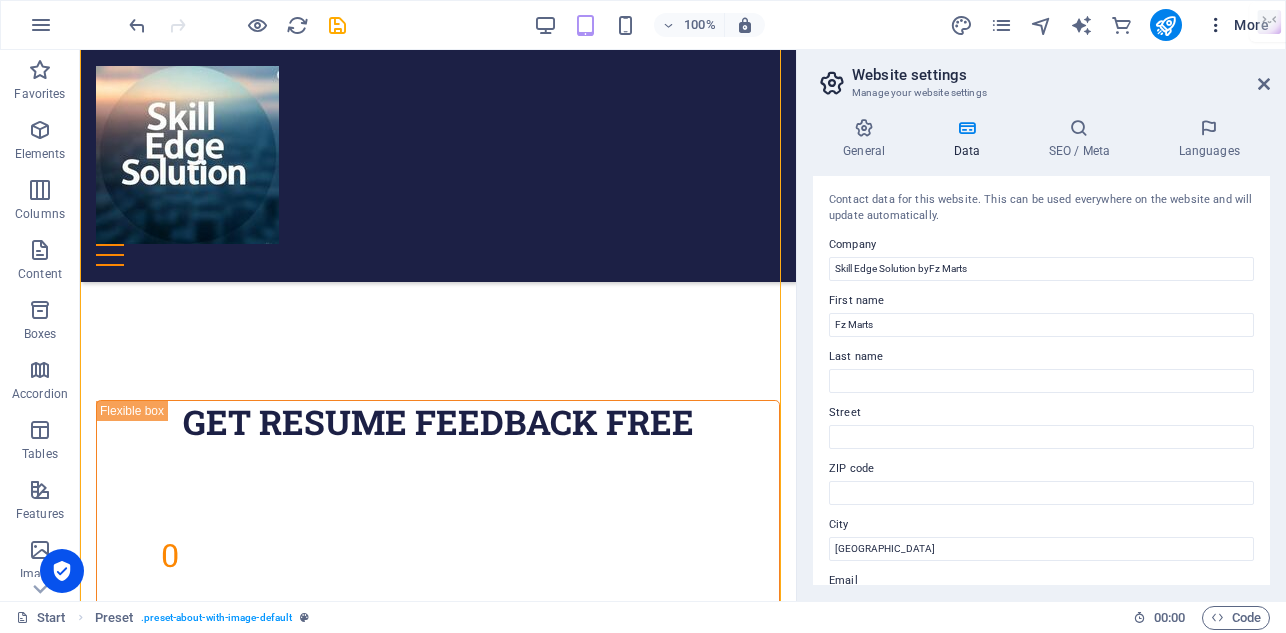 click at bounding box center (1216, 25) 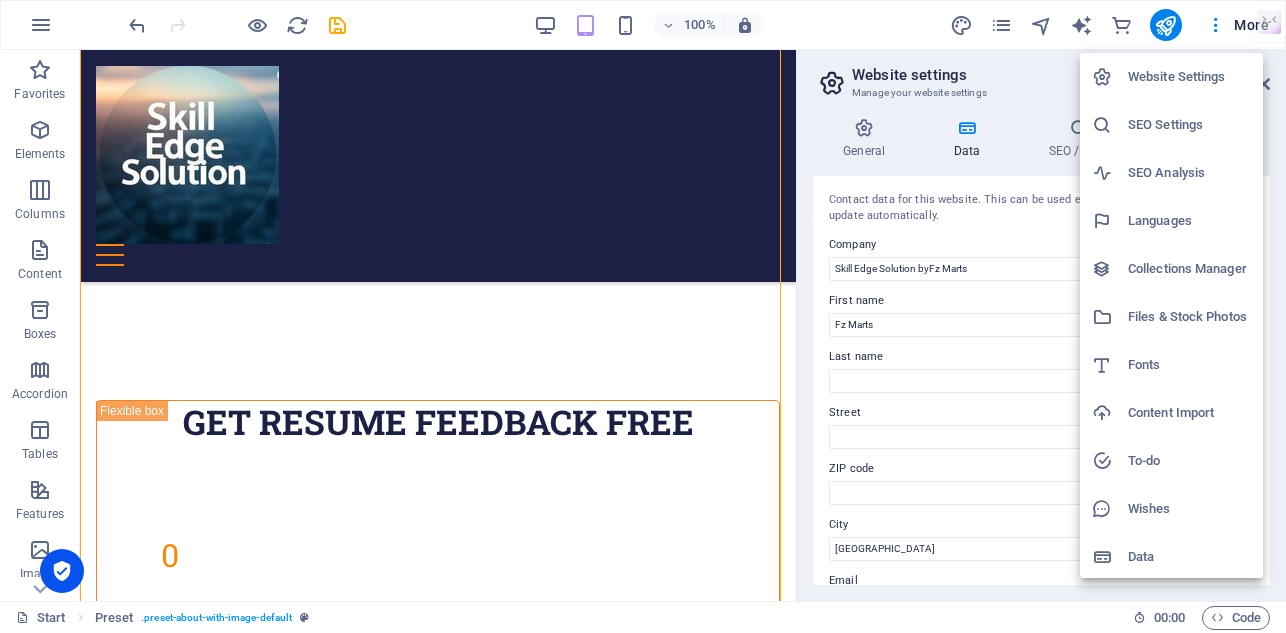 click at bounding box center [643, 316] 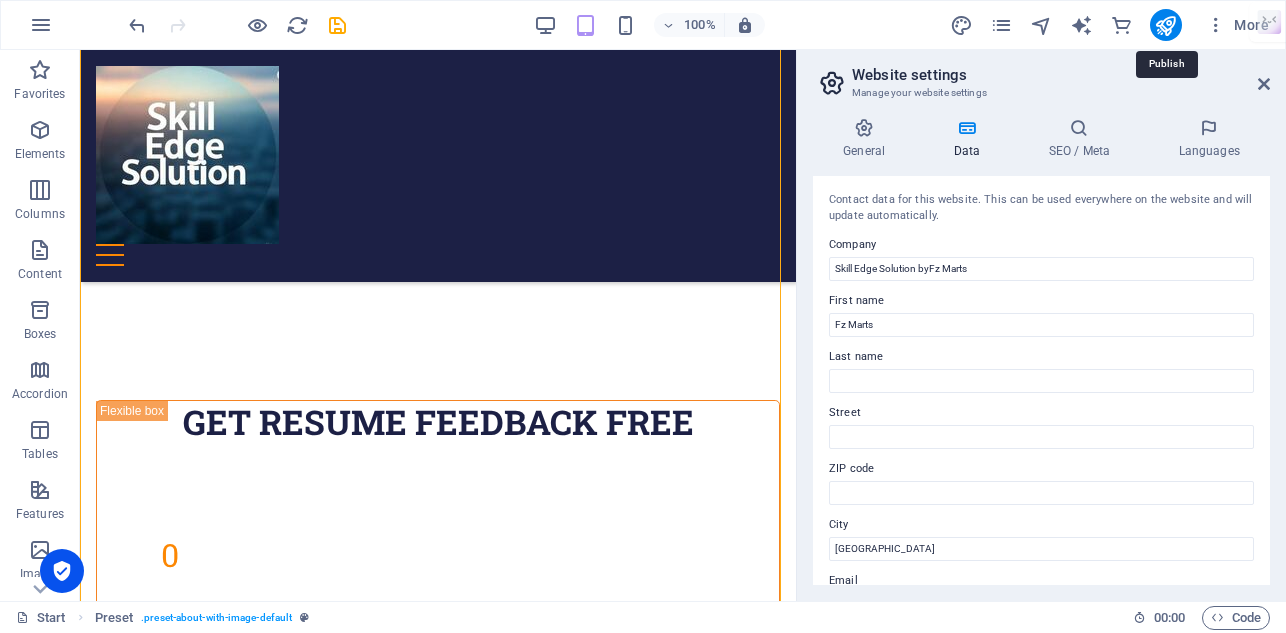 click at bounding box center (1165, 25) 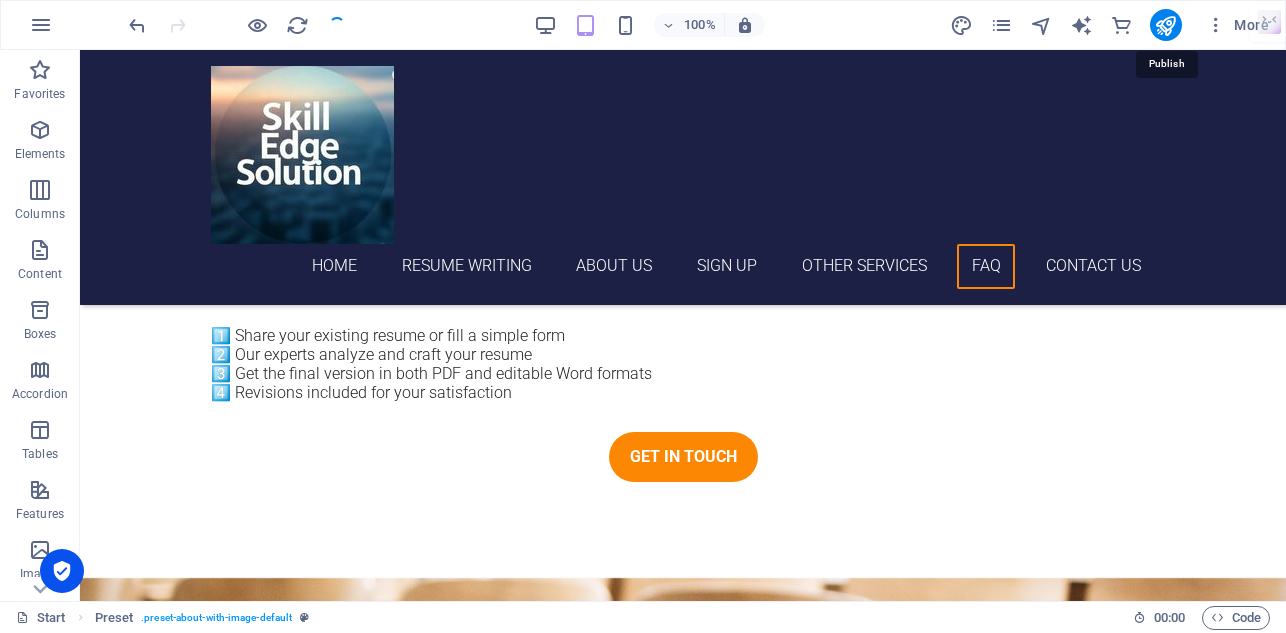 scroll, scrollTop: 7983, scrollLeft: 0, axis: vertical 